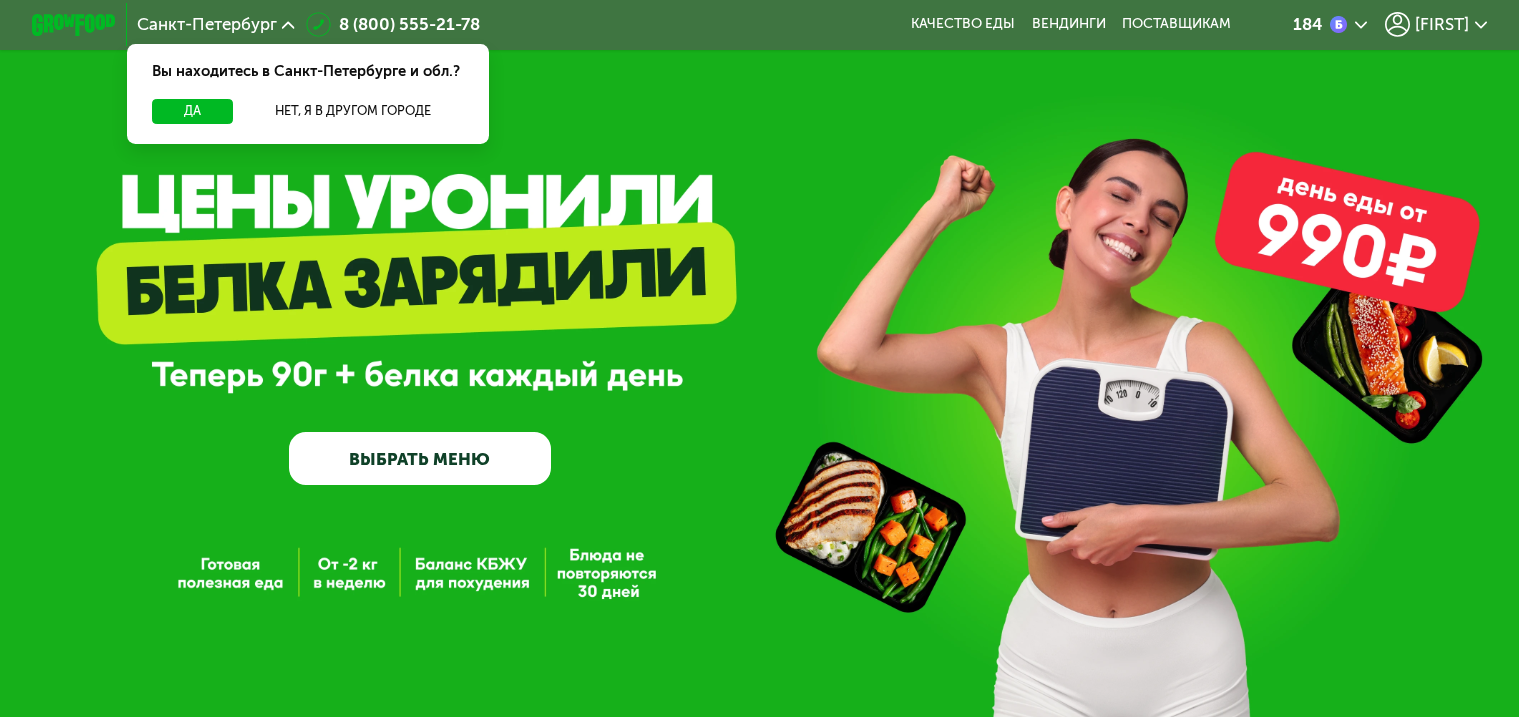 scroll, scrollTop: 0, scrollLeft: 0, axis: both 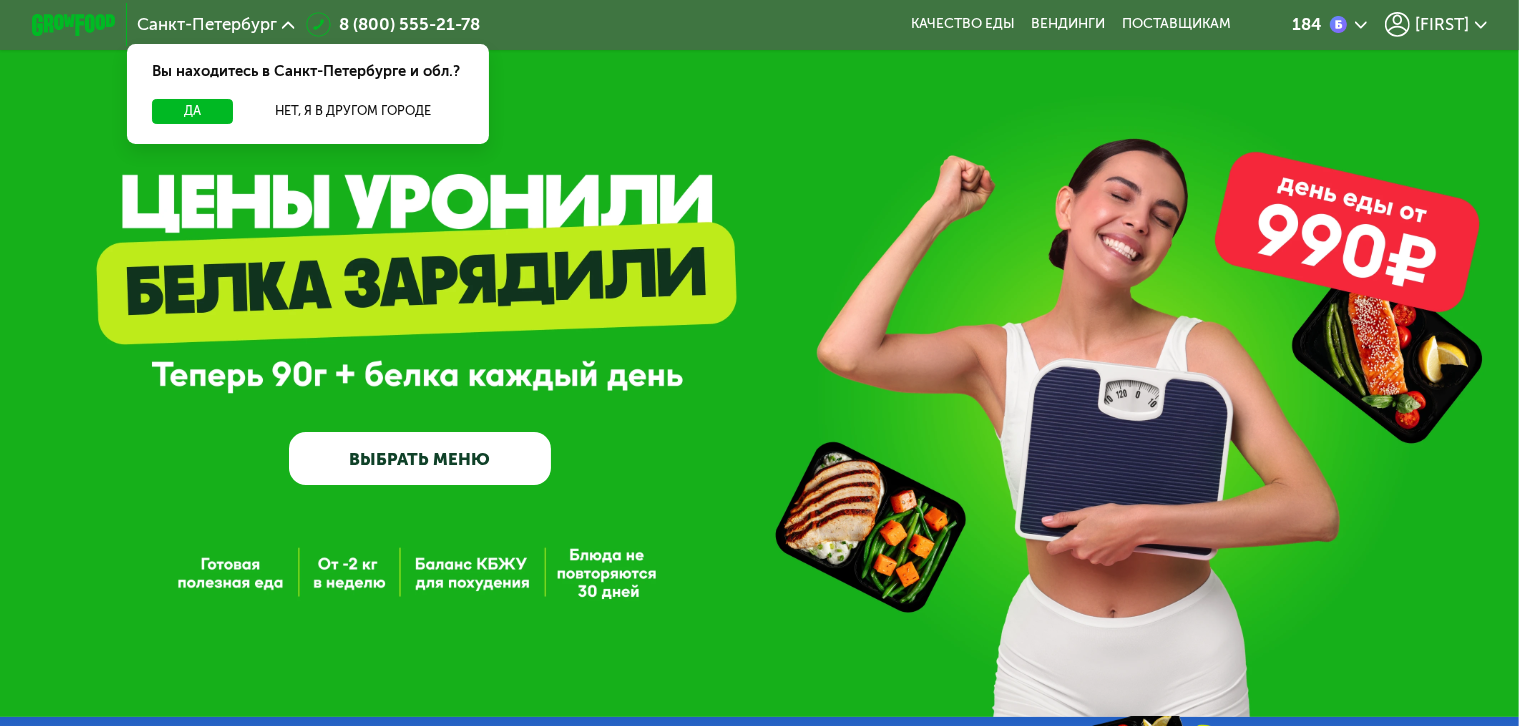 click on "ВЫБРАТЬ МЕНЮ" at bounding box center [420, 458] 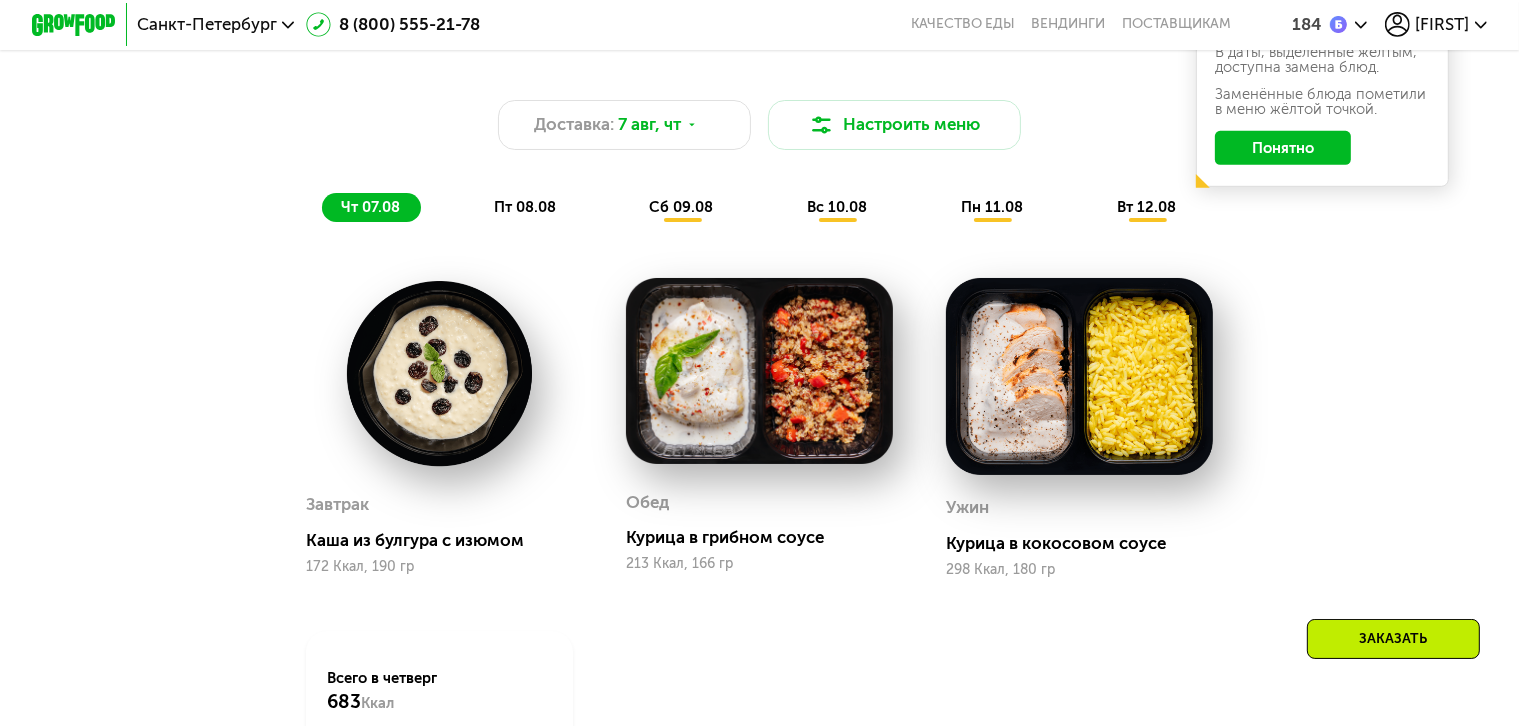 scroll, scrollTop: 899, scrollLeft: 0, axis: vertical 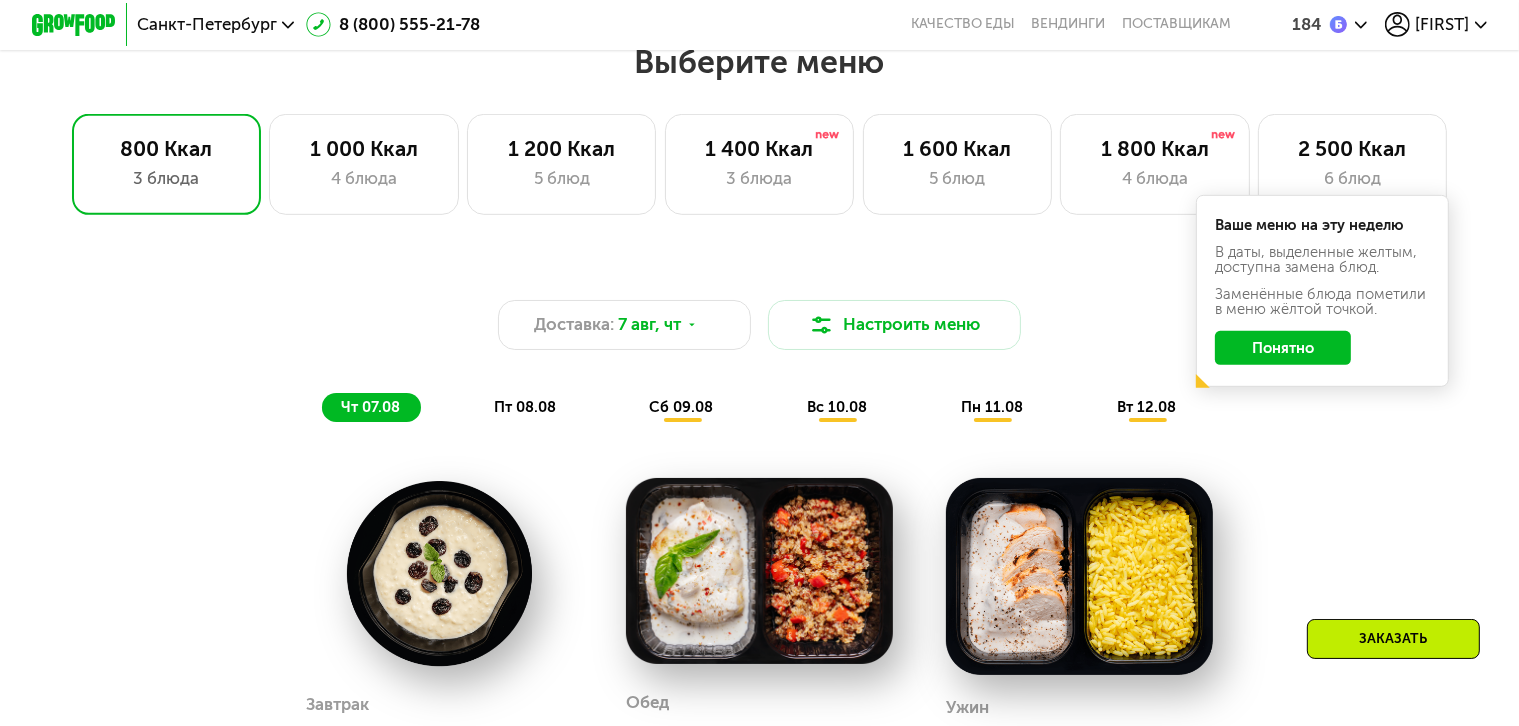 click on "Понятно" 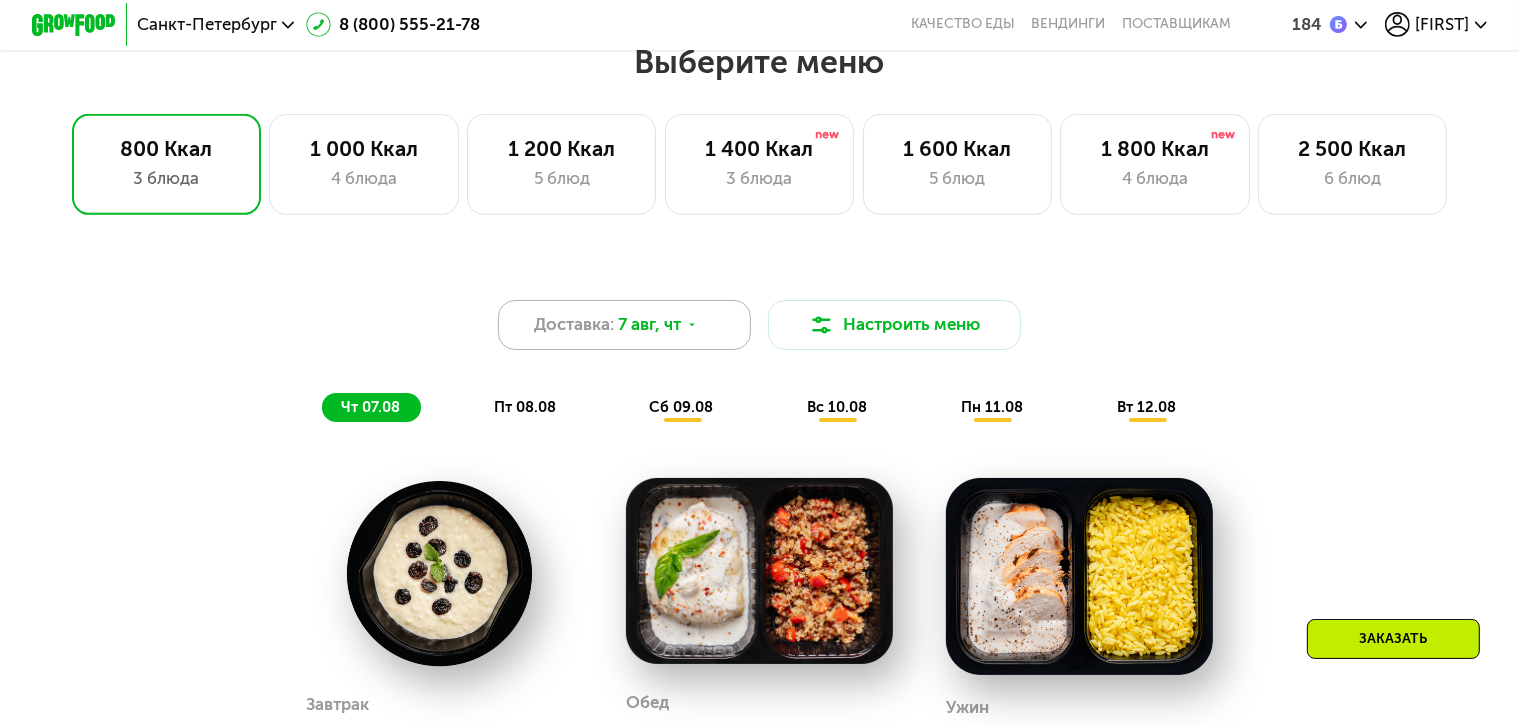click on "7 авг, чт" at bounding box center [649, 324] 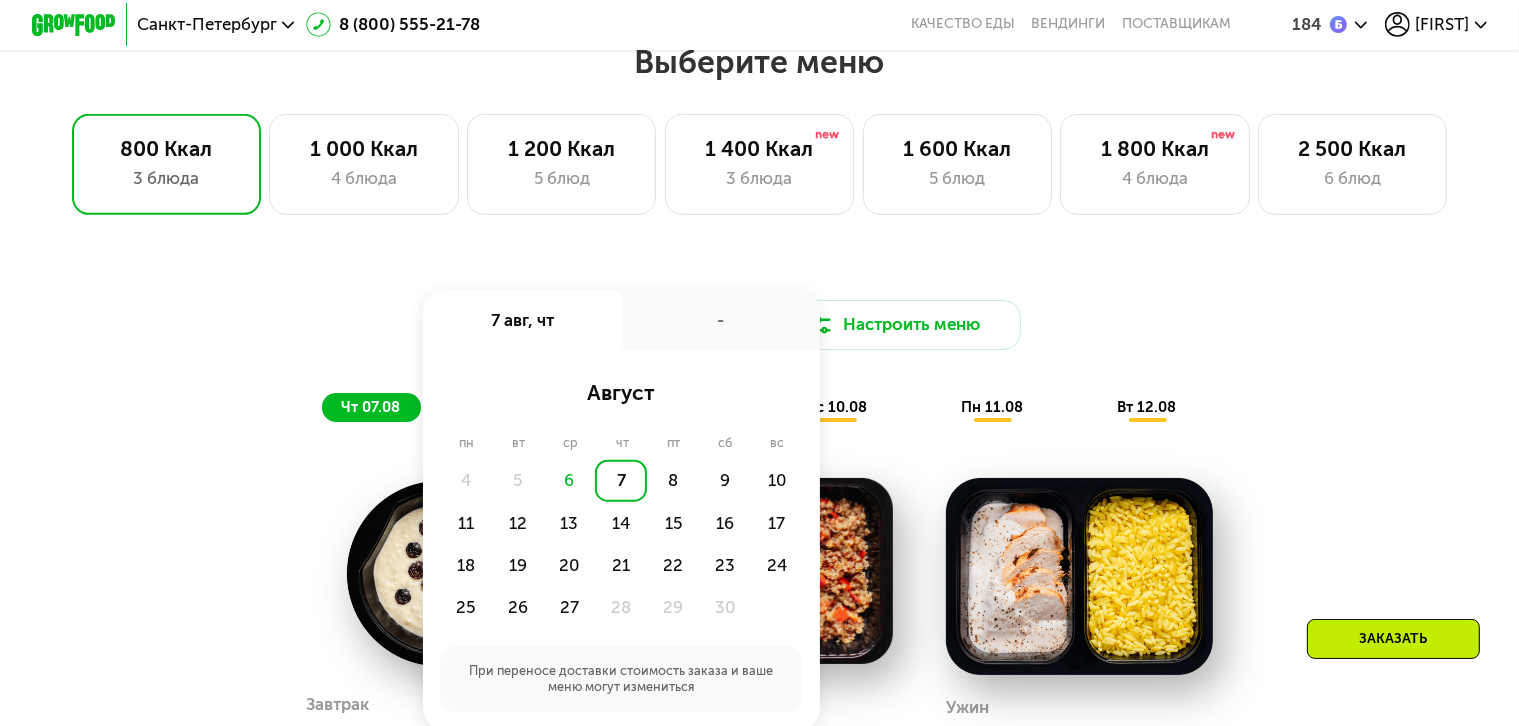 click on "6" 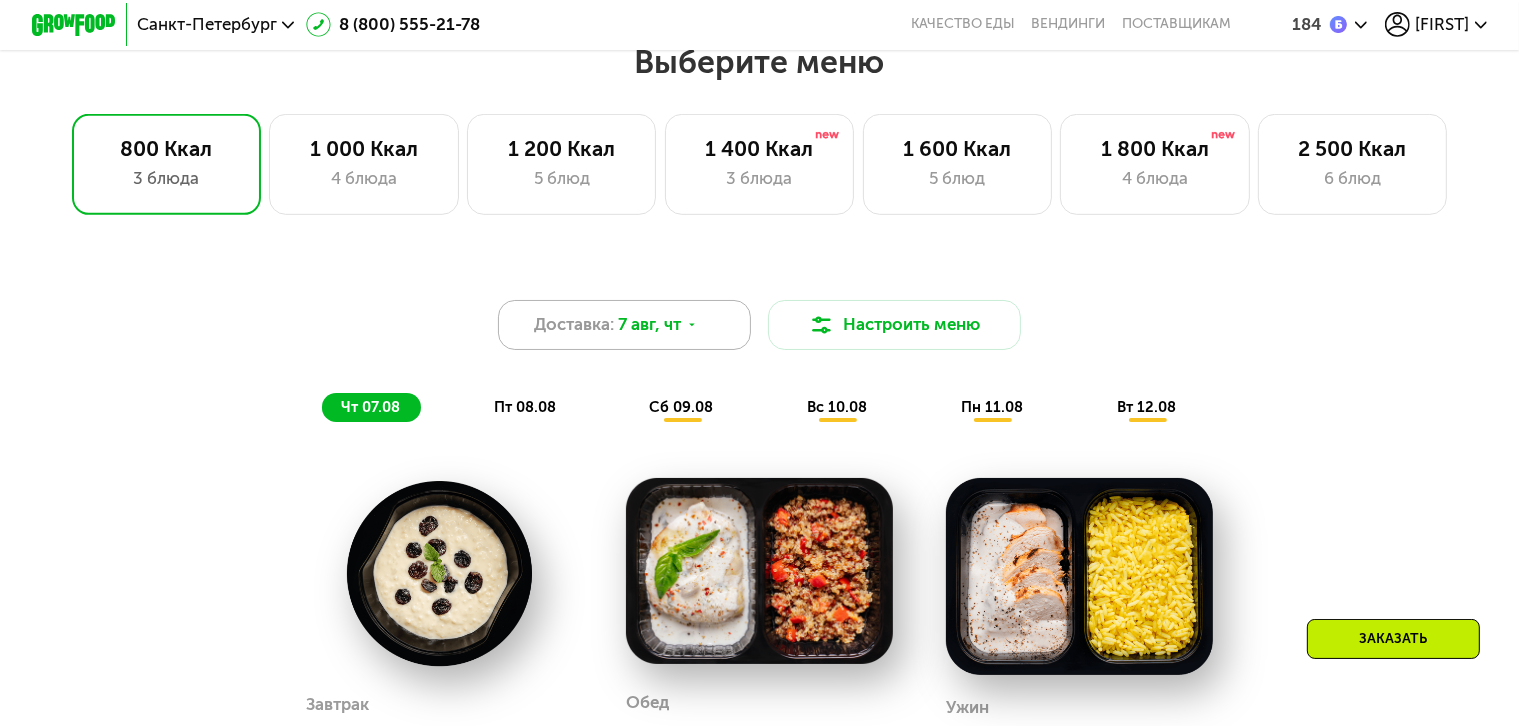 click on "7 авг, чт" at bounding box center [649, 324] 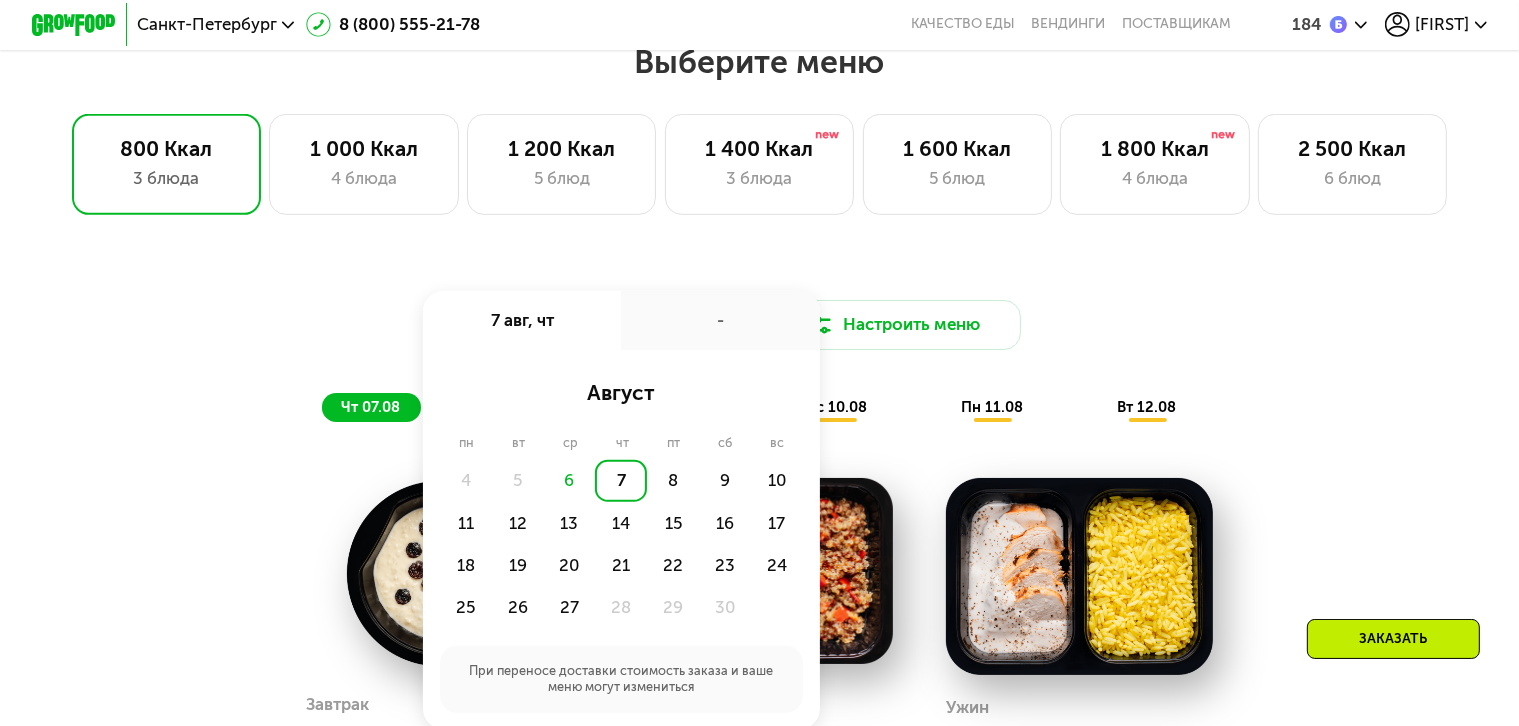 click on "Доставка: 7 авг, чт 7 авг, чт - август пн вт ср чт пт сб вс 4 5 6 7 8 9 10 11 12 13 14 15 16 17 18 19 20 21 22 23 24 25 26 27 28 29 30 При переносе доставки стоимость заказа и ваше меню могут измениться Настроить меню чт 07.08 пт 08.08 сб 09.08 вс 10.08 пн 11.08 вт 12.08 Завтрак Каша из булгура с изюмом 172 Ккал, 190 гр Обед Курица в грибном соусе 213 Ккал, 166 гр Ужин Курица в кокосовом соусе 298 Ккал, 180 гр Всего в четверг 683 Ккал 42 Белки 30 Жиры 61 Углеводы Завтрак Вонтоны с курицей 260 Ккал, 146 гр Обед Рассольник с курицей 197 Ккал, 280 гр Ужин Паста с курицей песто 287 Ккал, 140 гр Всего в пятницу 744 Ккал 29 Белки 56 Жиры 31 Обед" at bounding box center [759, 695] 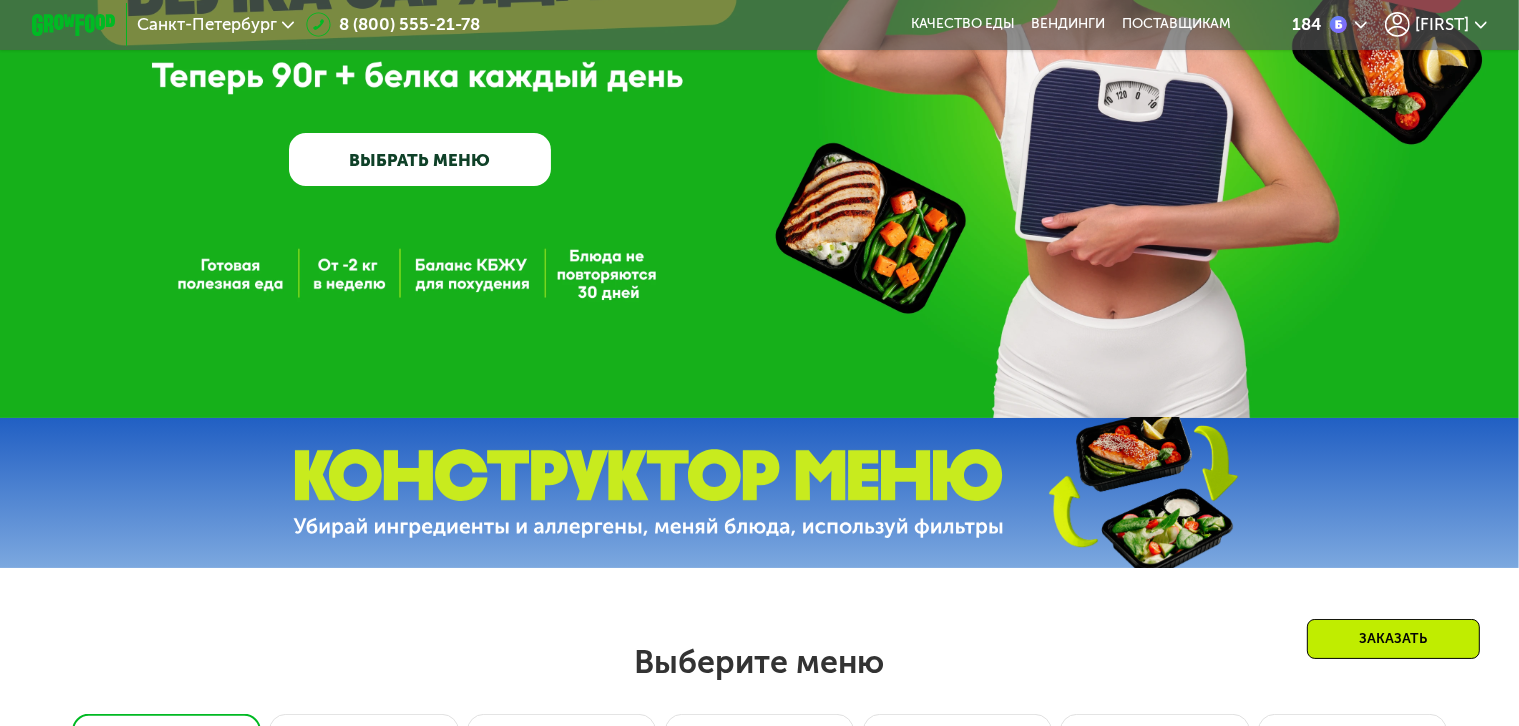 scroll, scrollTop: 0, scrollLeft: 0, axis: both 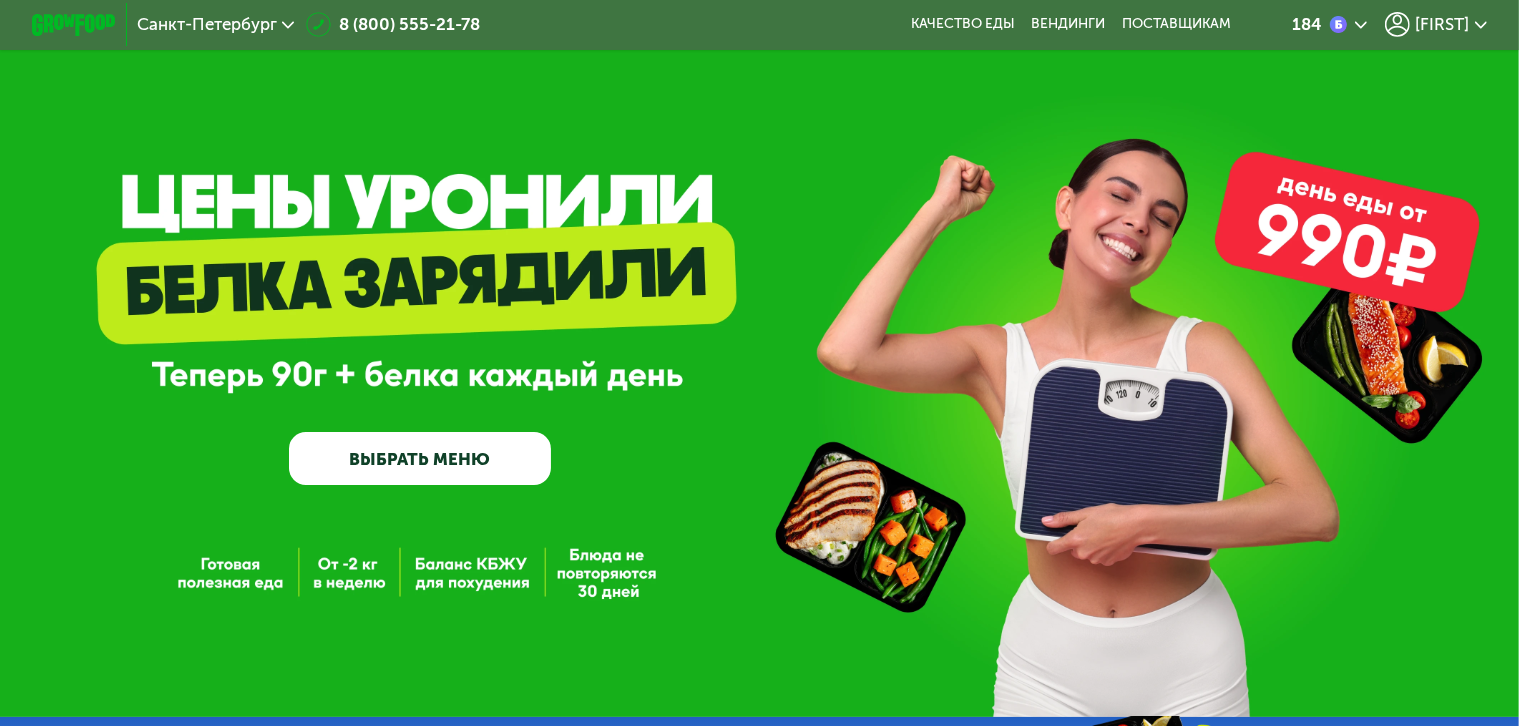 click on "184" at bounding box center [1330, 24] 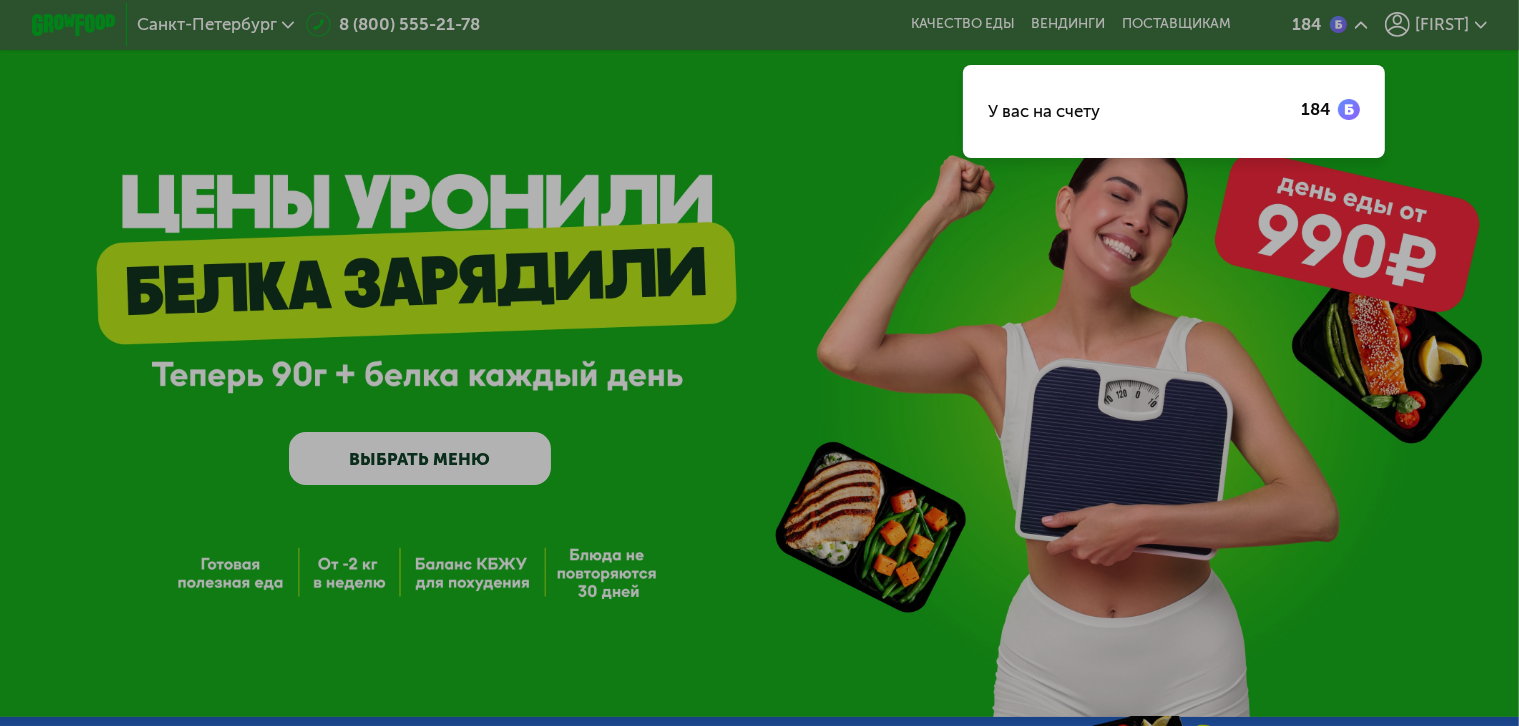 click at bounding box center [759, 363] 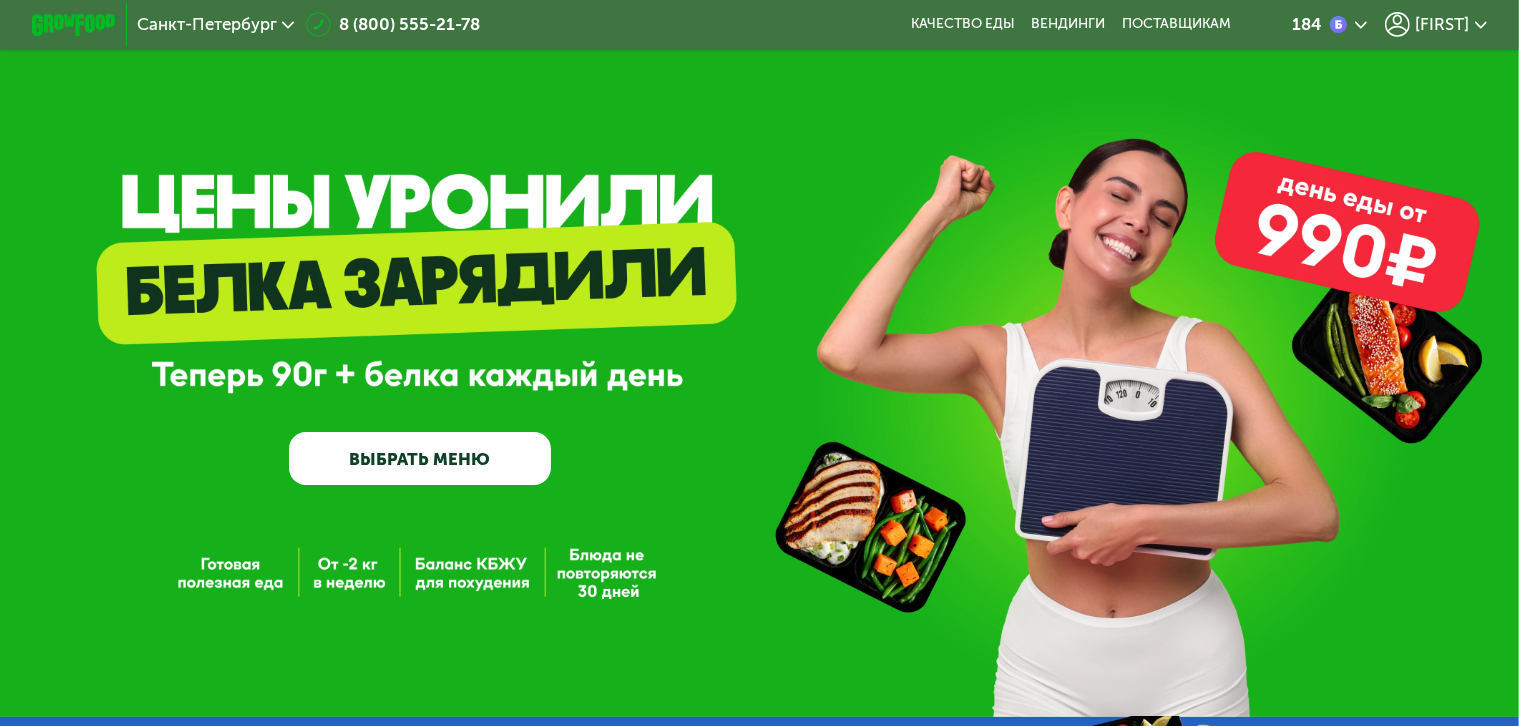 click 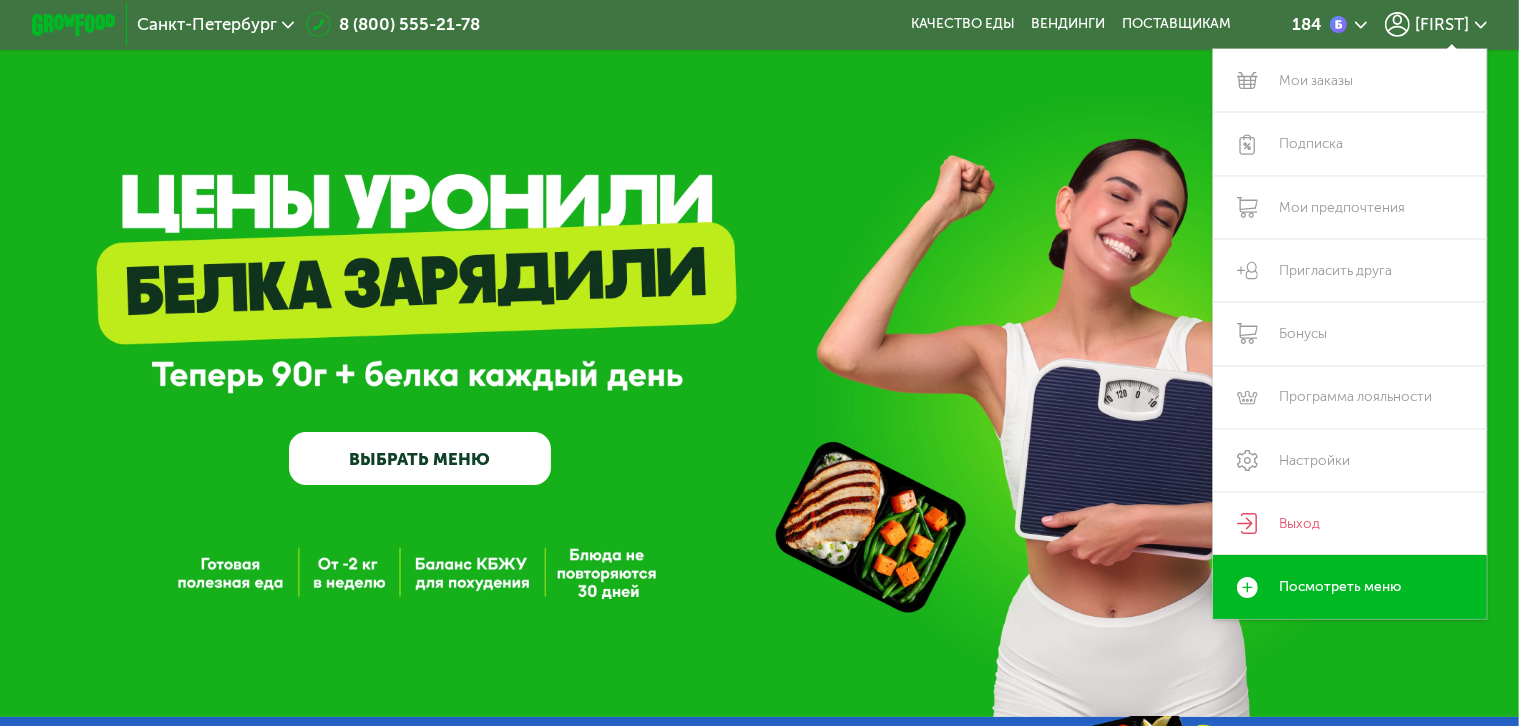 click on "GrowFood — доставка правильного питания  ВЫБРАТЬ МЕНЮ" at bounding box center [759, 358] 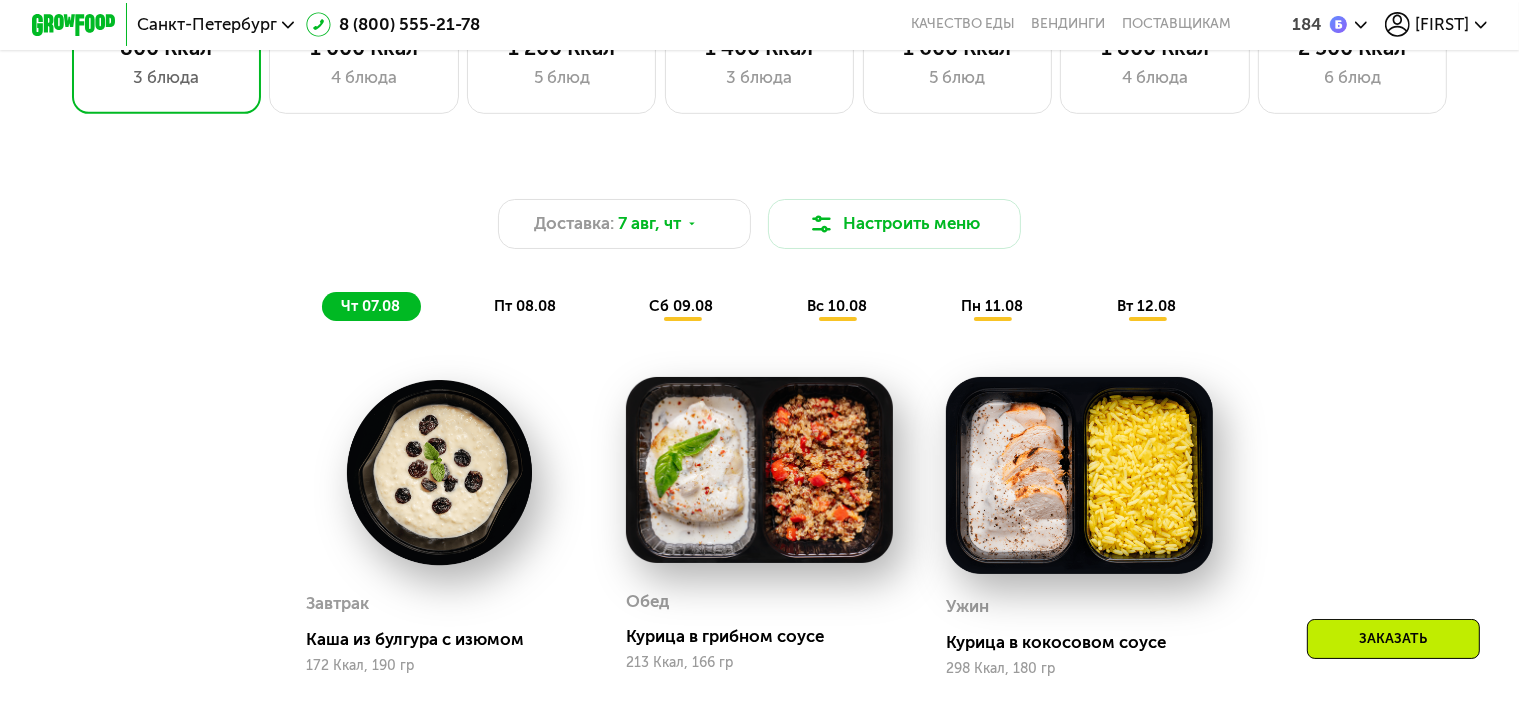 scroll, scrollTop: 1400, scrollLeft: 0, axis: vertical 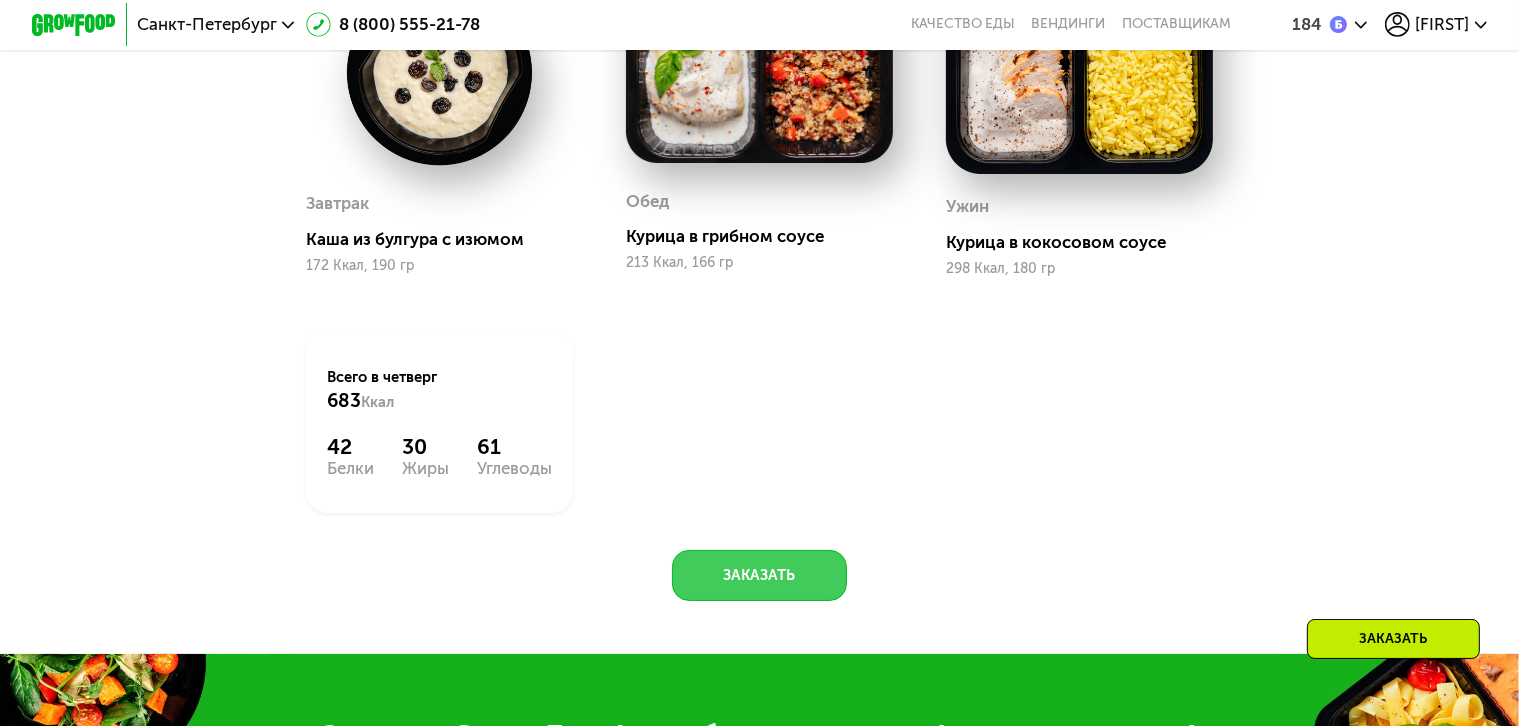 click on "Заказать" 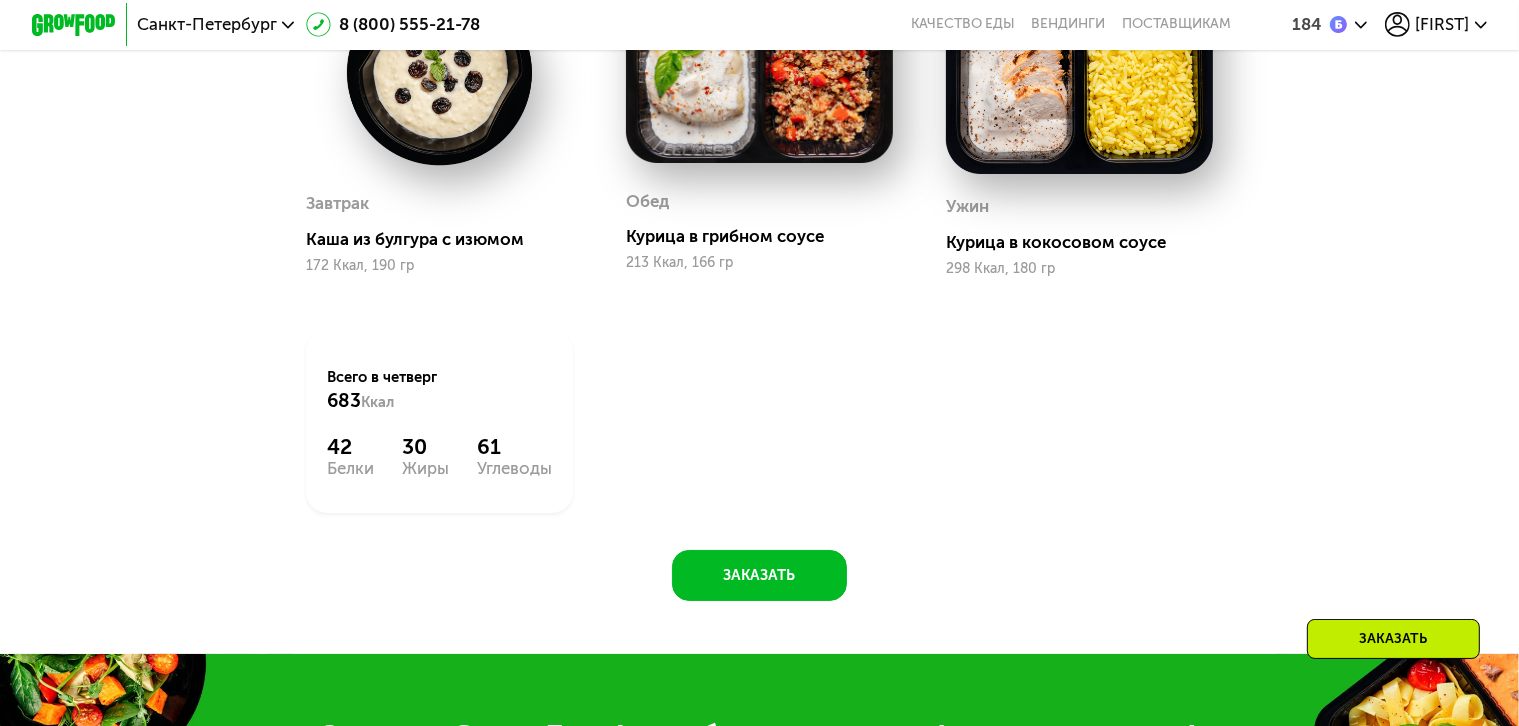 scroll, scrollTop: 2074, scrollLeft: 0, axis: vertical 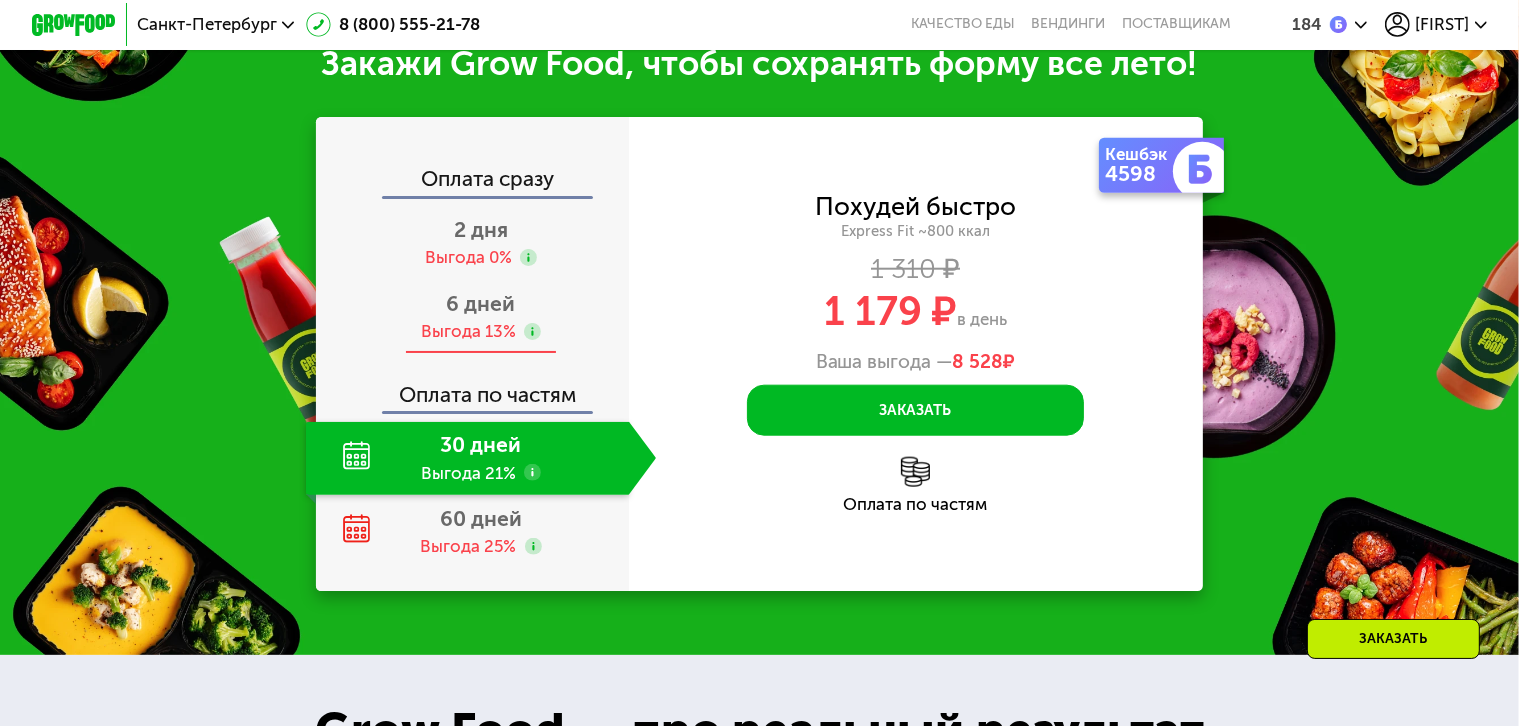 click on "Выгода 13%" at bounding box center (468, 331) 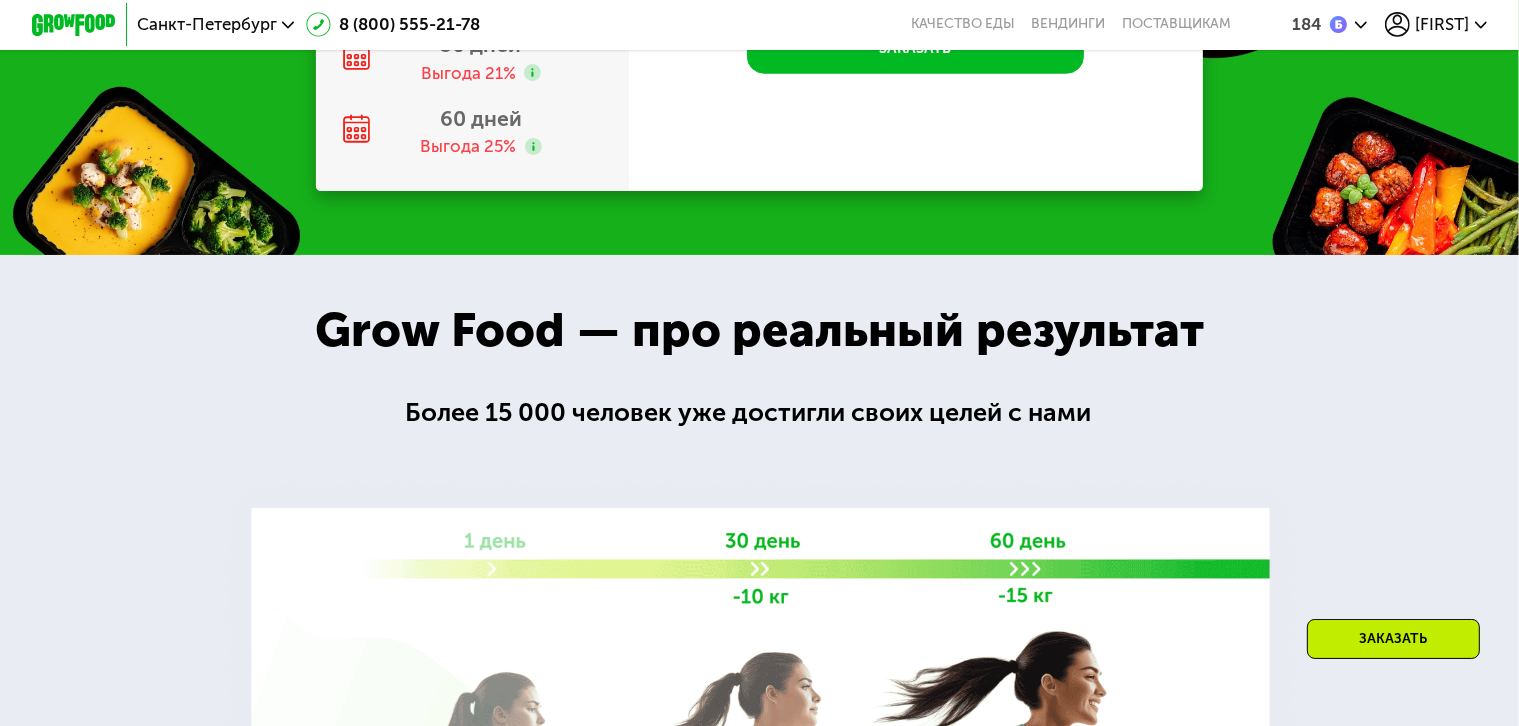 scroll, scrollTop: 2874, scrollLeft: 0, axis: vertical 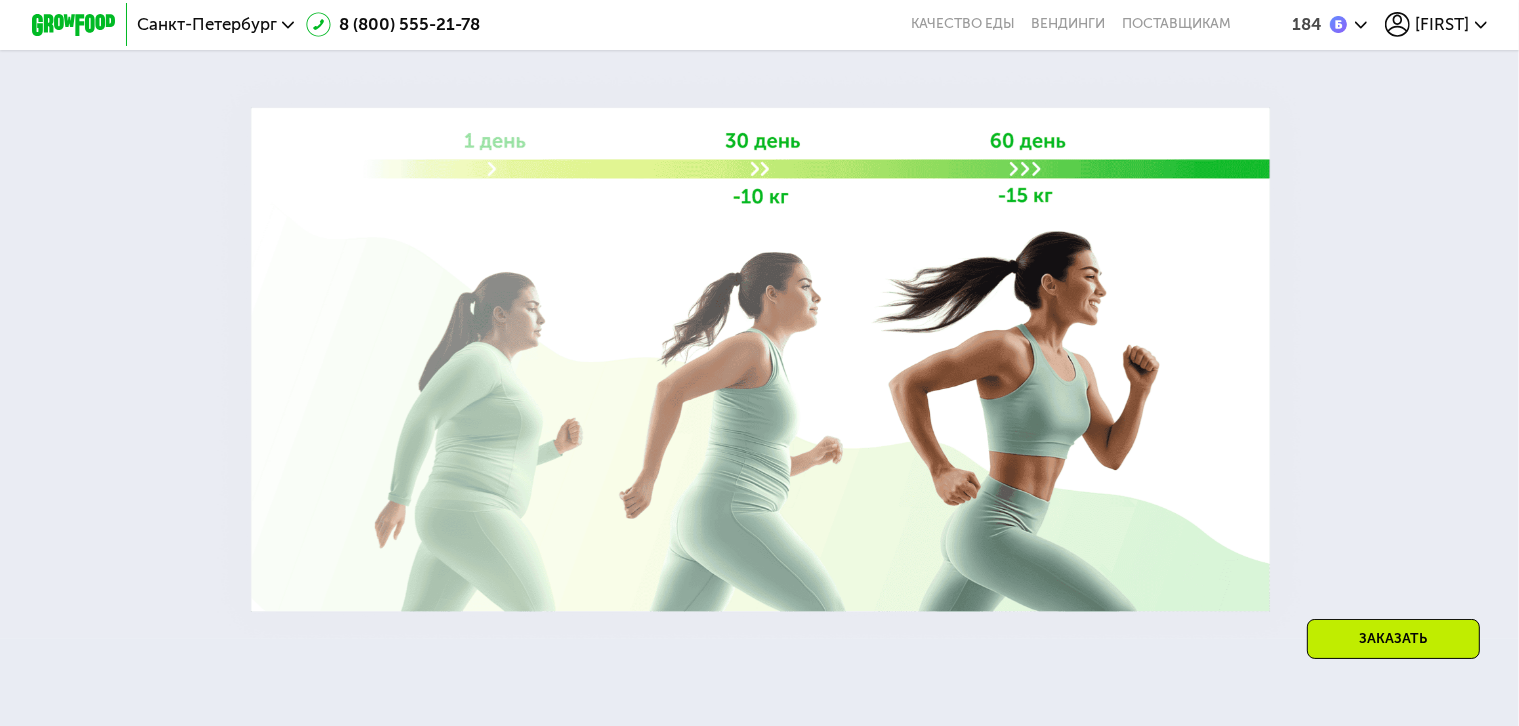 click on "Заказать" at bounding box center [1393, 639] 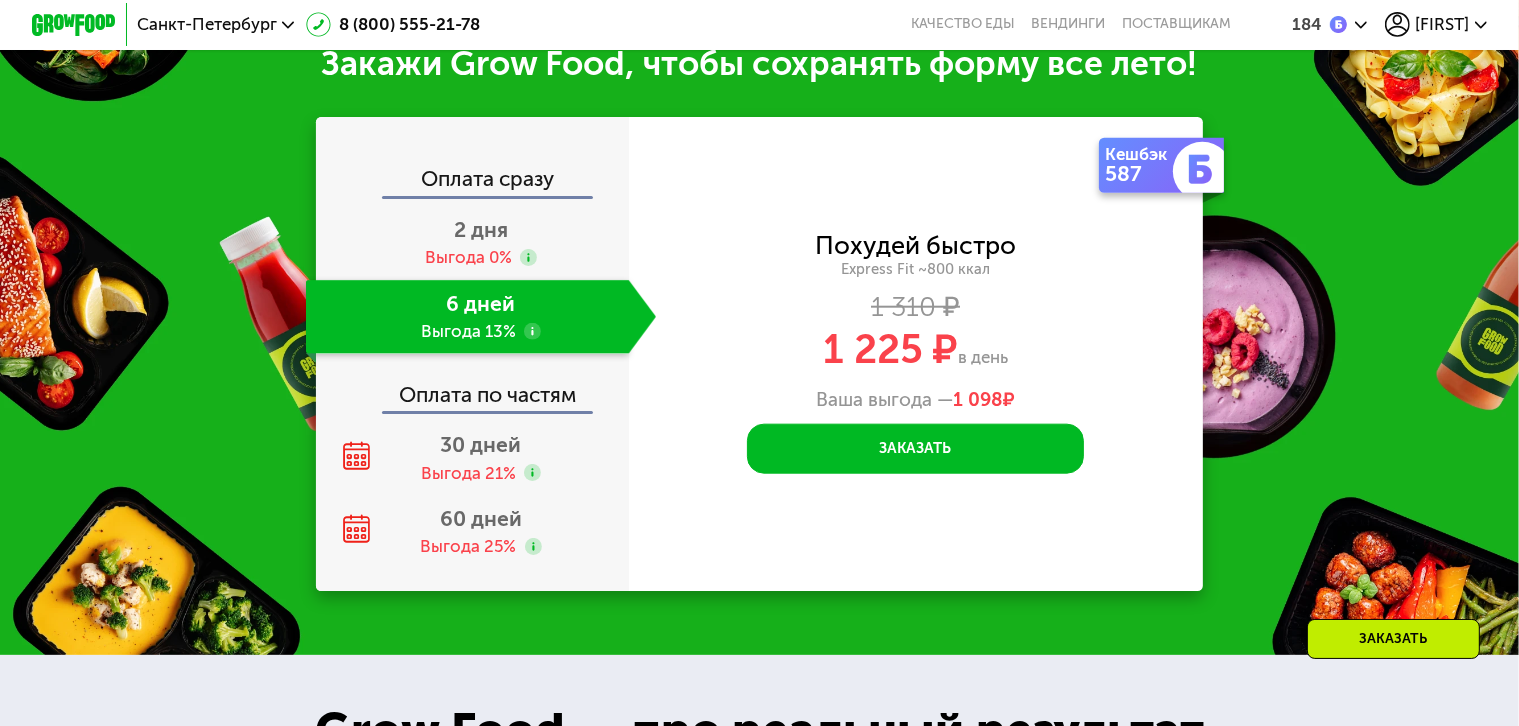 click 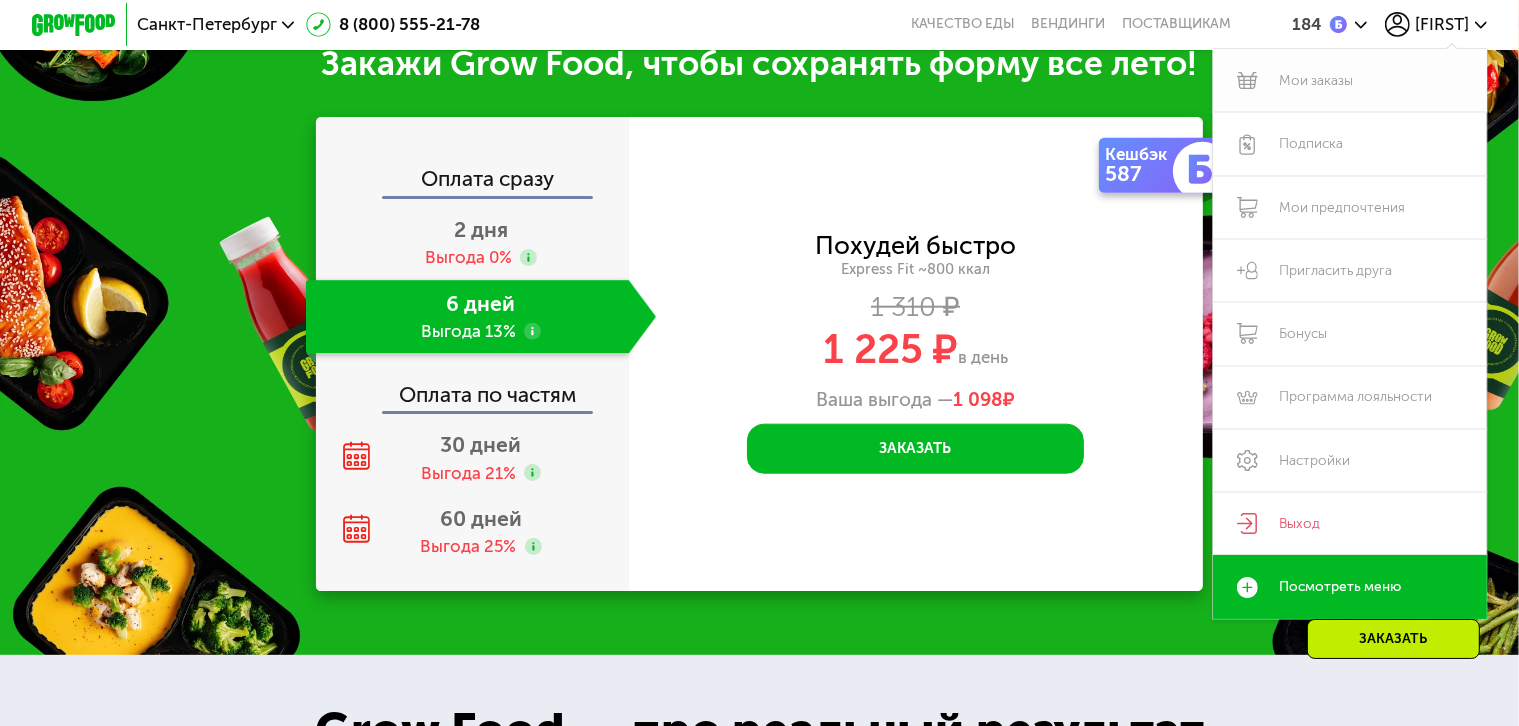click on "Мои заказы" at bounding box center (1350, 80) 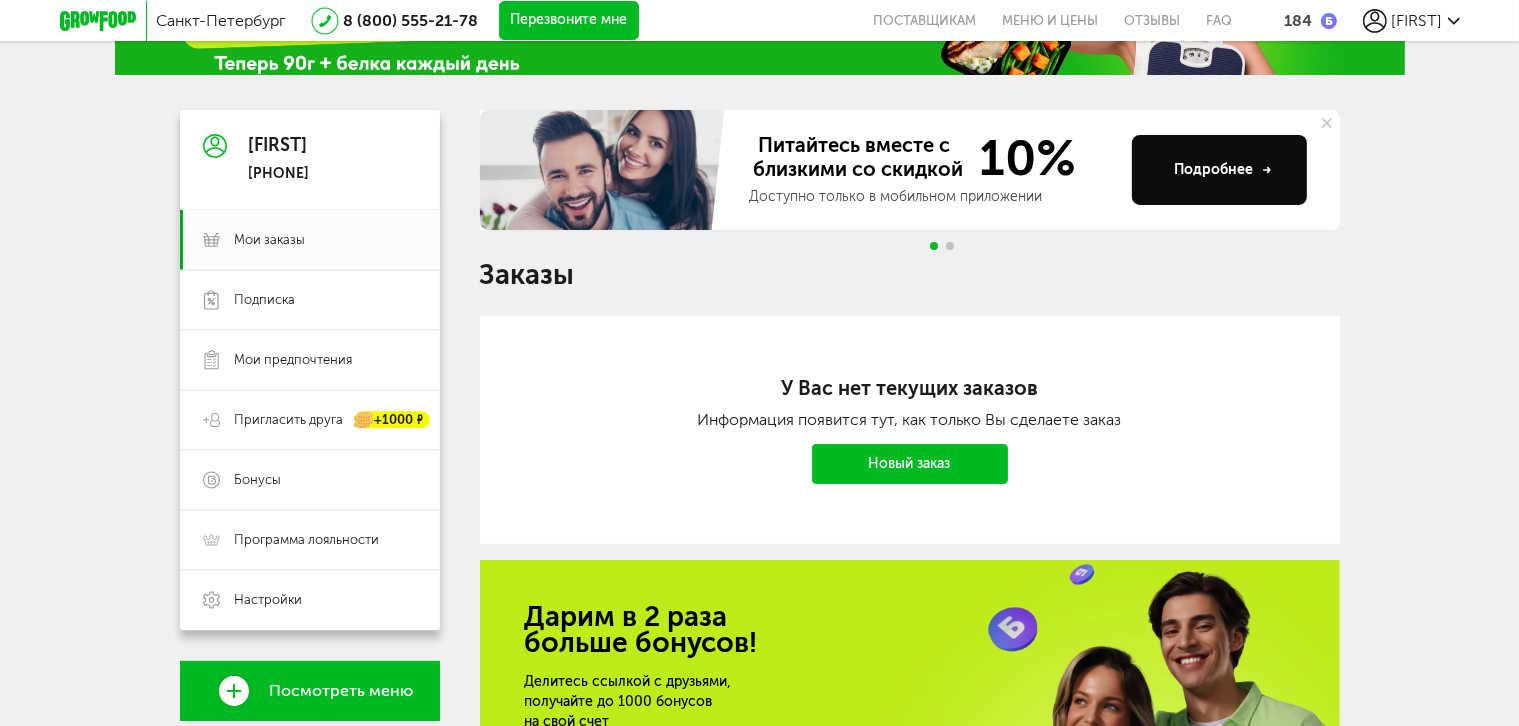 scroll, scrollTop: 126, scrollLeft: 0, axis: vertical 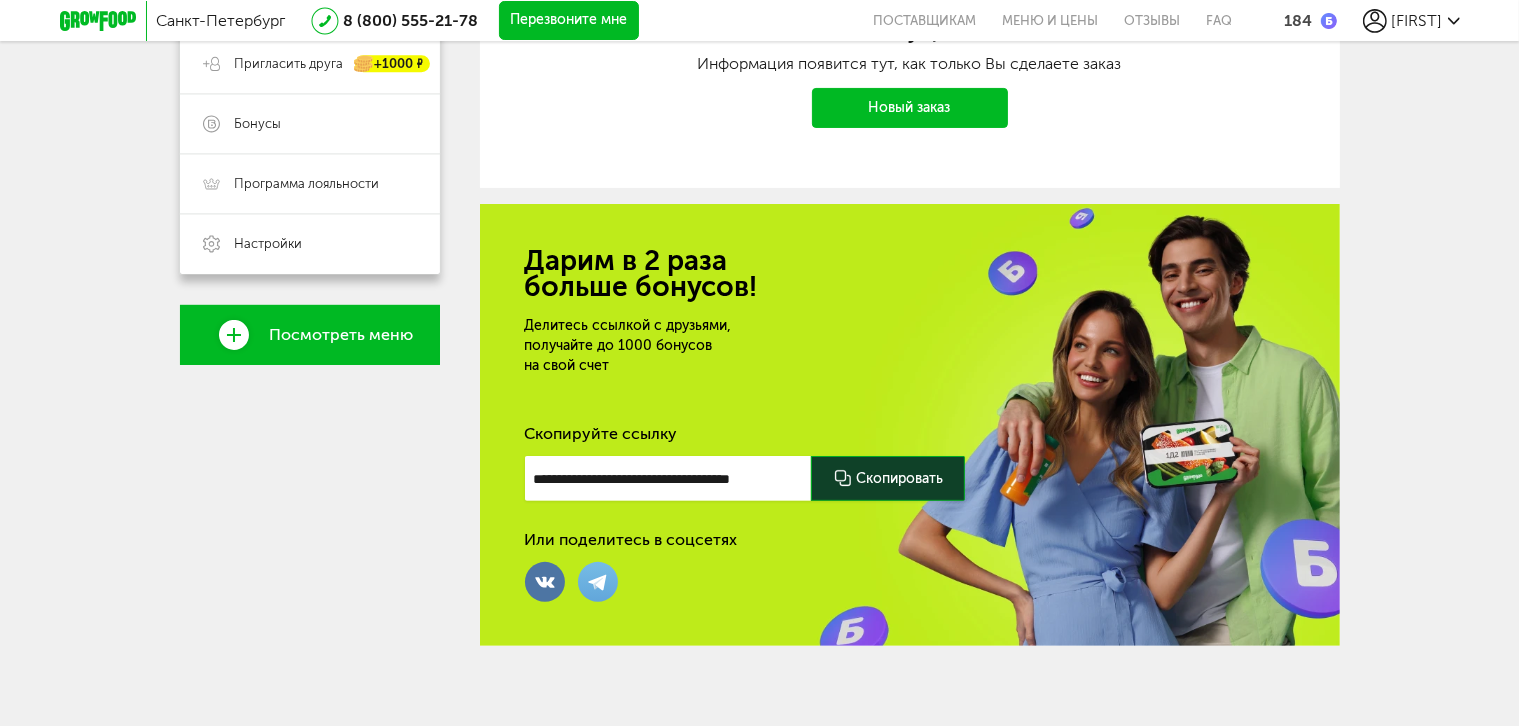 click on "Новый заказ" at bounding box center (910, 108) 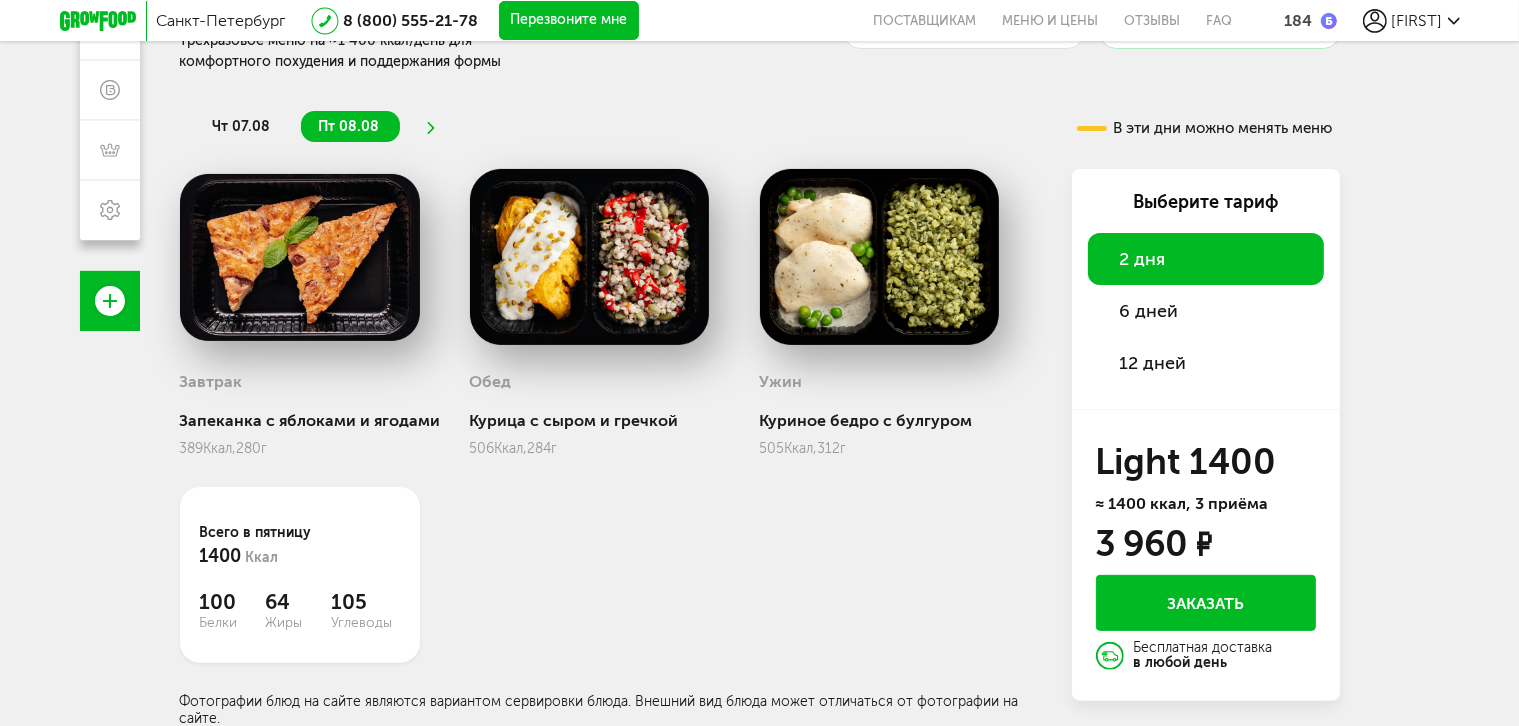 scroll, scrollTop: 0, scrollLeft: 0, axis: both 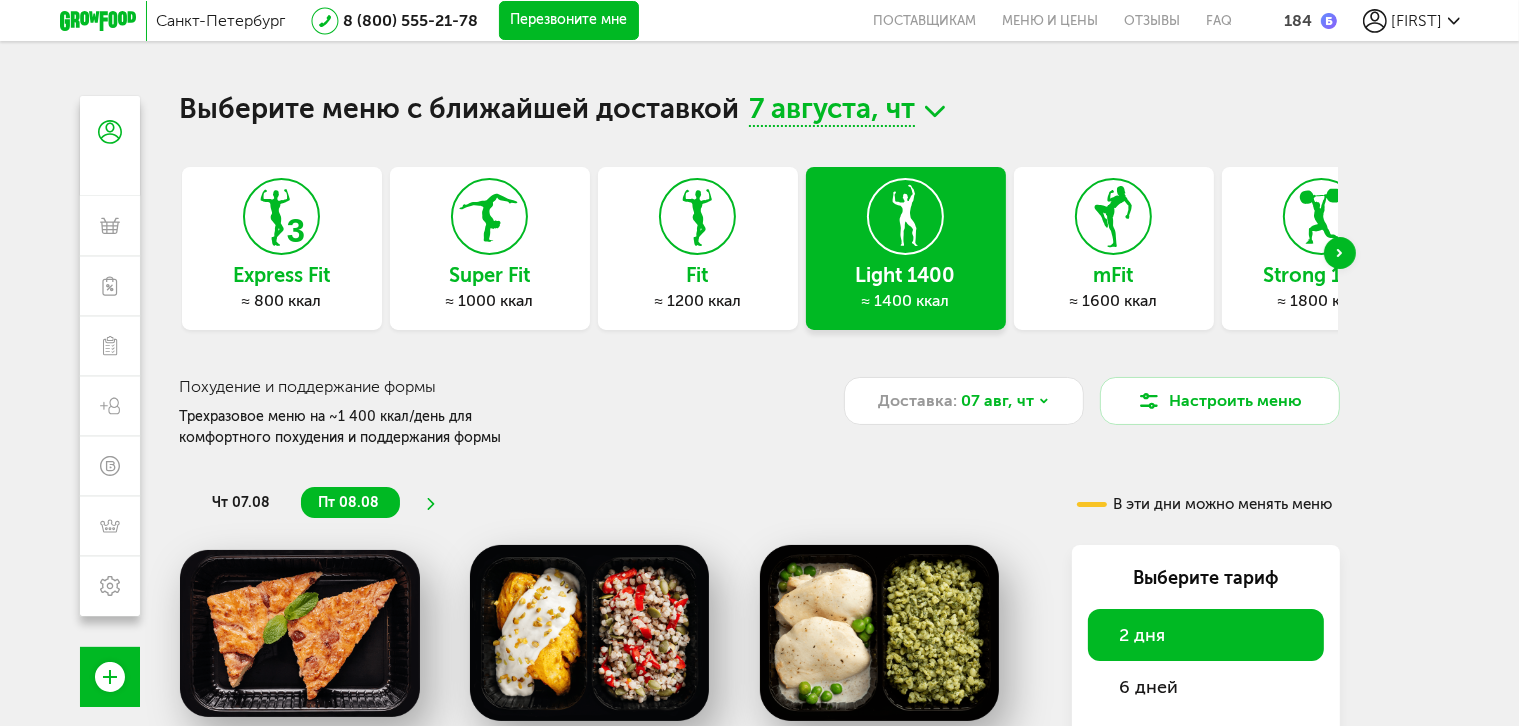 click 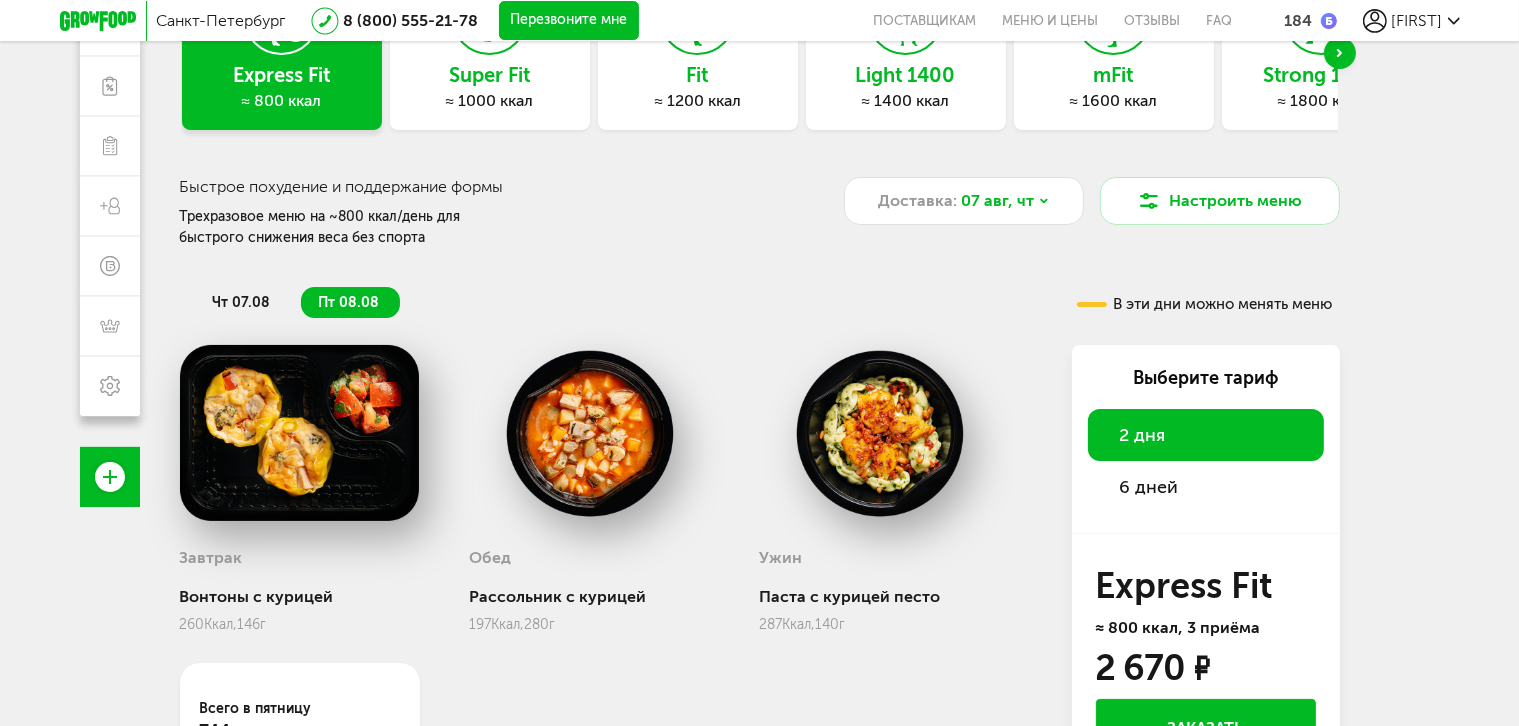 scroll, scrollTop: 300, scrollLeft: 0, axis: vertical 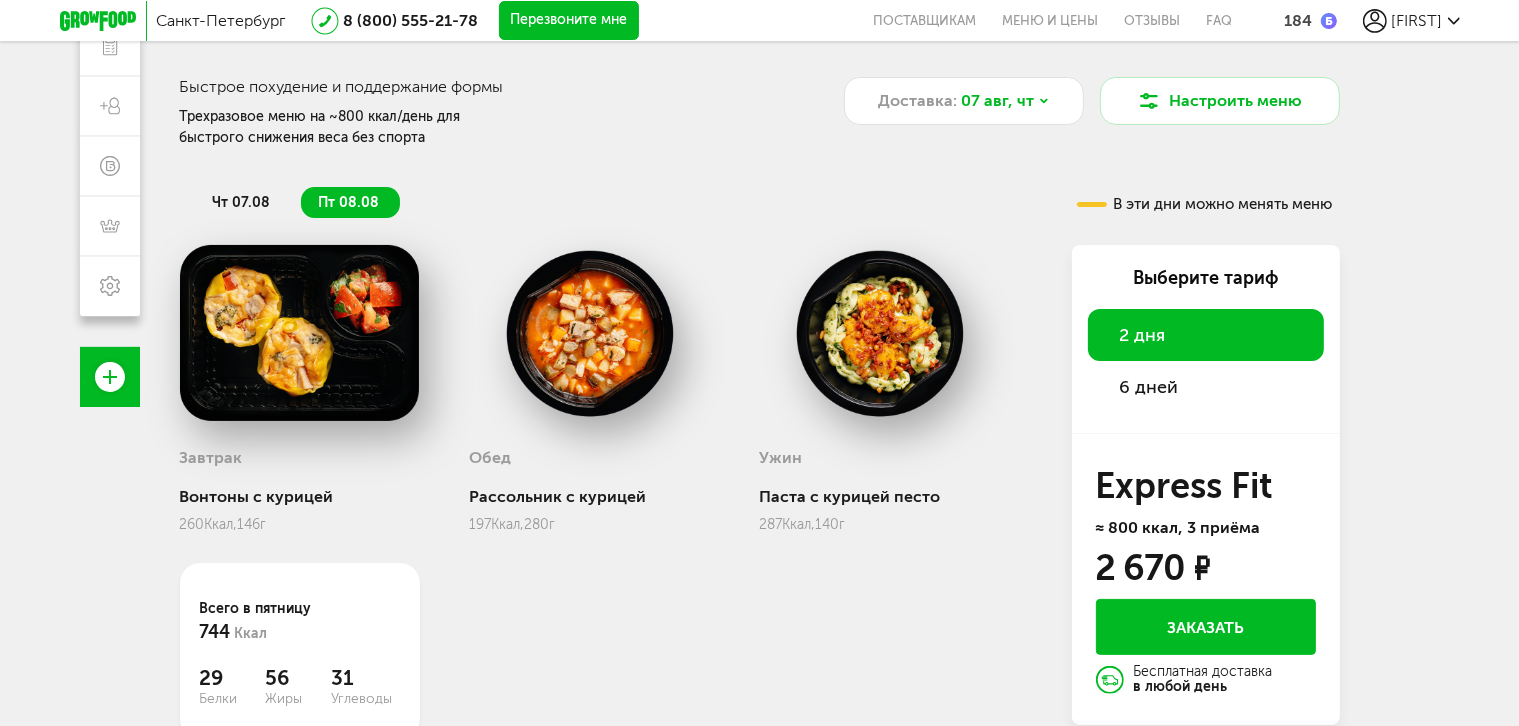 click on "6 дней" at bounding box center (1149, 387) 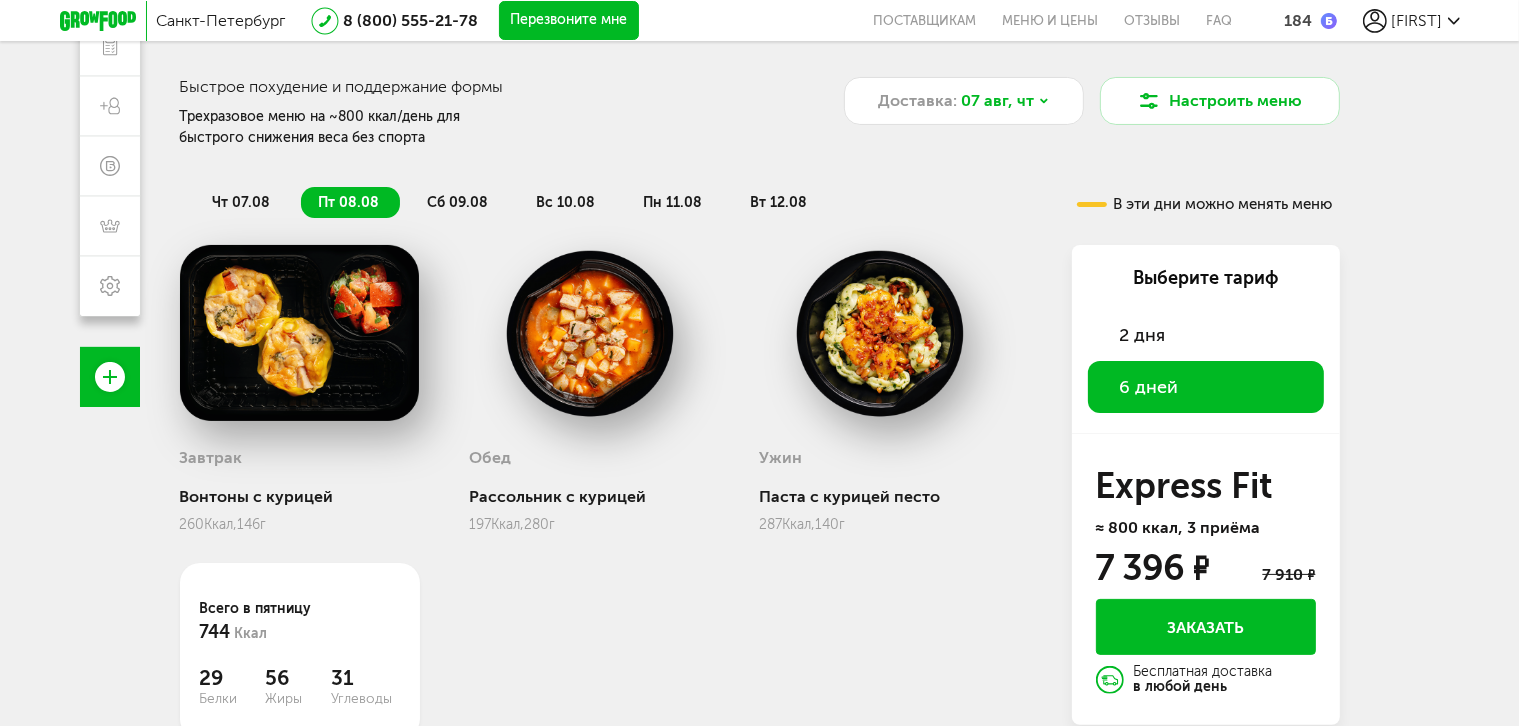 click on "чт 07.08" at bounding box center [242, 202] 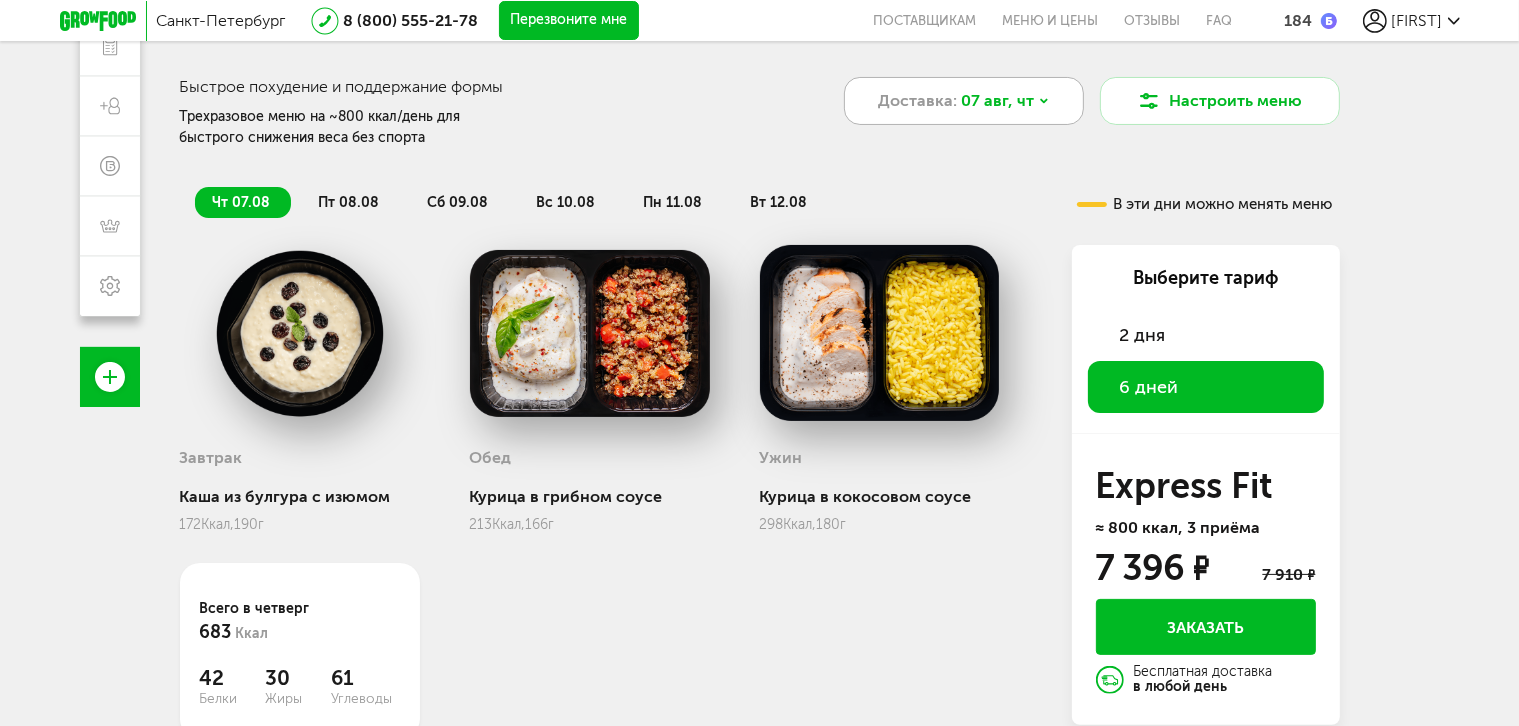 click on "07 авг, чт" at bounding box center [997, 101] 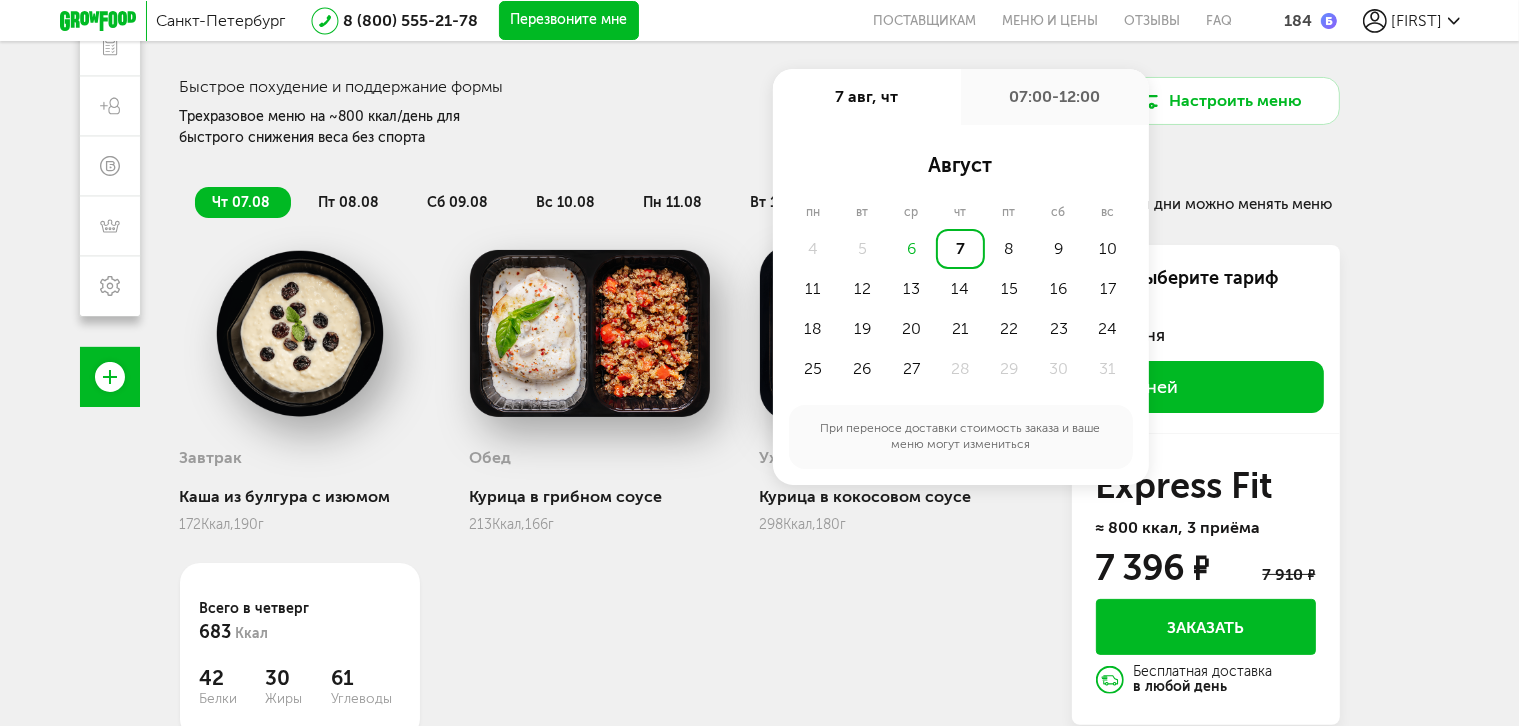 click on "6" at bounding box center (911, 249) 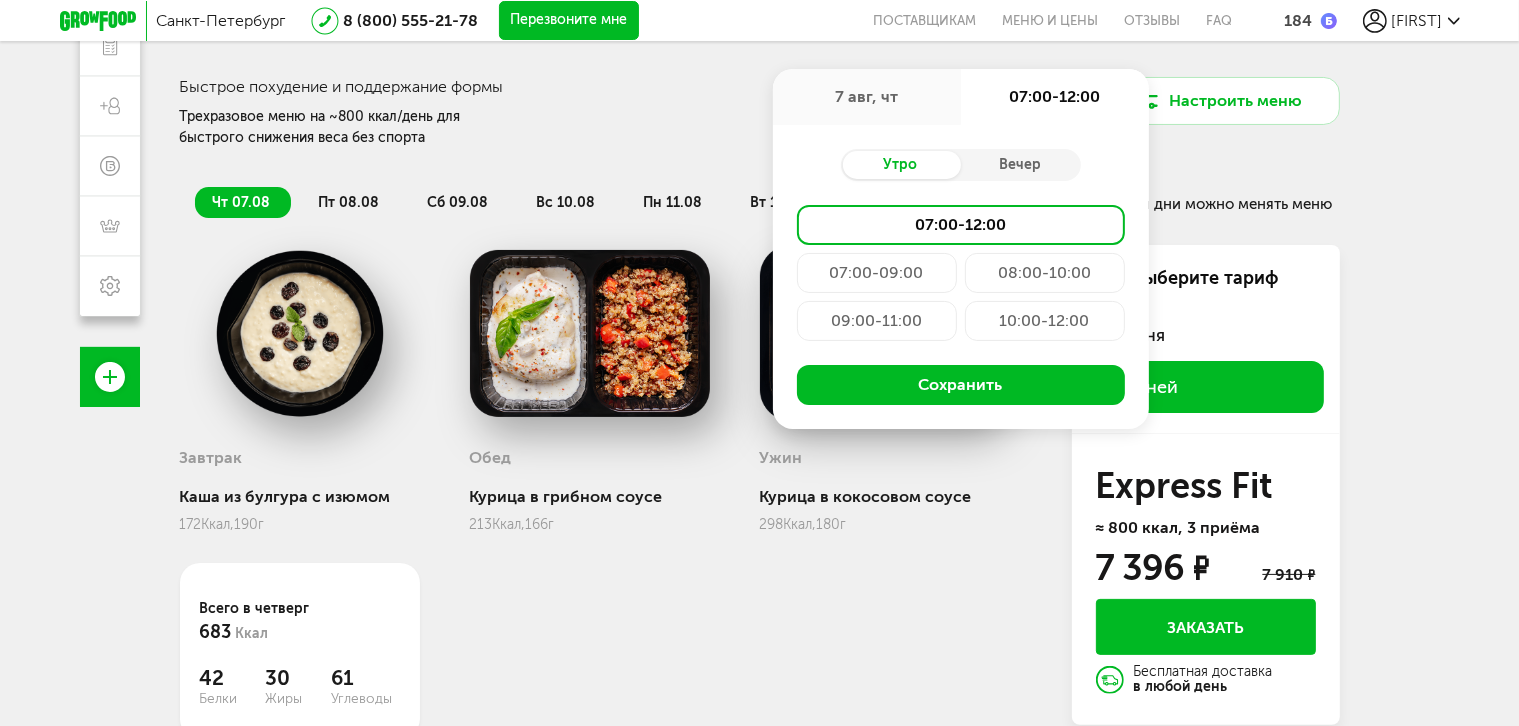 click on "07:00-12:00" at bounding box center (961, 225) 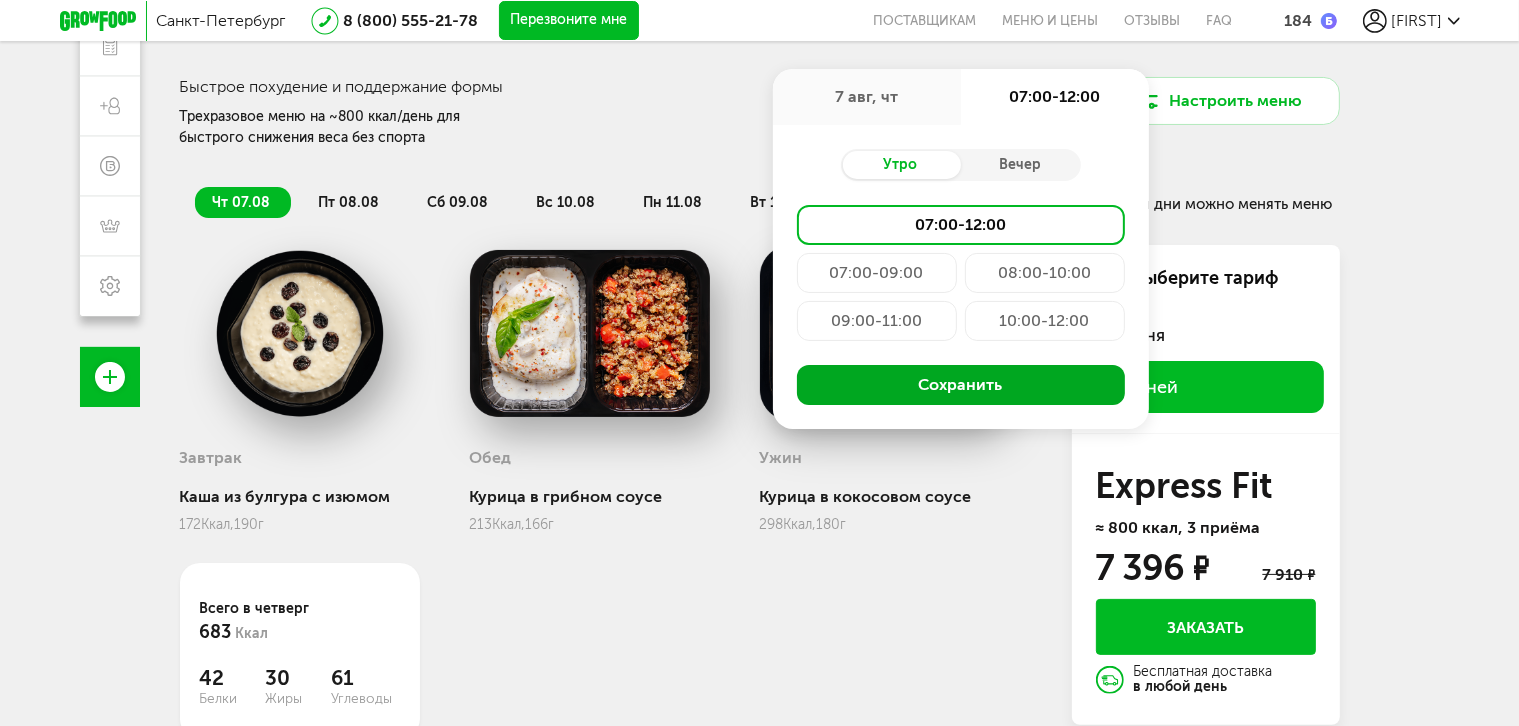 click on "Сохранить" at bounding box center [961, 385] 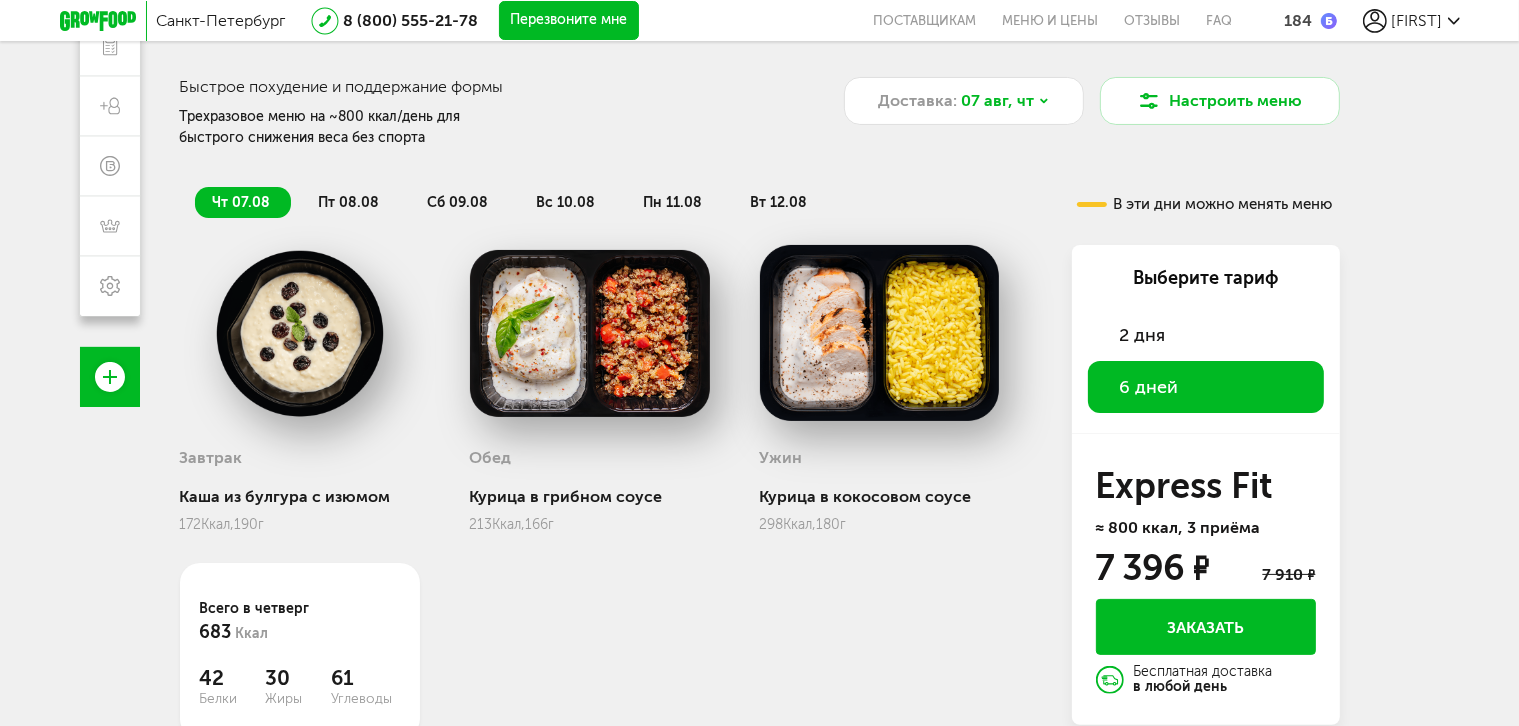 scroll, scrollTop: 376, scrollLeft: 0, axis: vertical 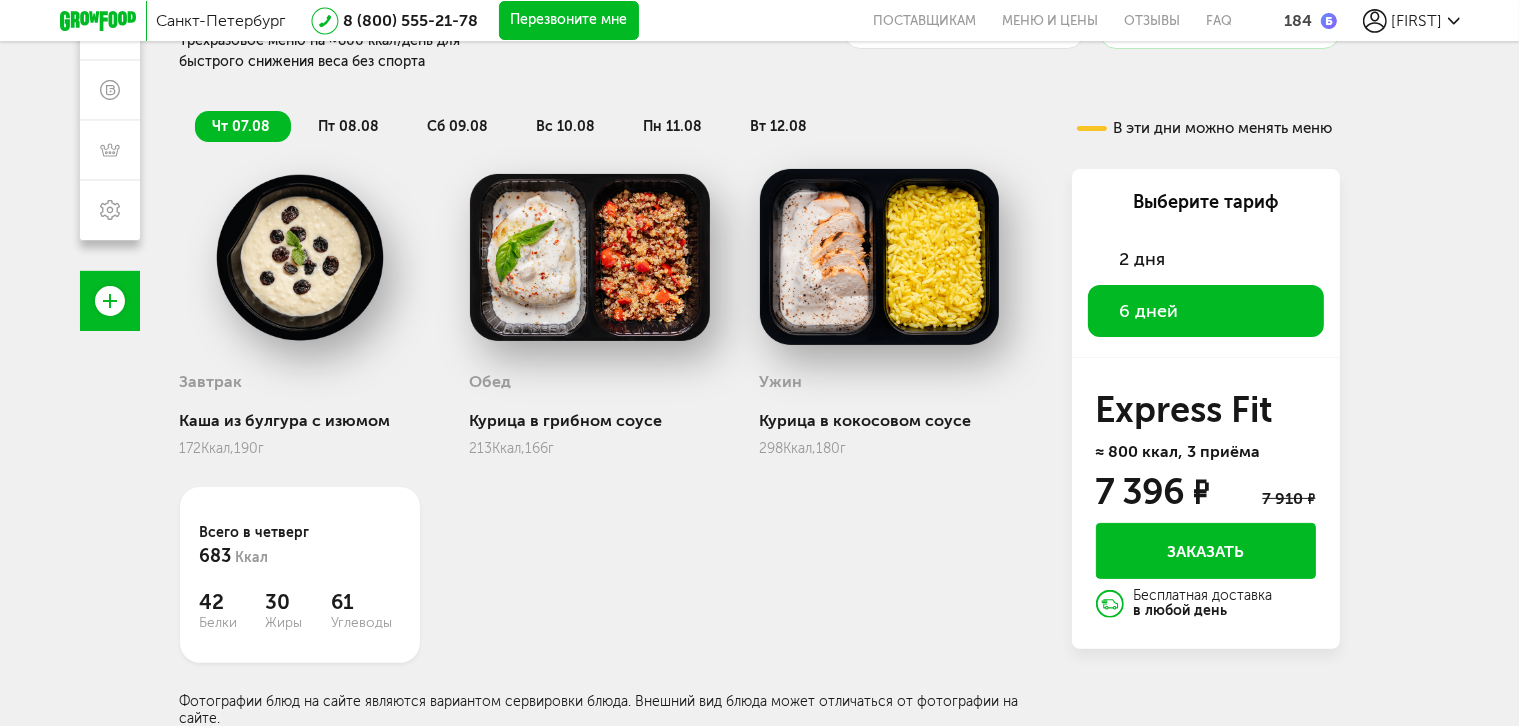 click on "пт 08.08" at bounding box center [349, 126] 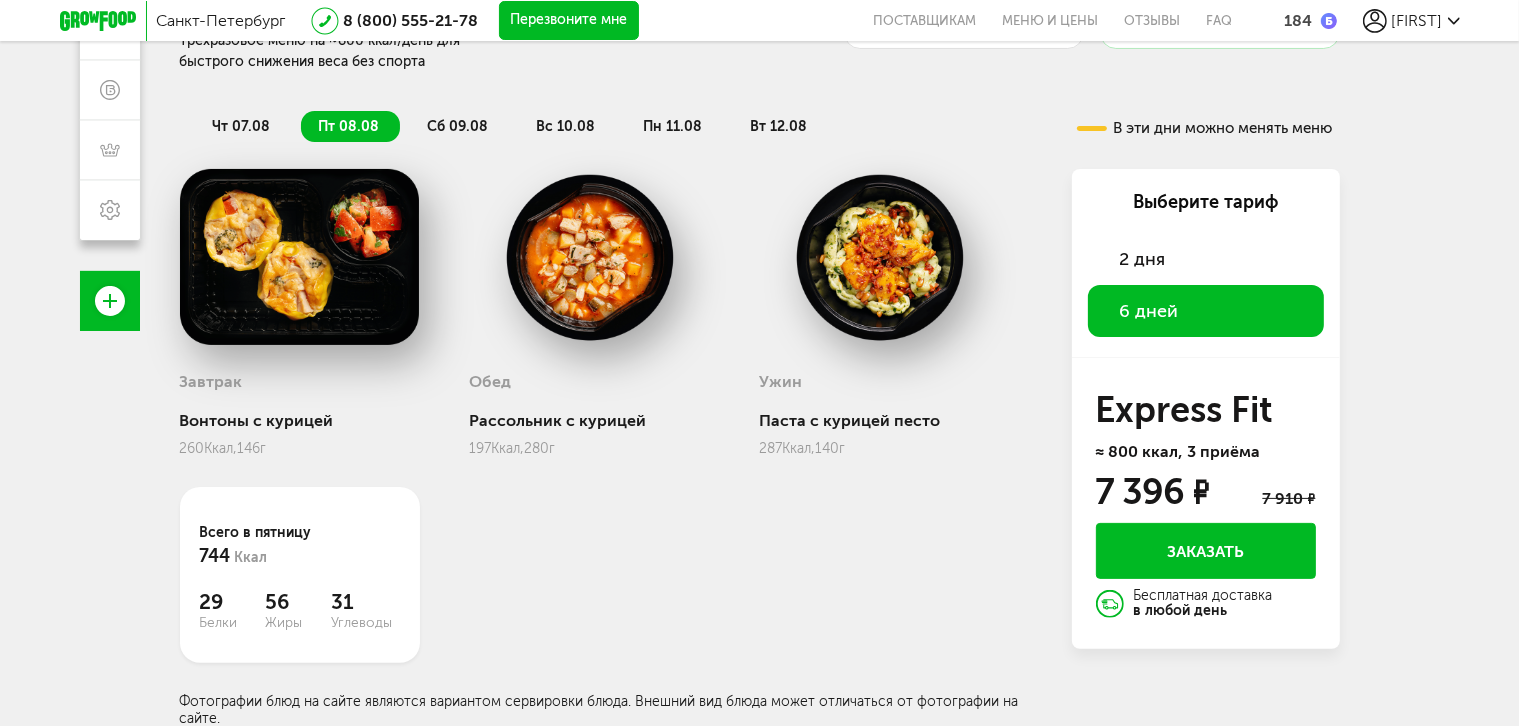 scroll, scrollTop: 0, scrollLeft: 0, axis: both 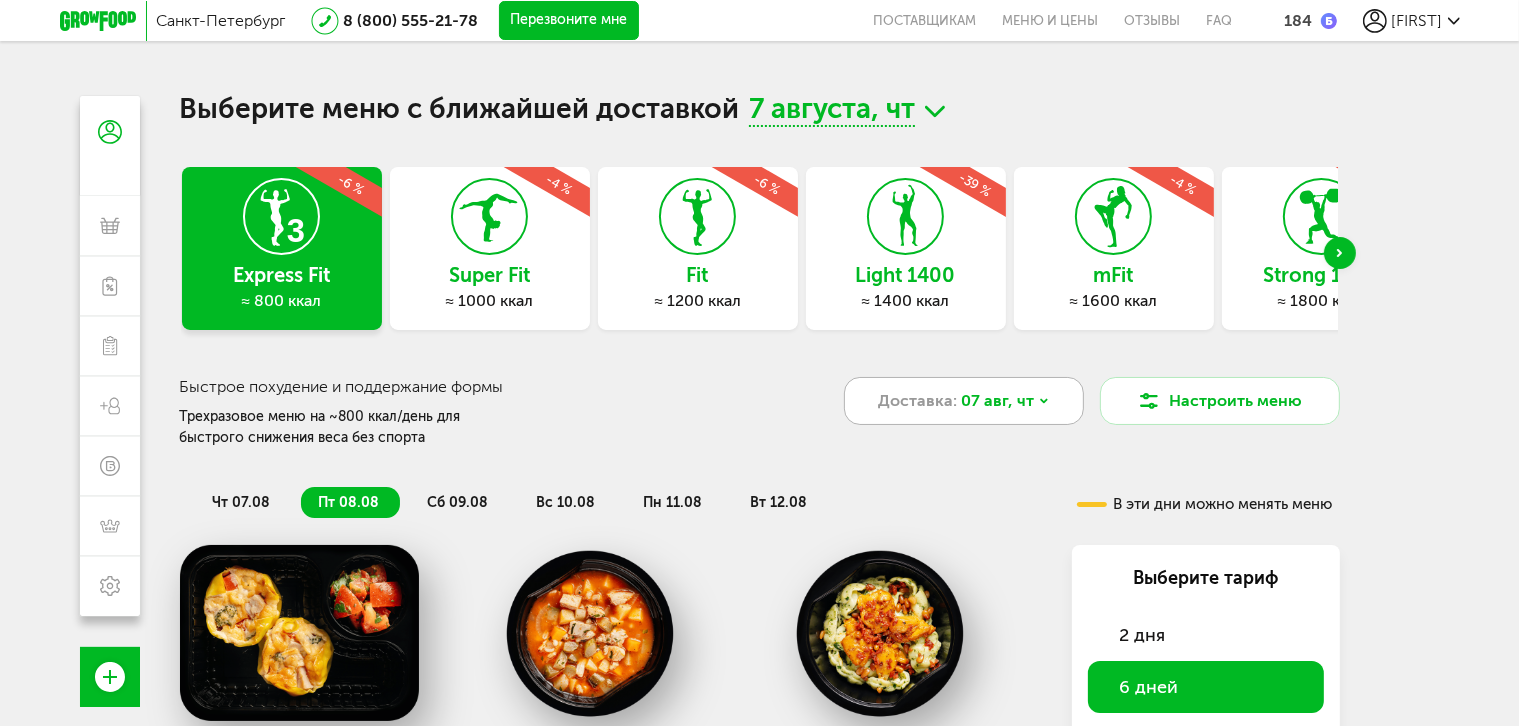 click on "07 авг, чт" at bounding box center [997, 401] 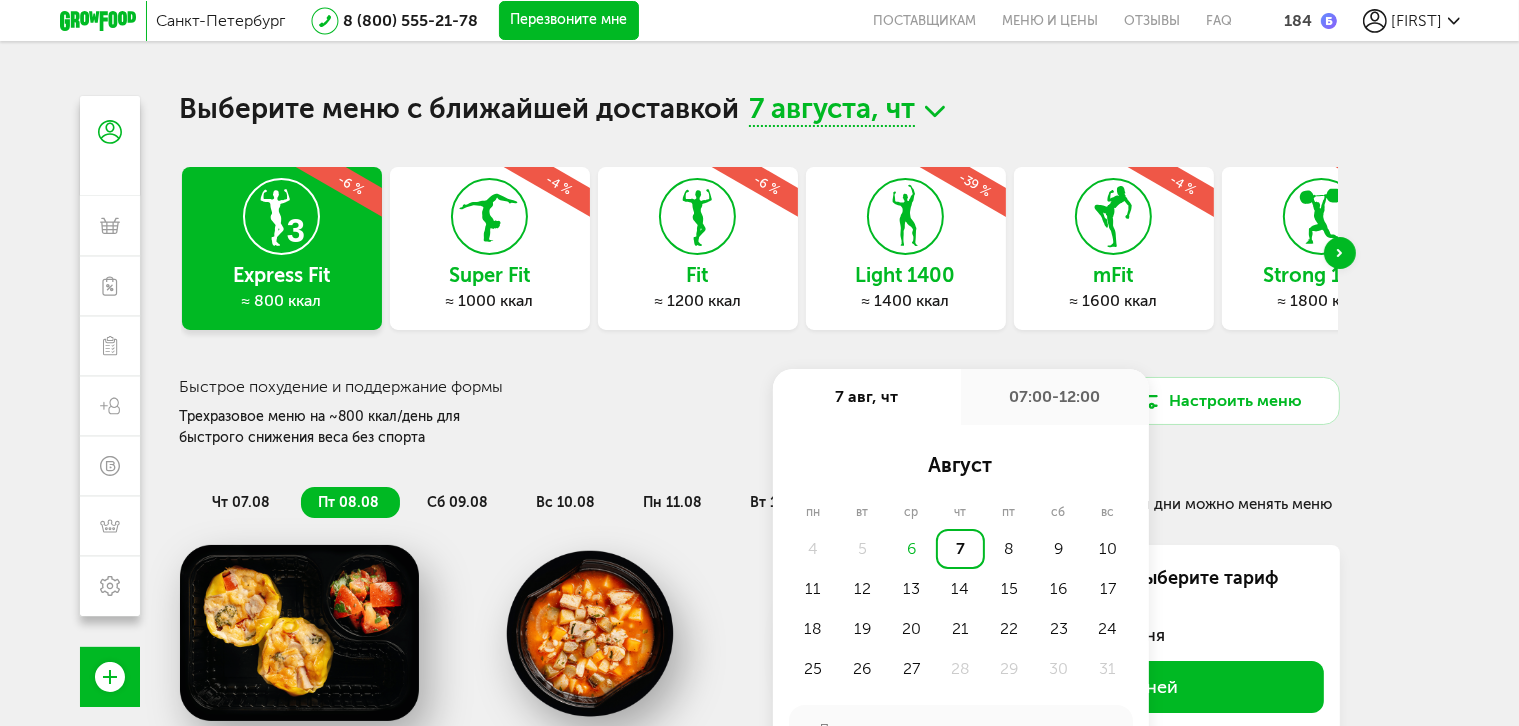 click on "7" at bounding box center (960, 549) 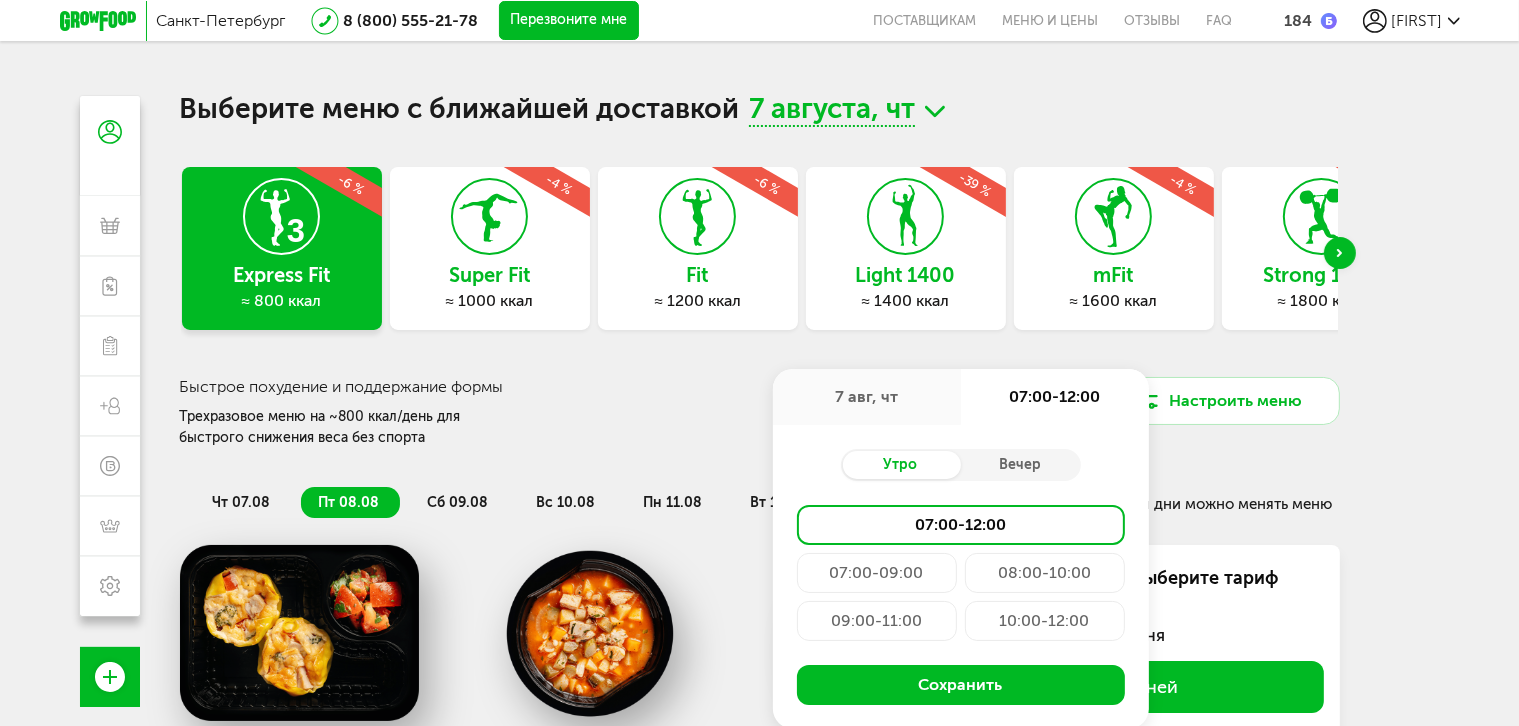 click on "Санкт-Петербург
8 (800) 555-21-78   Перезвоните мне
поставщикам
Меню и цены
Отзывы
FAQ
184
Инна               Инна   8 (921) 552-10-10       Мои заказы       Подписка           Мои предпочтения     Пригласить друга     +1000 ₽       Бонусы     Программа лояльности     Настройки       Выход       Меню и цены Отзывы FAQ     8 (800) 555-21-78   Перезвоните мне     По любым вопросам пишите сюда:       Подписывайтесь в соцсетях:       Присоединяйся к нашей команде:   Карьера в GF   Читайте статьи:   Блог GrowFood   Ты блогер?   Оставляй заявку   Поставщикам:   Написать   Новый заказ         Инна" at bounding box center (759, 451) 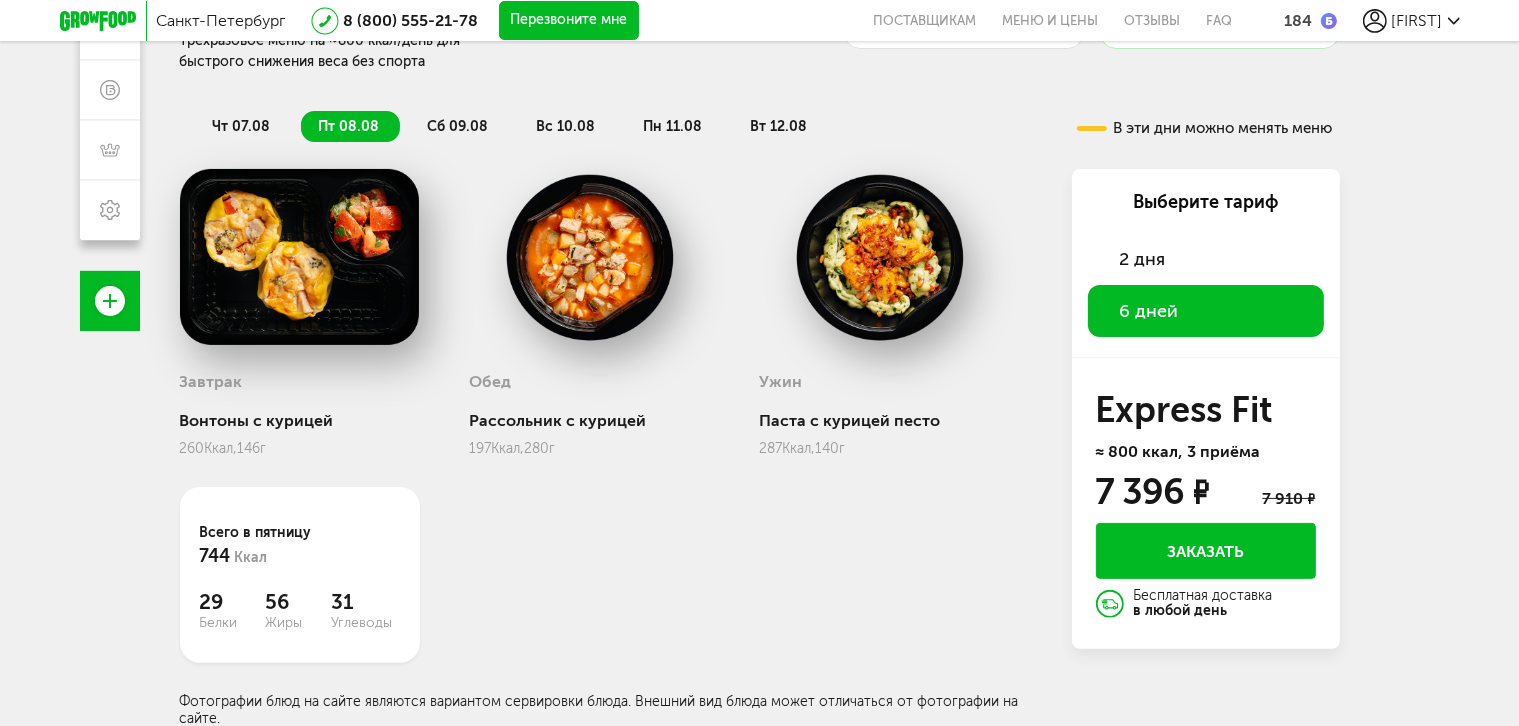 scroll, scrollTop: 76, scrollLeft: 0, axis: vertical 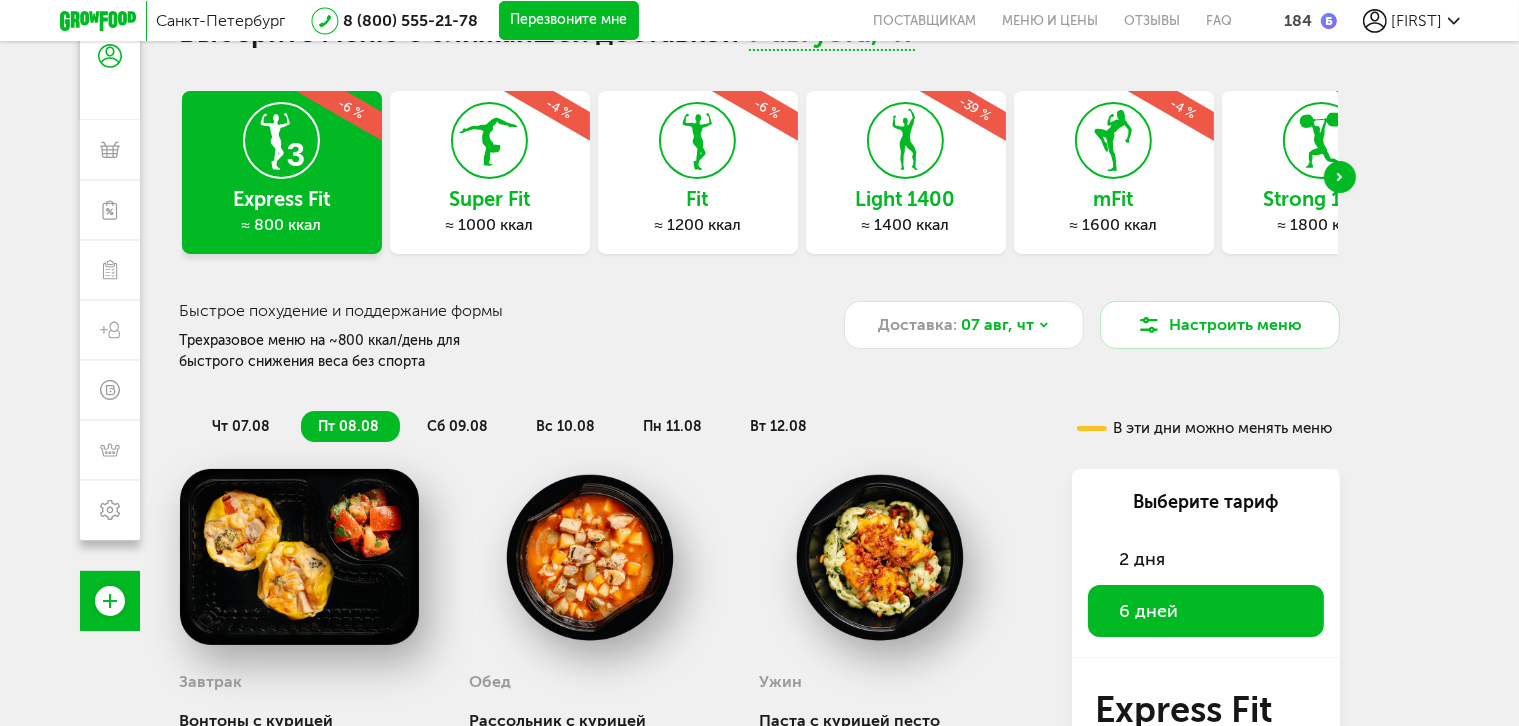 click 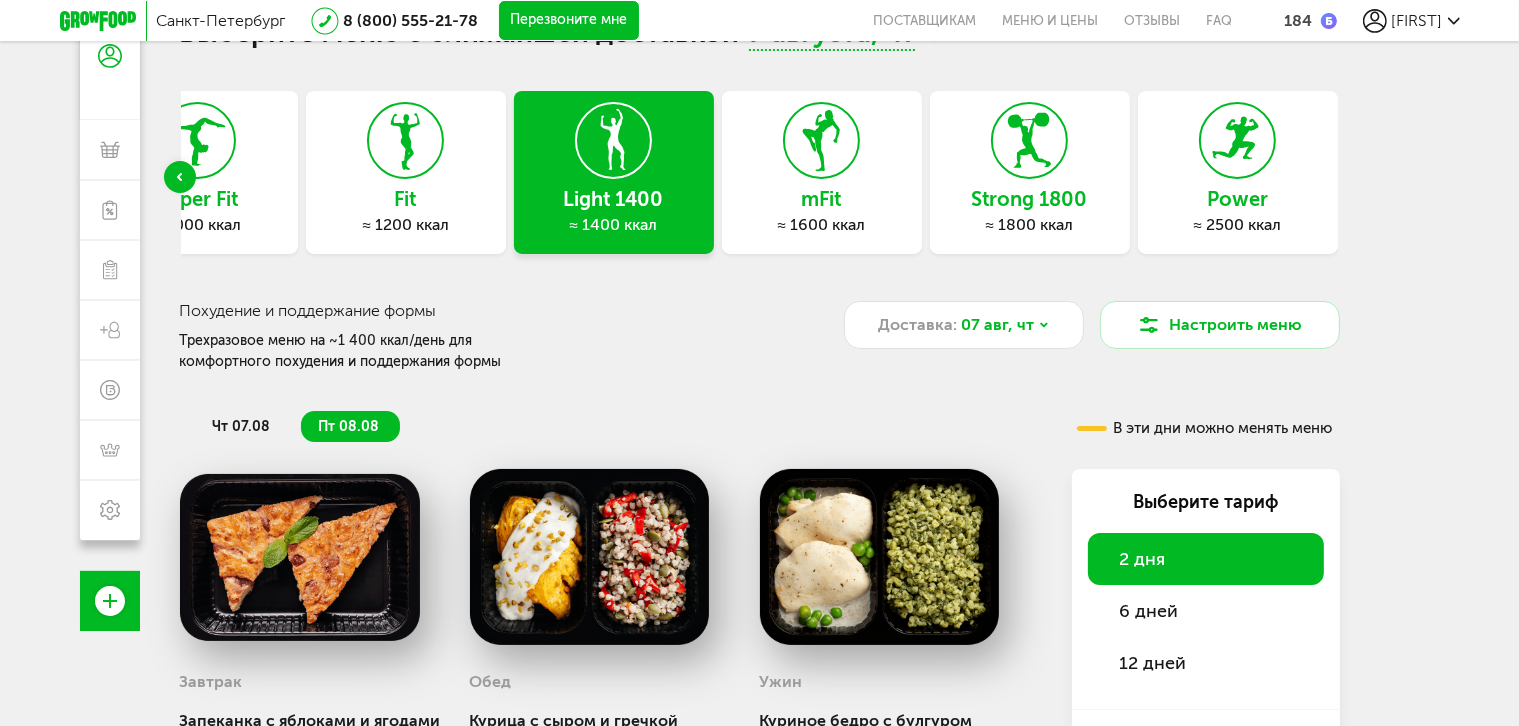 click on "6 дней" at bounding box center [1149, 611] 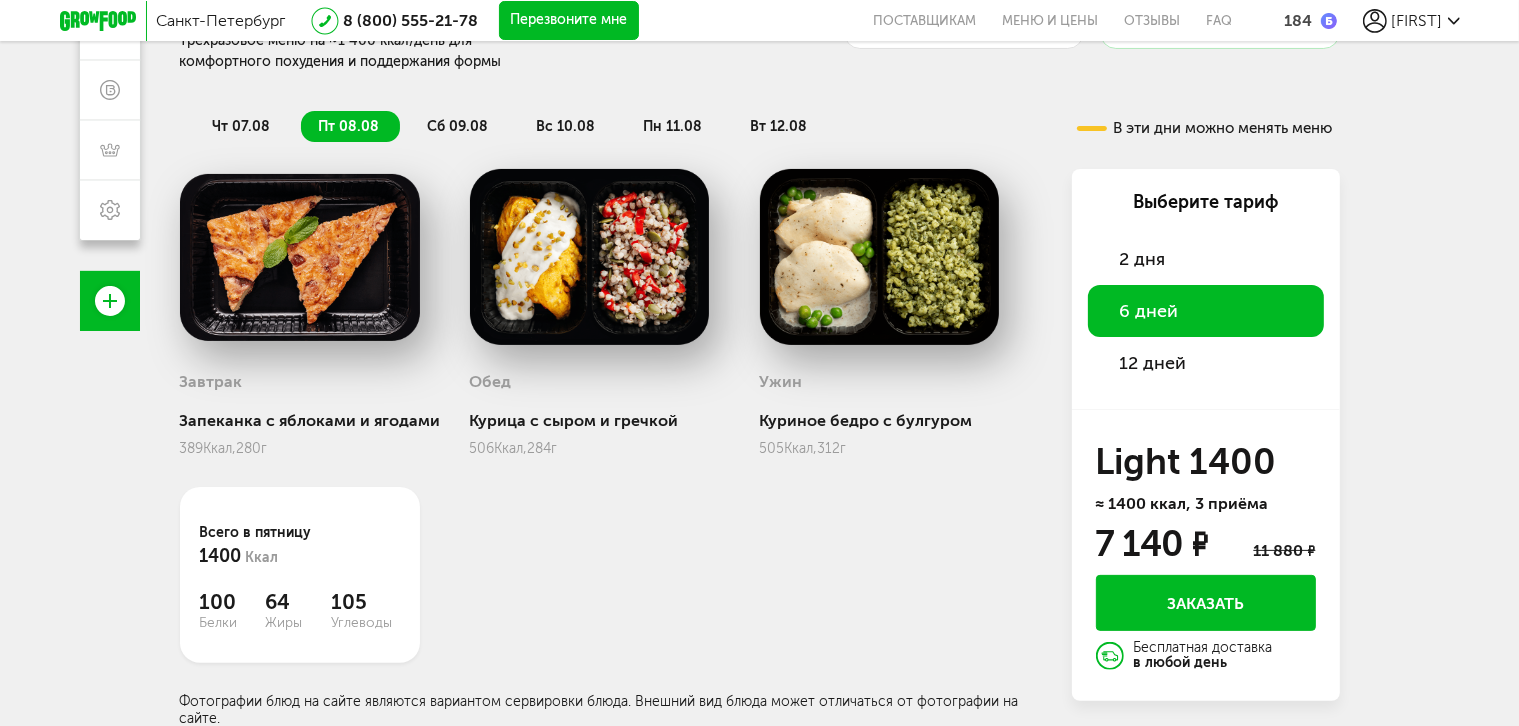 scroll, scrollTop: 0, scrollLeft: 0, axis: both 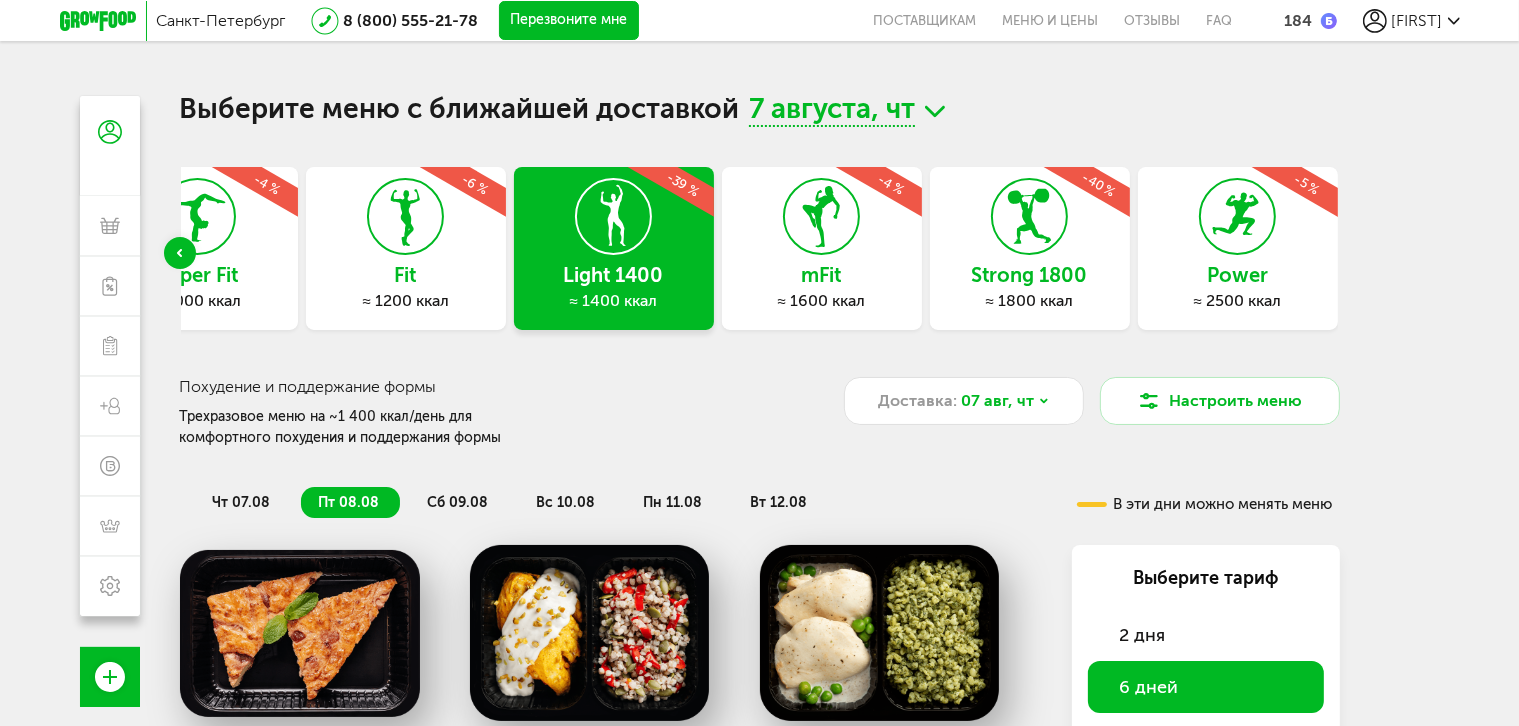 click on "Strong 1800   ≈ 1800 ккал   -40 %" at bounding box center (1030, 248) 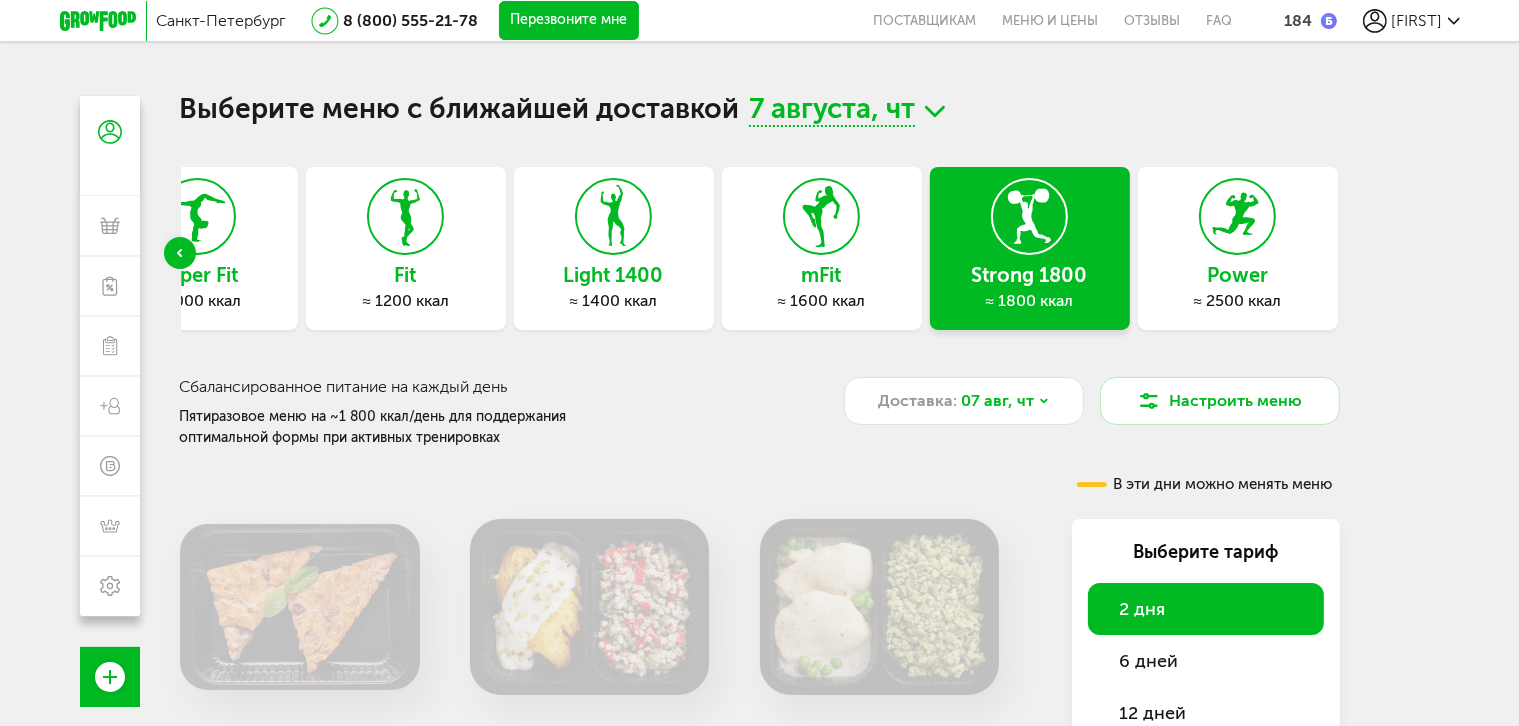 scroll, scrollTop: 200, scrollLeft: 0, axis: vertical 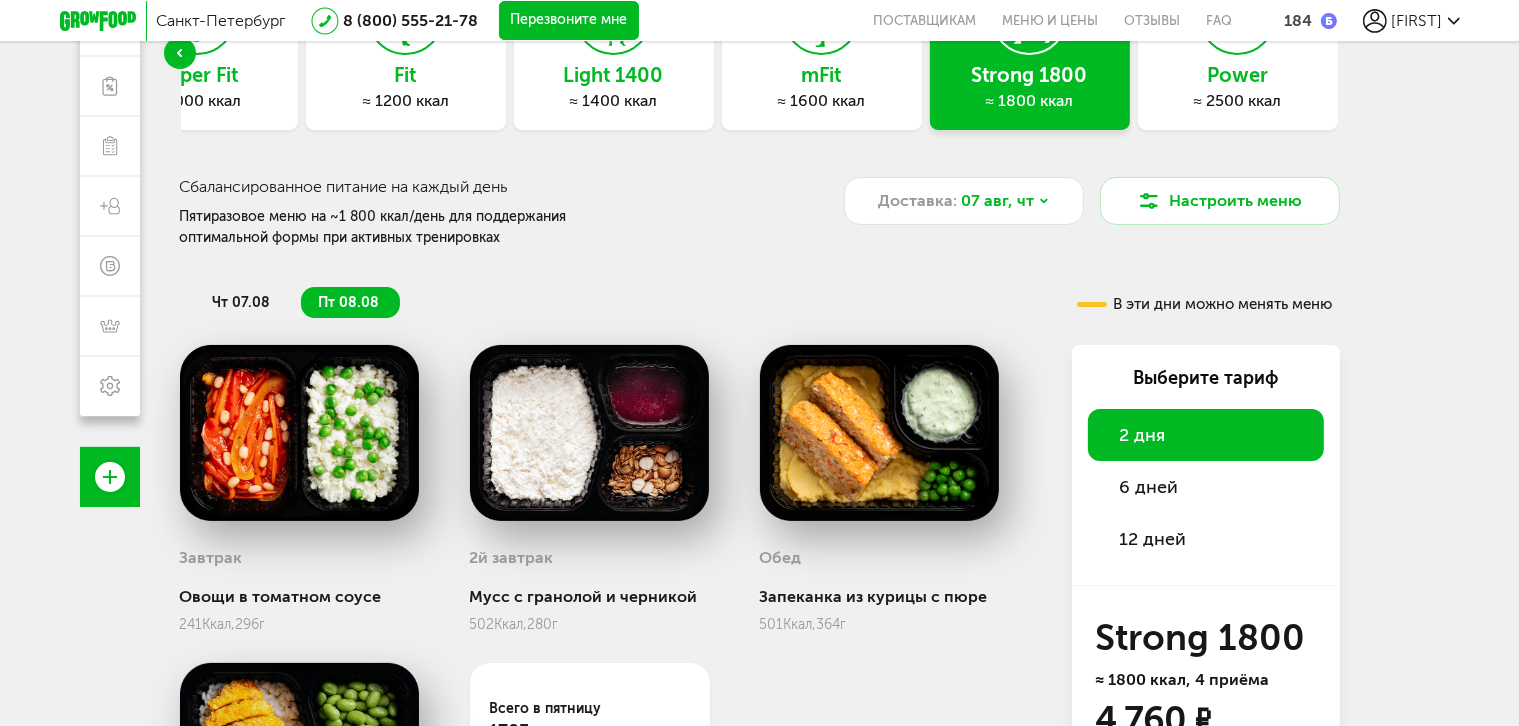 click on "6 дней" at bounding box center (1149, 487) 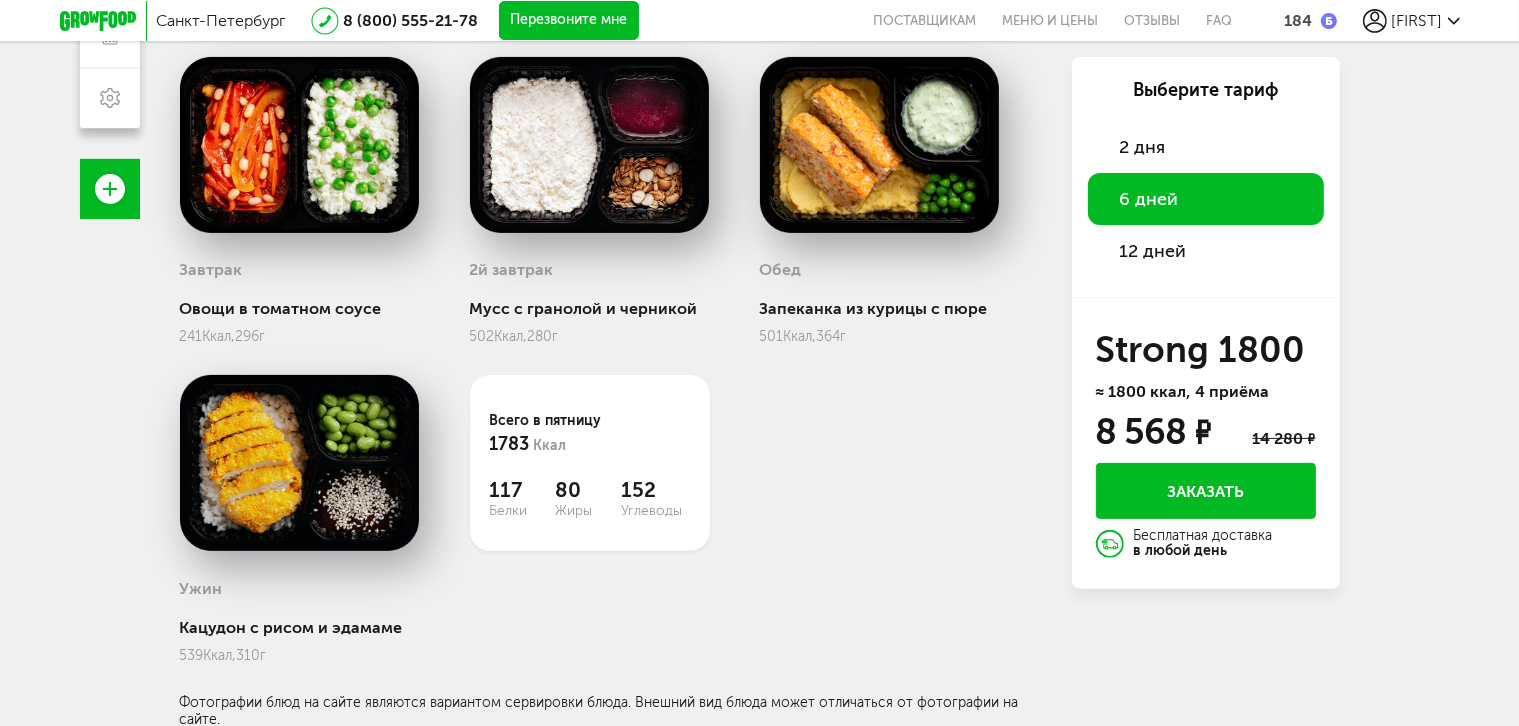 scroll, scrollTop: 0, scrollLeft: 0, axis: both 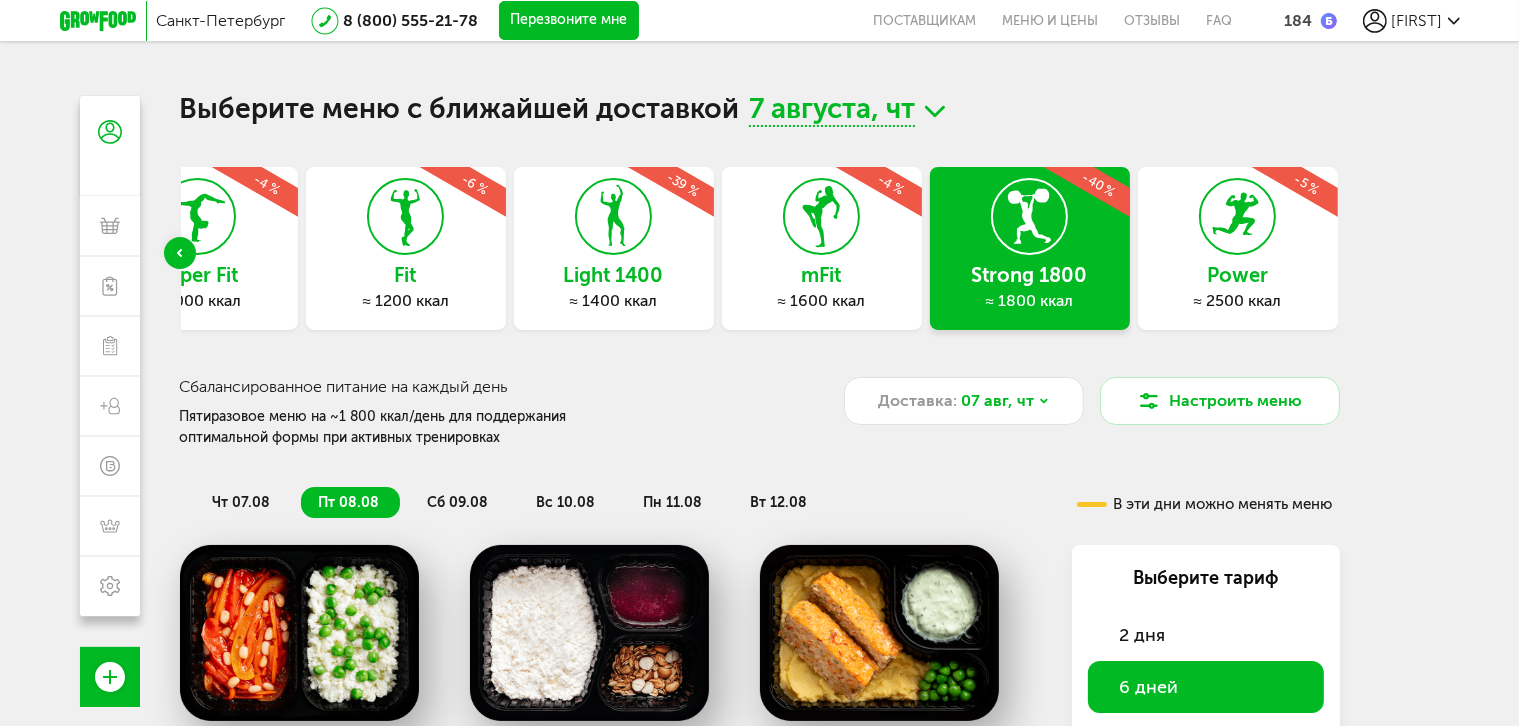 click on "Light 1400   ≈ 1400 ккал   -39 %" at bounding box center [614, 248] 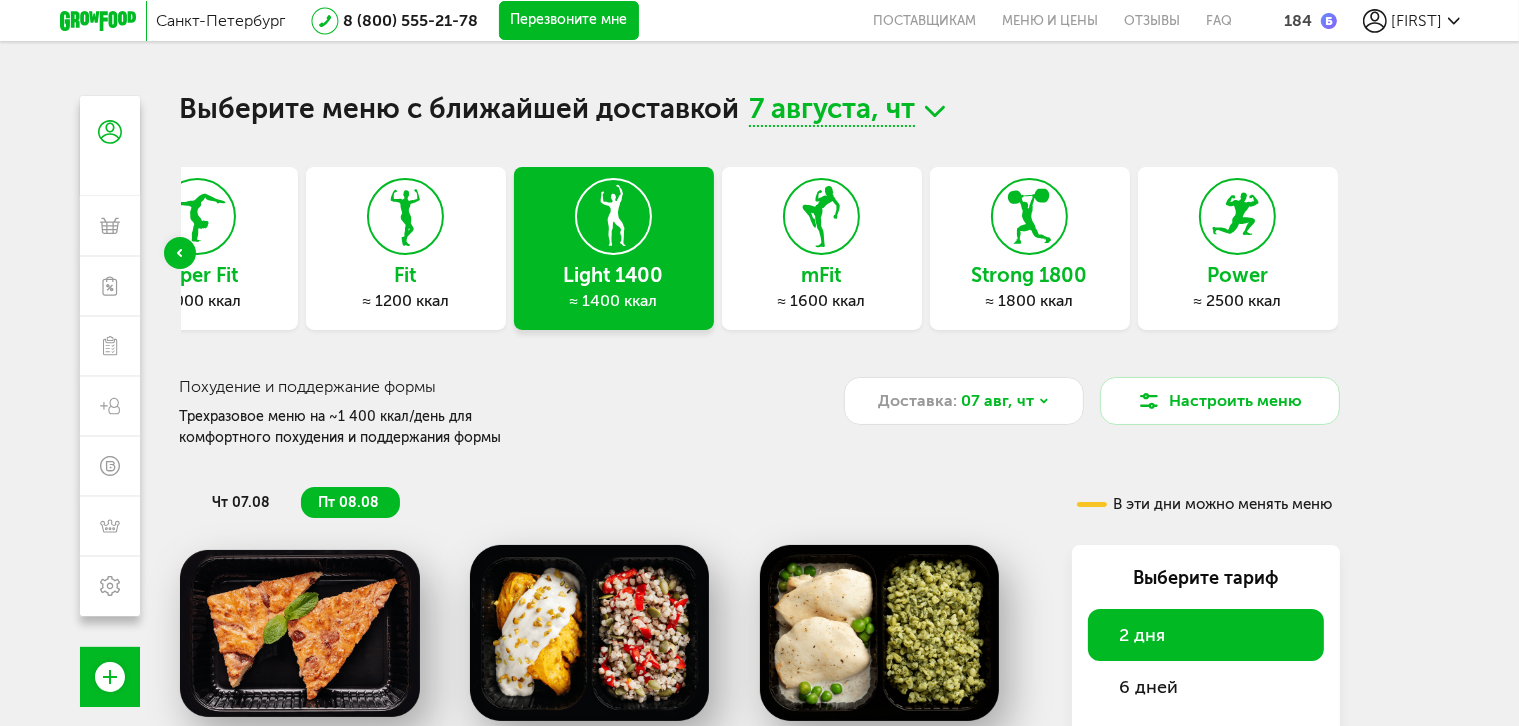 scroll, scrollTop: 300, scrollLeft: 0, axis: vertical 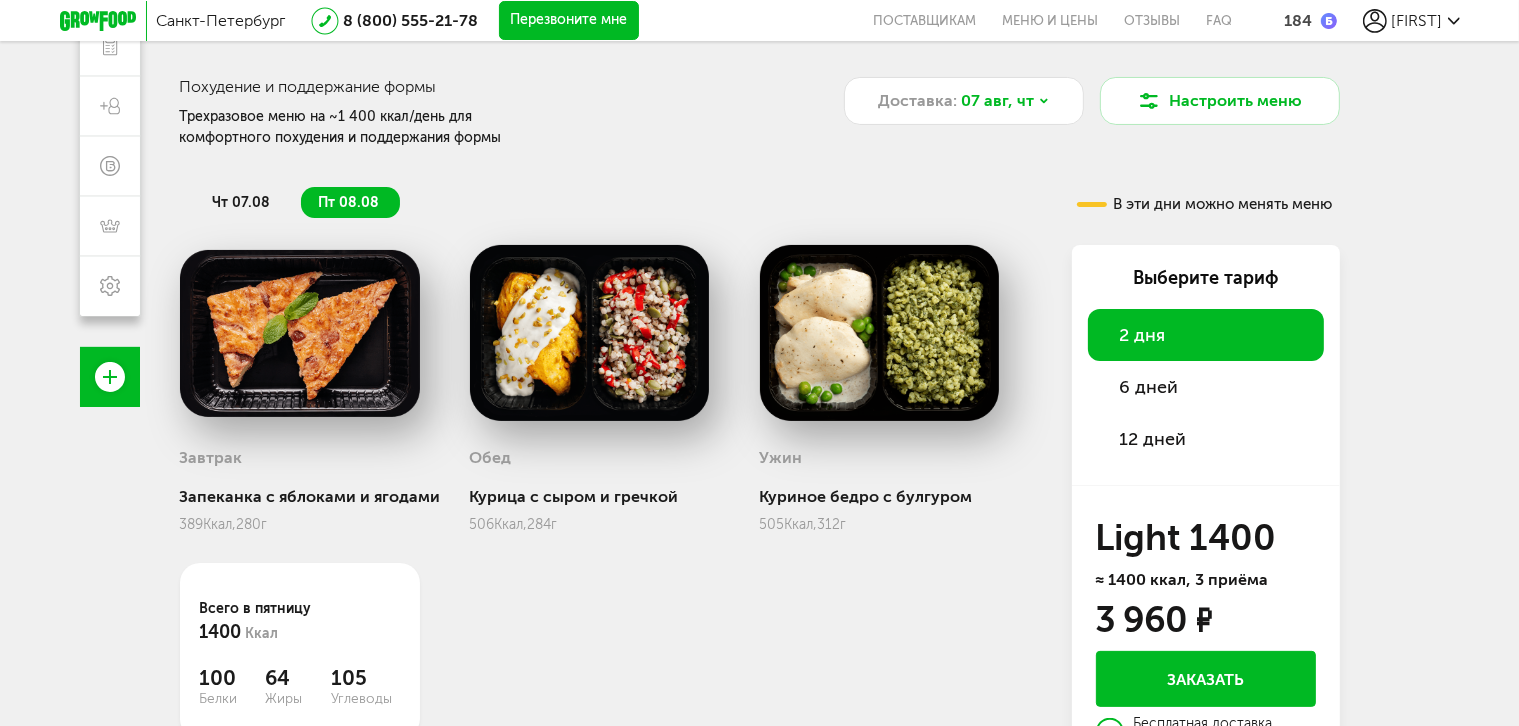 click on "6 дней" at bounding box center (1206, 387) 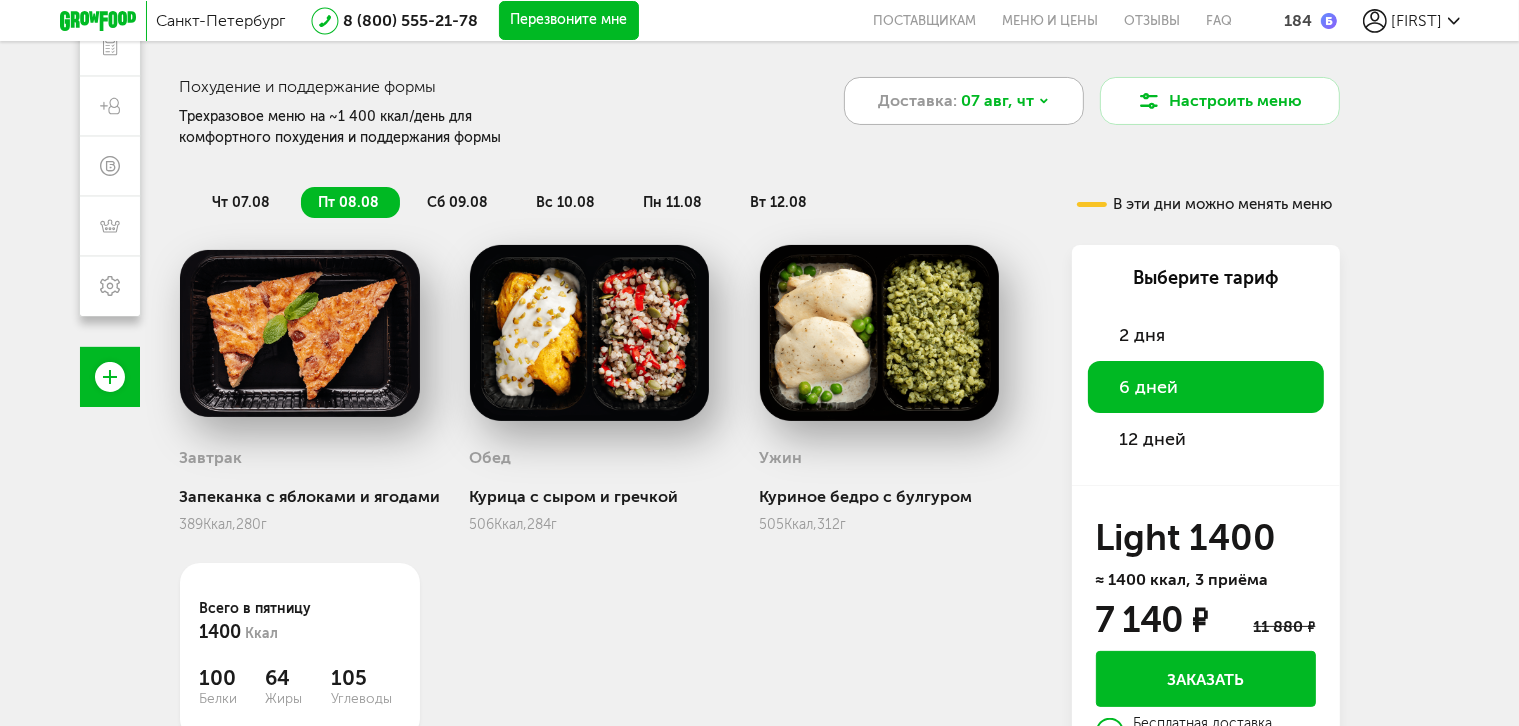 click on "07 авг, чт" at bounding box center (997, 101) 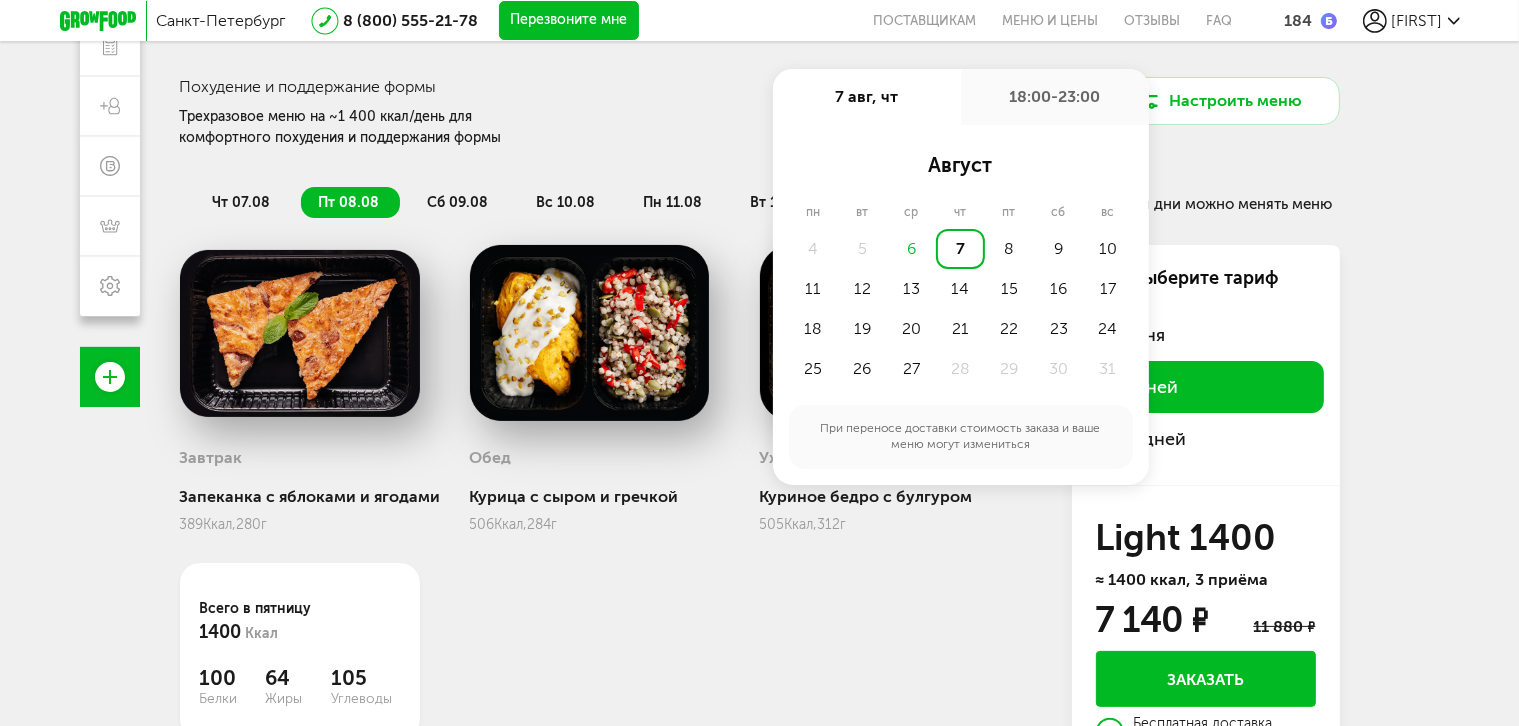 click on "7" at bounding box center [960, 249] 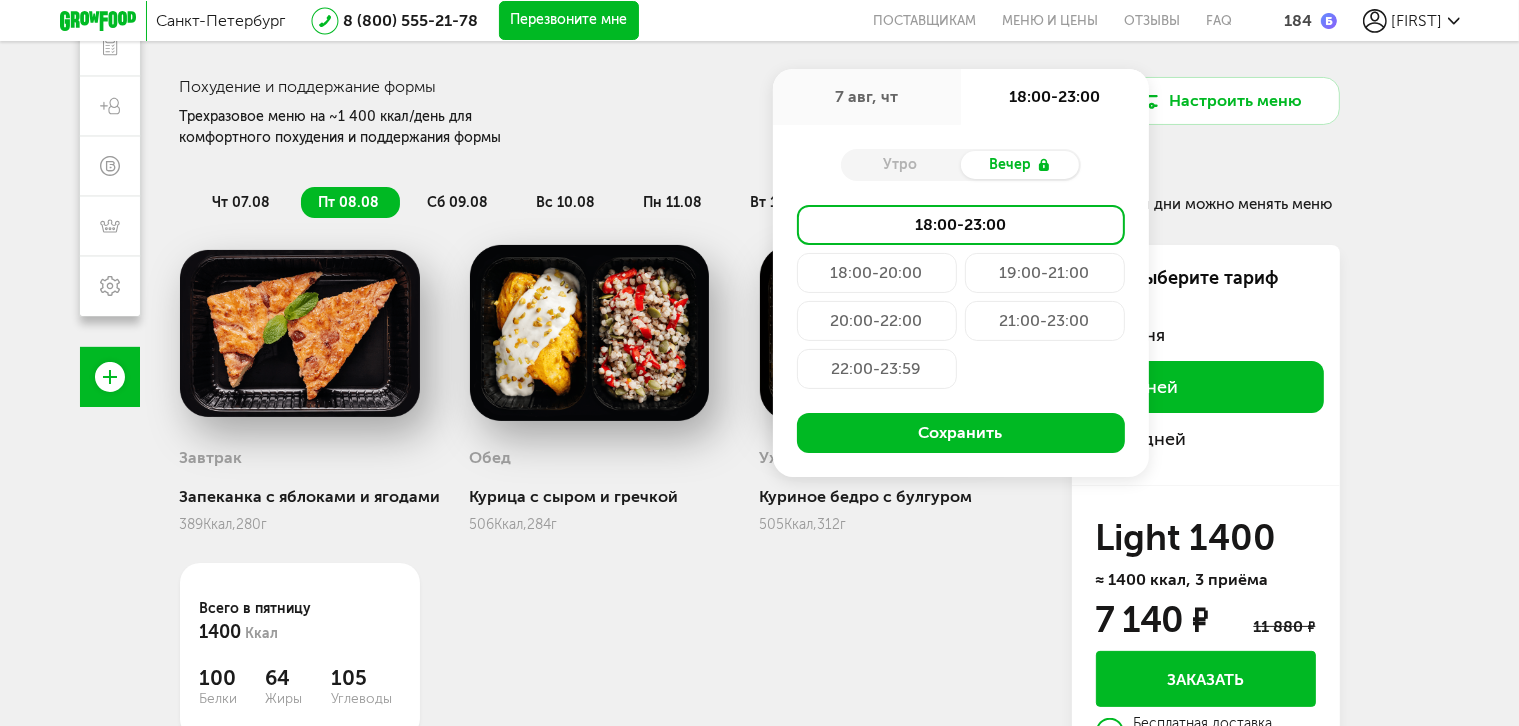 click on "Утро" at bounding box center (901, 165) 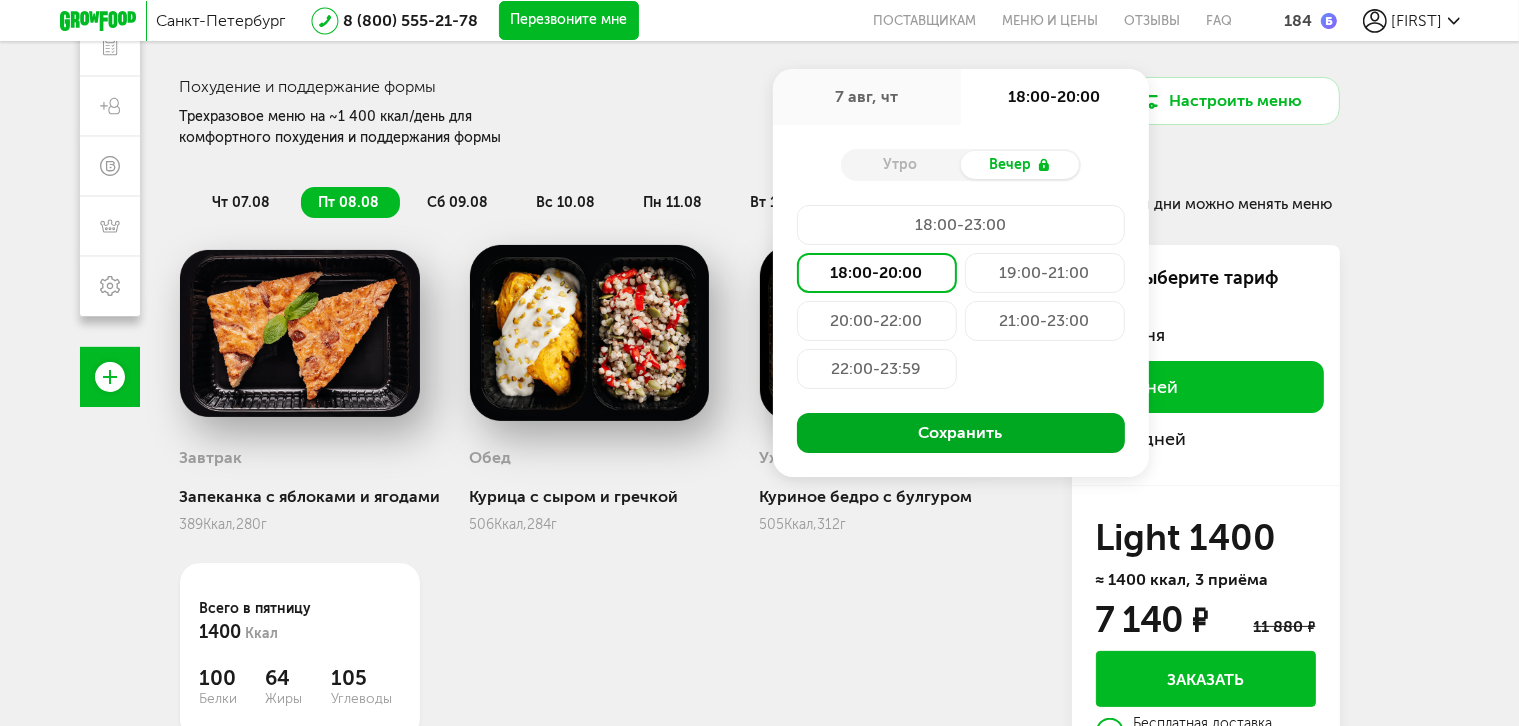 drag, startPoint x: 877, startPoint y: 434, endPoint x: 940, endPoint y: 434, distance: 63 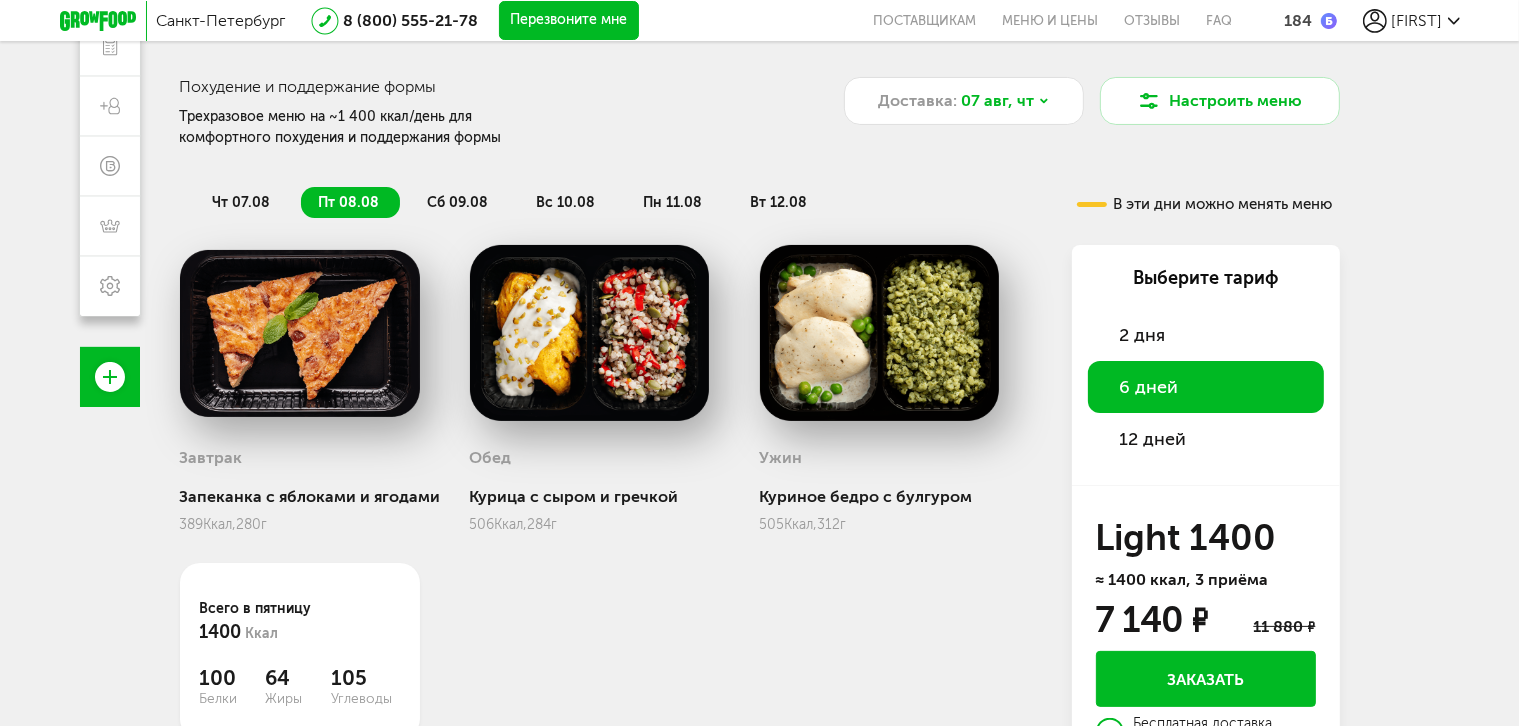 scroll, scrollTop: 376, scrollLeft: 0, axis: vertical 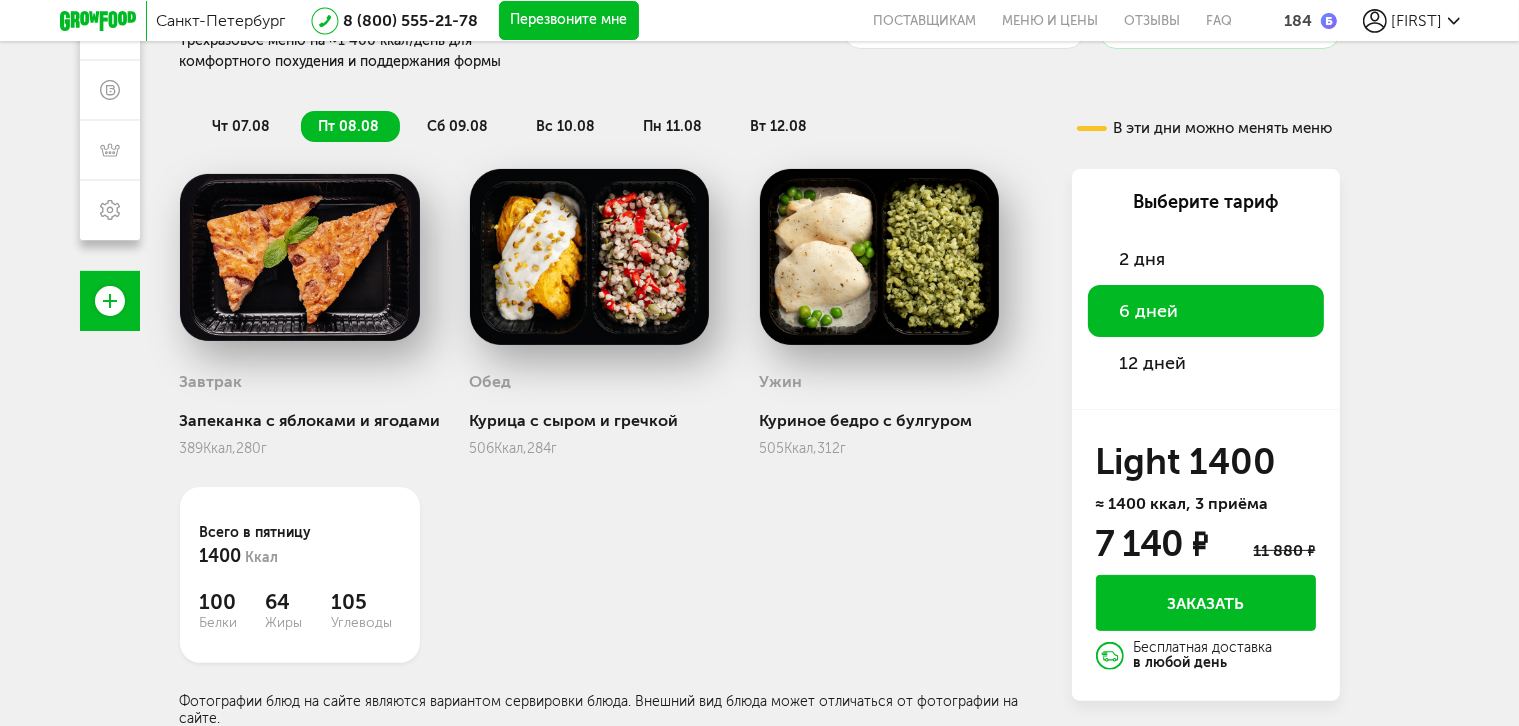 click on "12 дней" at bounding box center [1153, 363] 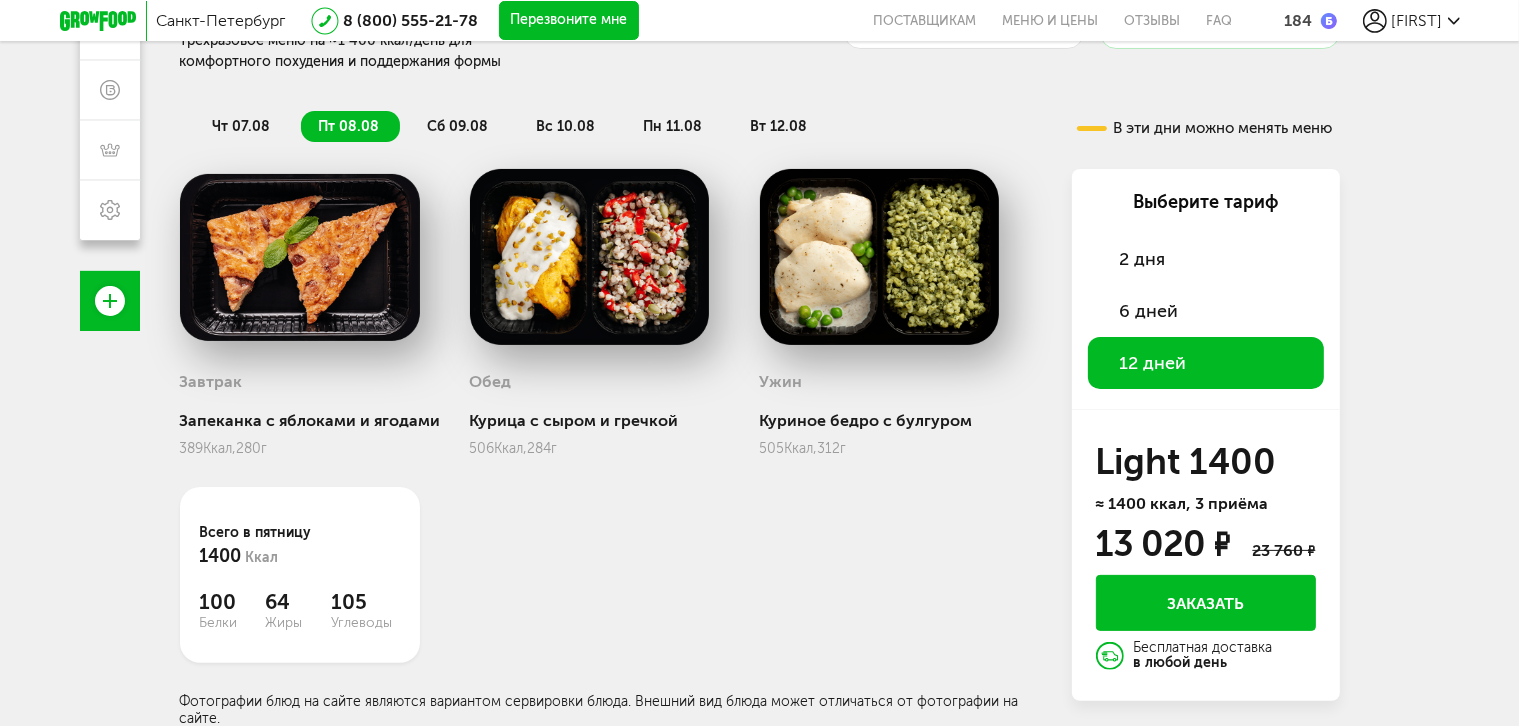 click on "6 дней" at bounding box center (1149, 311) 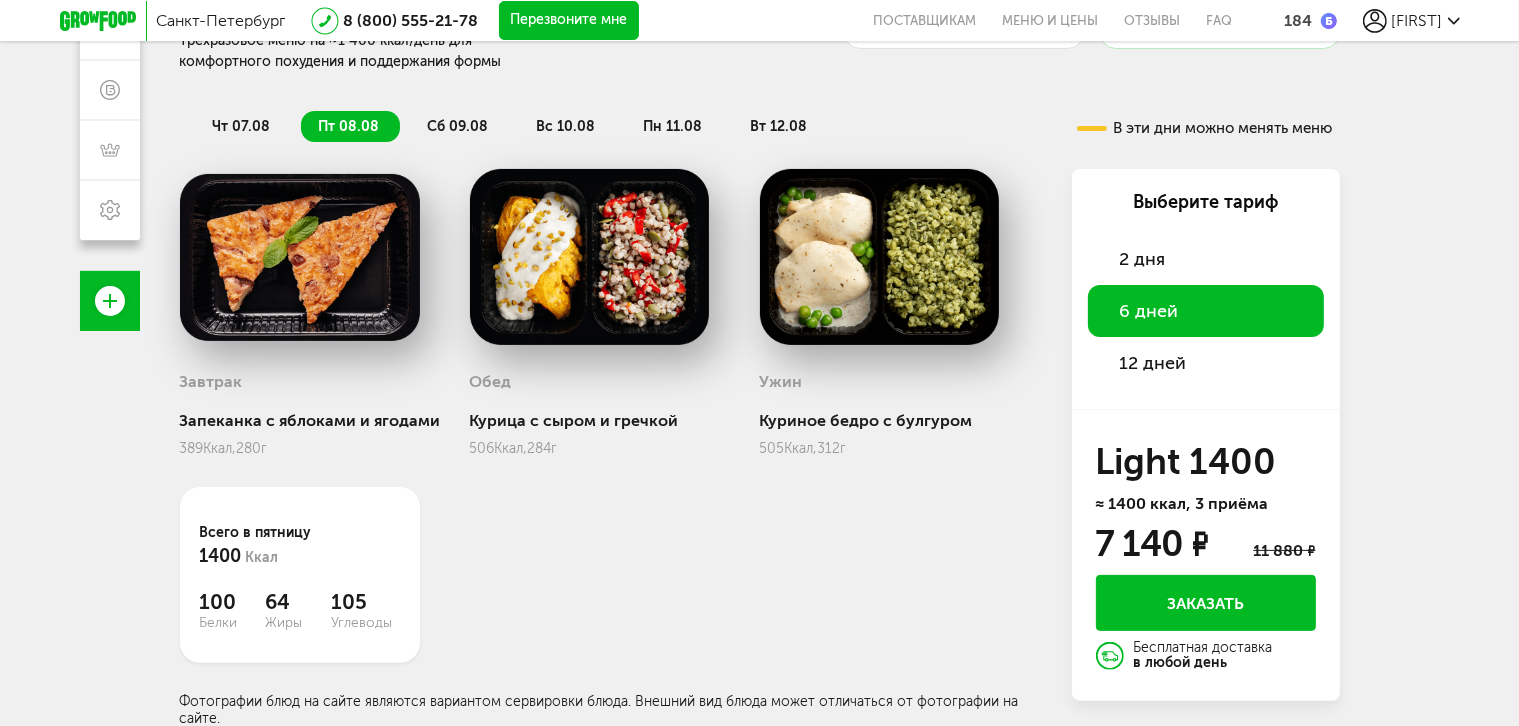 click on "12 дней" at bounding box center (1153, 363) 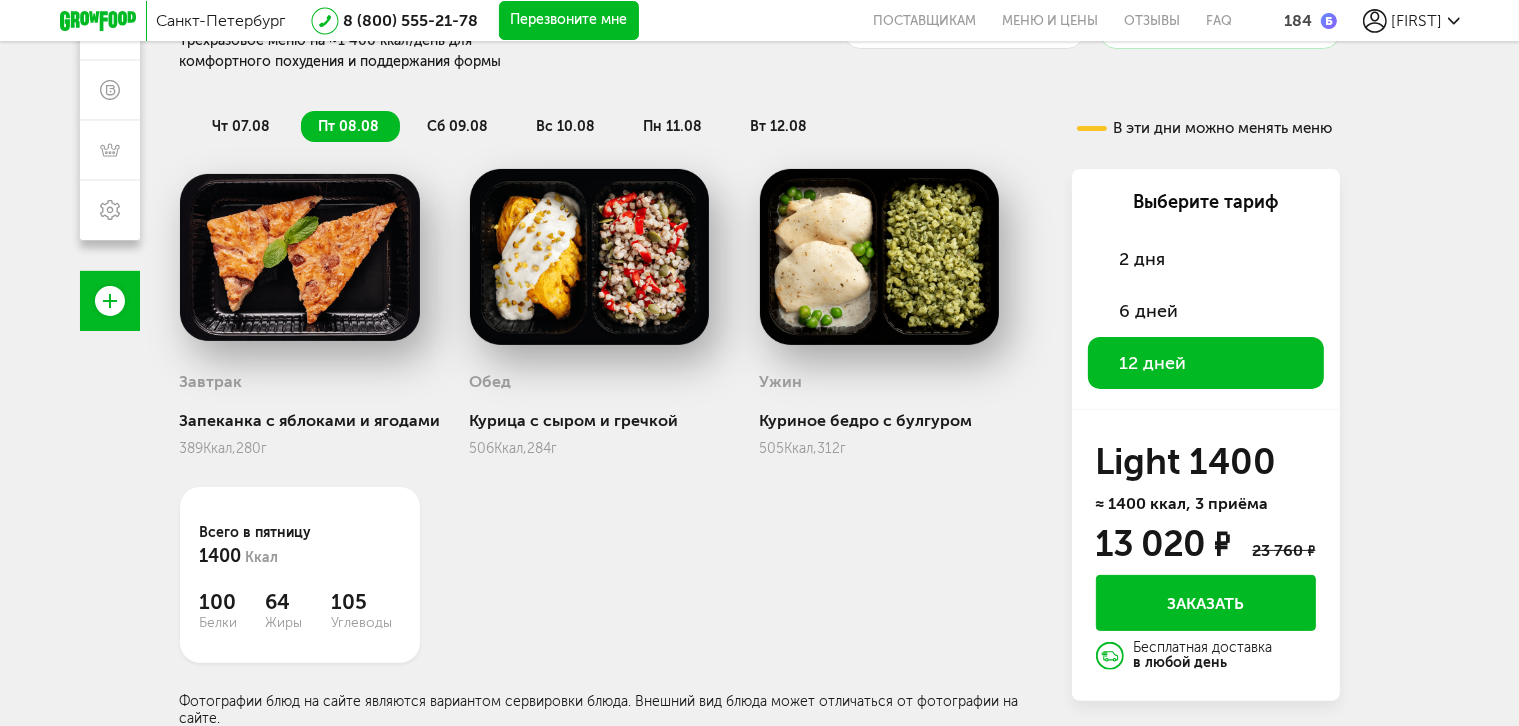 scroll, scrollTop: 176, scrollLeft: 0, axis: vertical 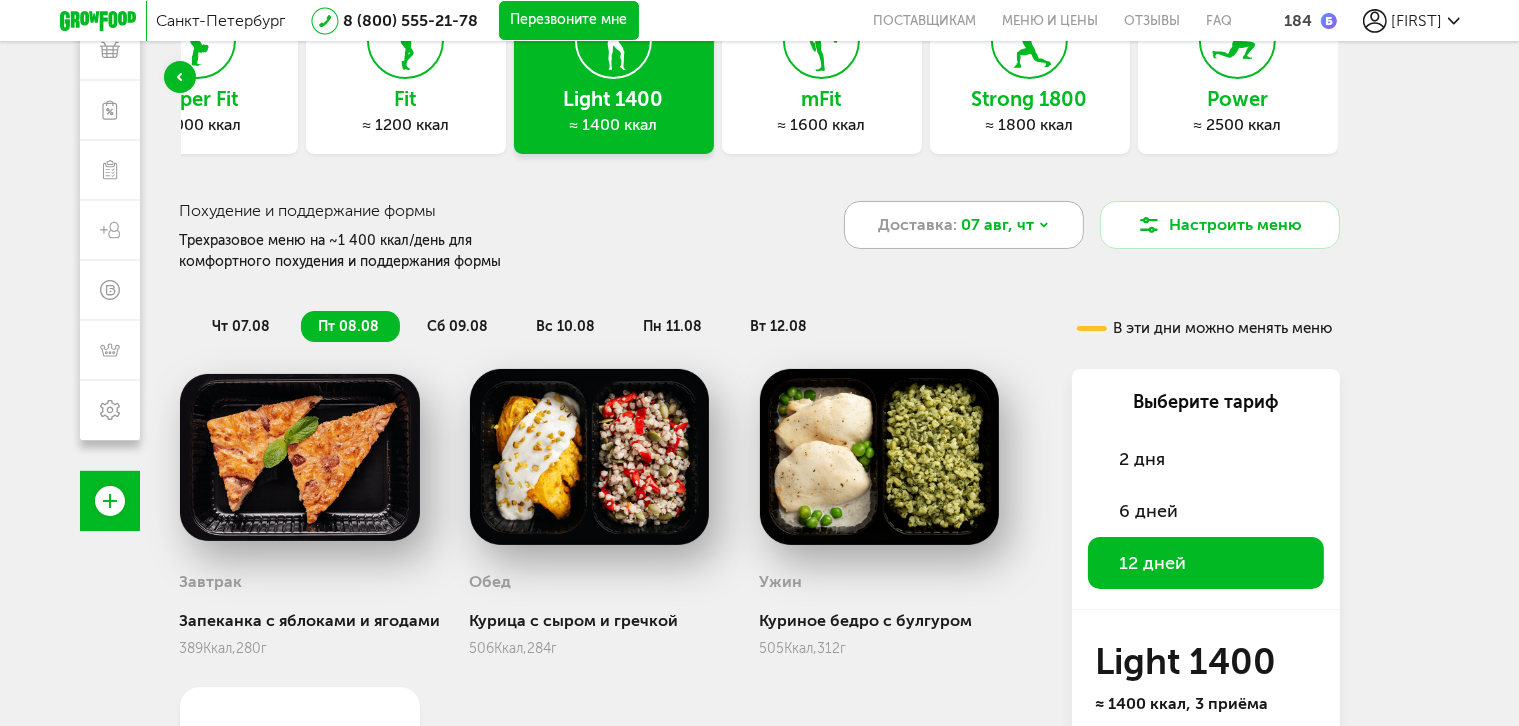 click on "Доставка:" at bounding box center [917, 225] 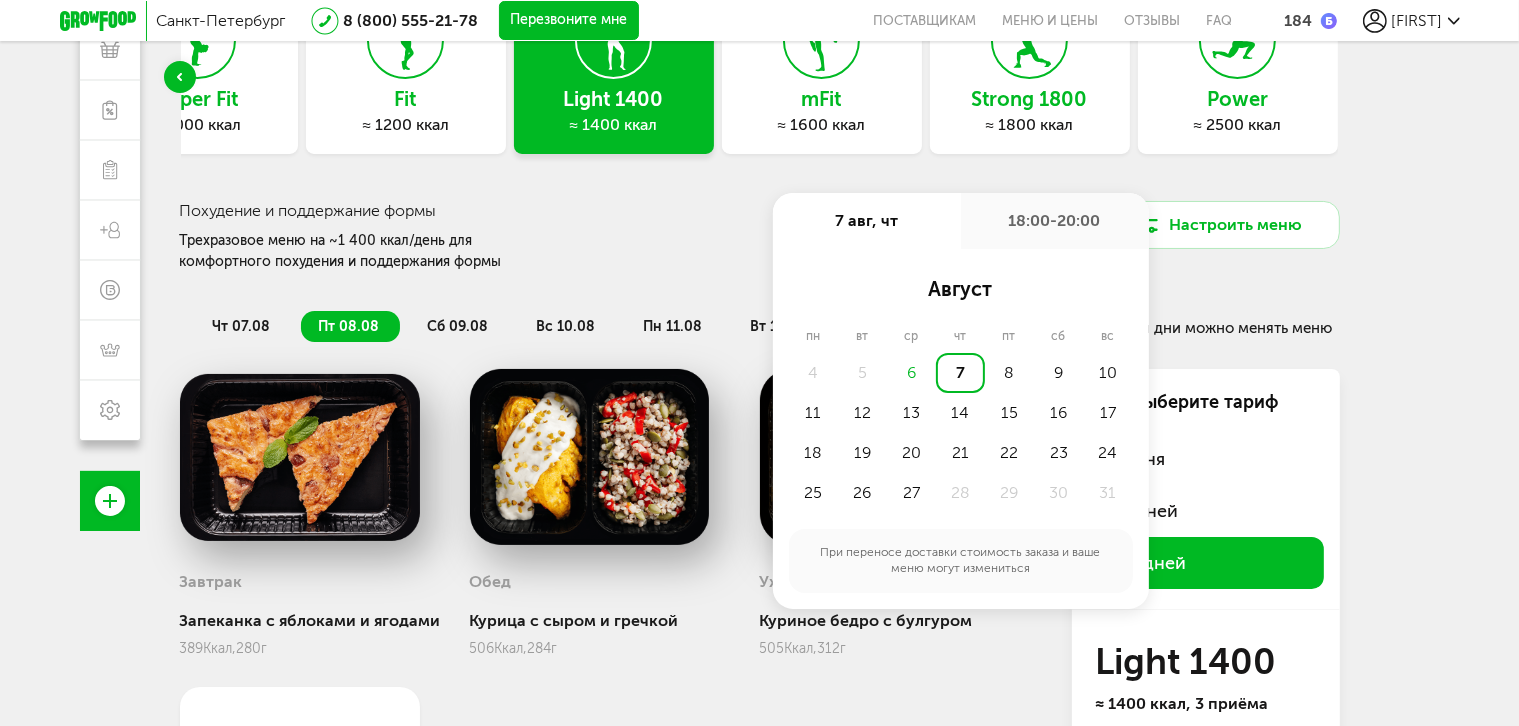 click on "7" at bounding box center [960, 373] 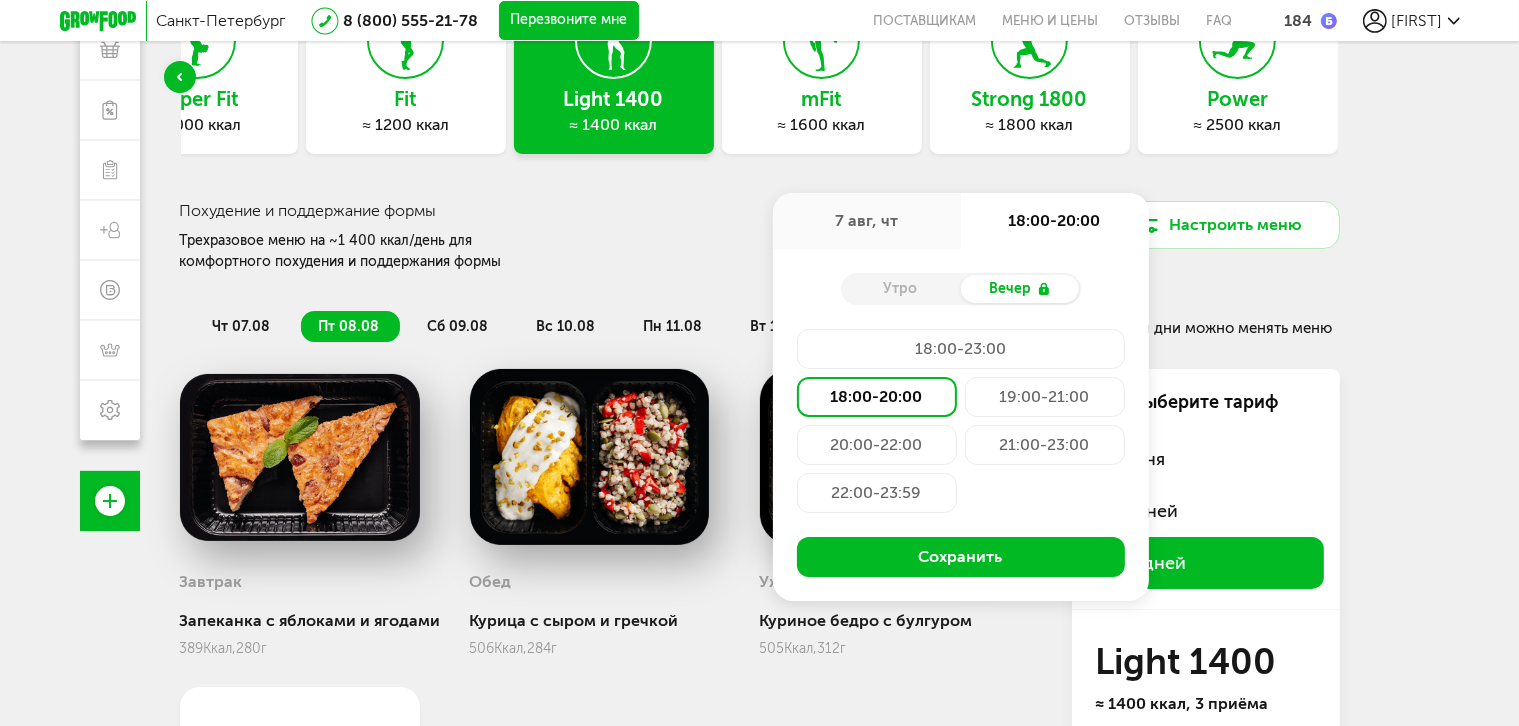 click on "18:00-20:00" at bounding box center (877, 397) 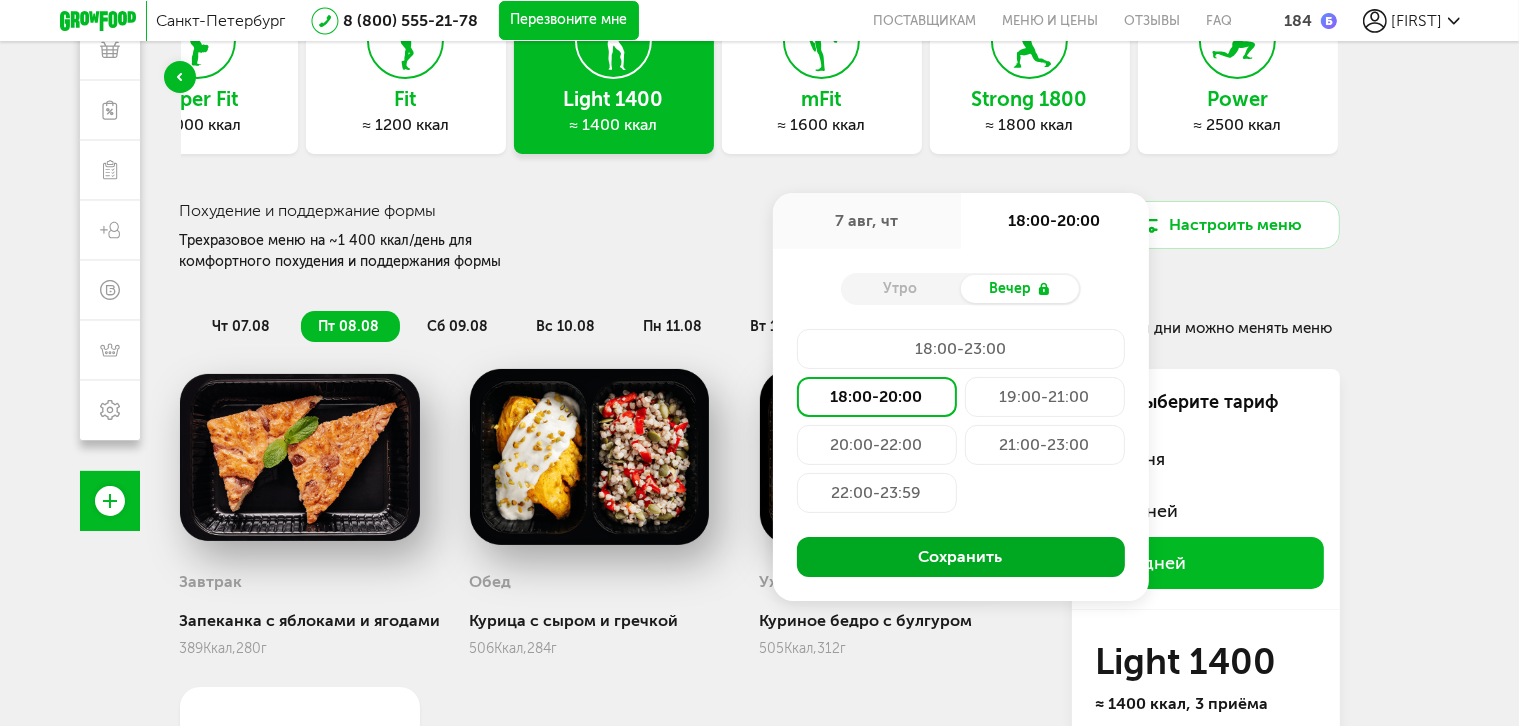 click on "Сохранить" at bounding box center [961, 557] 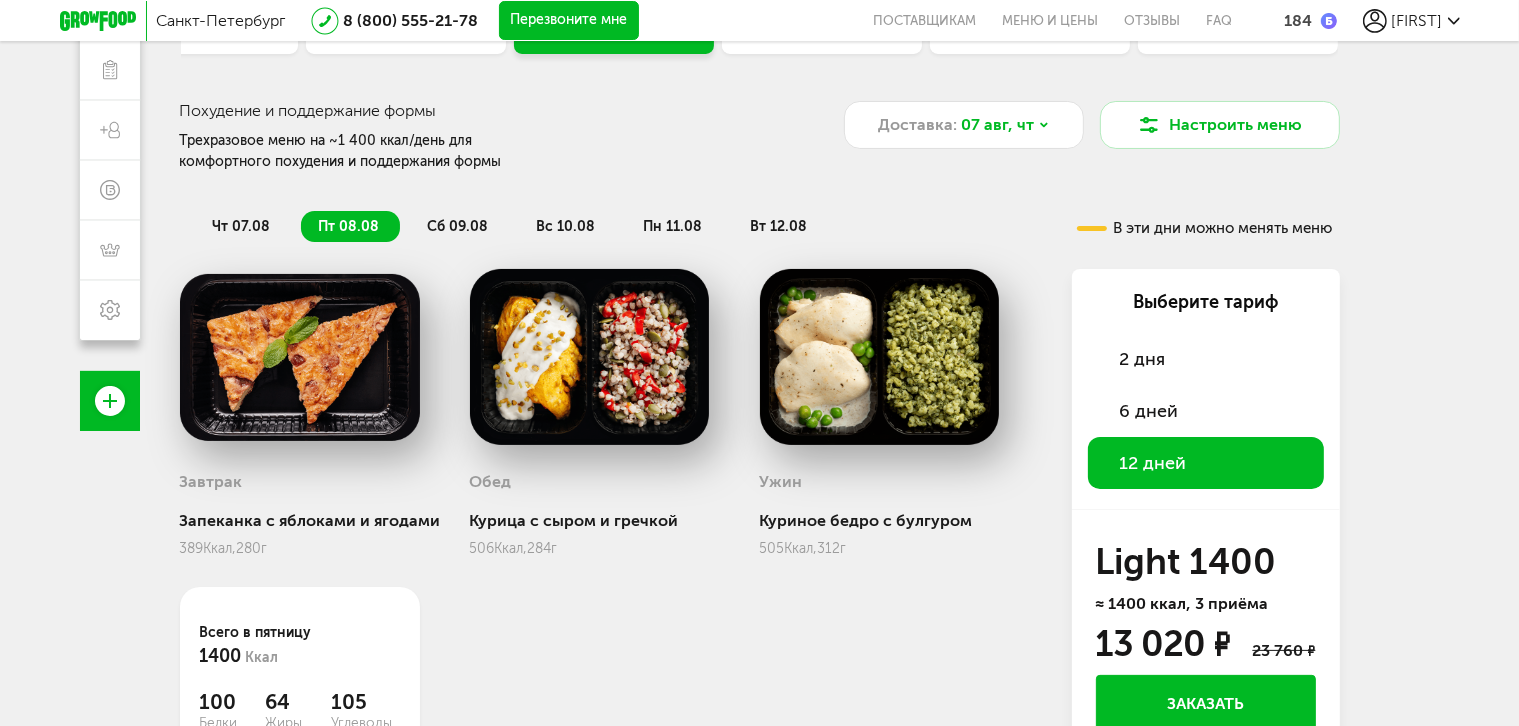 scroll, scrollTop: 0, scrollLeft: 0, axis: both 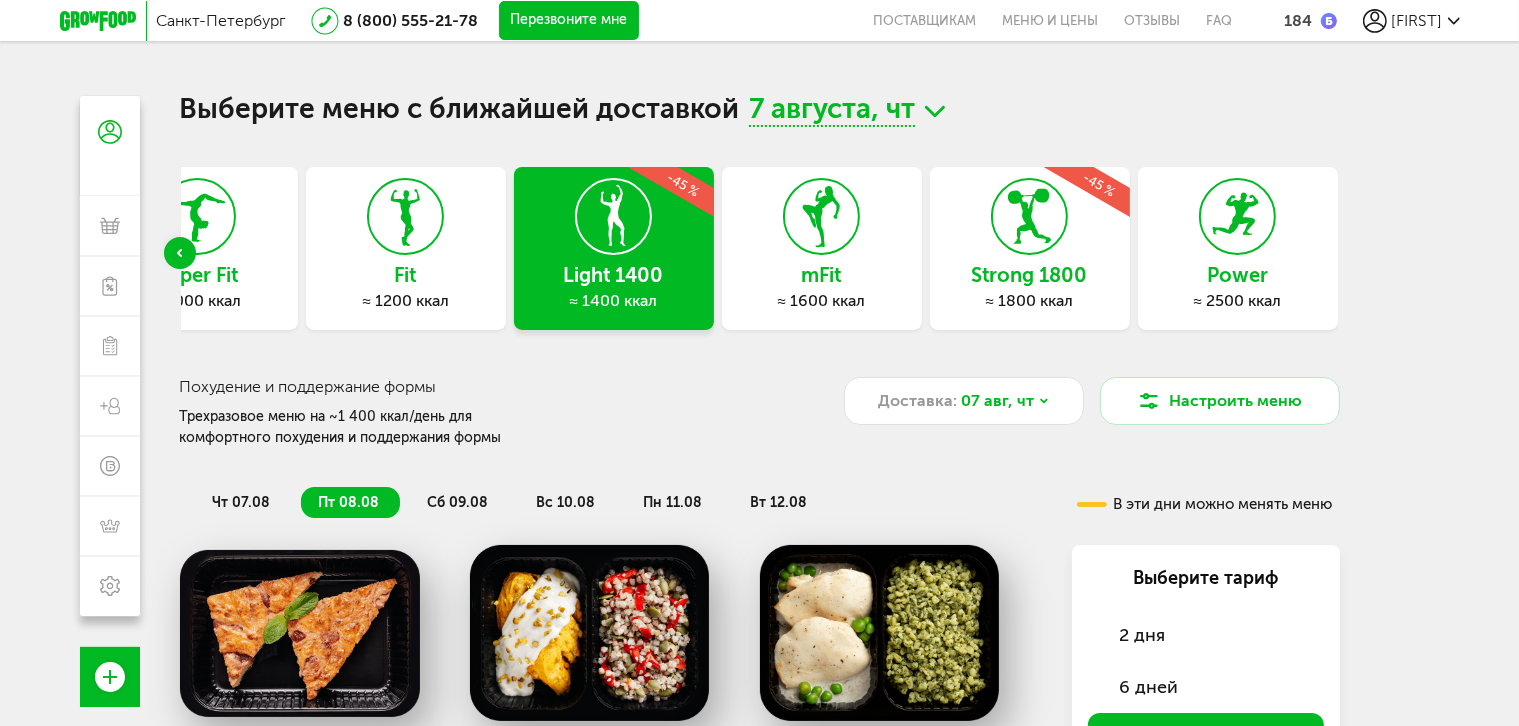 click 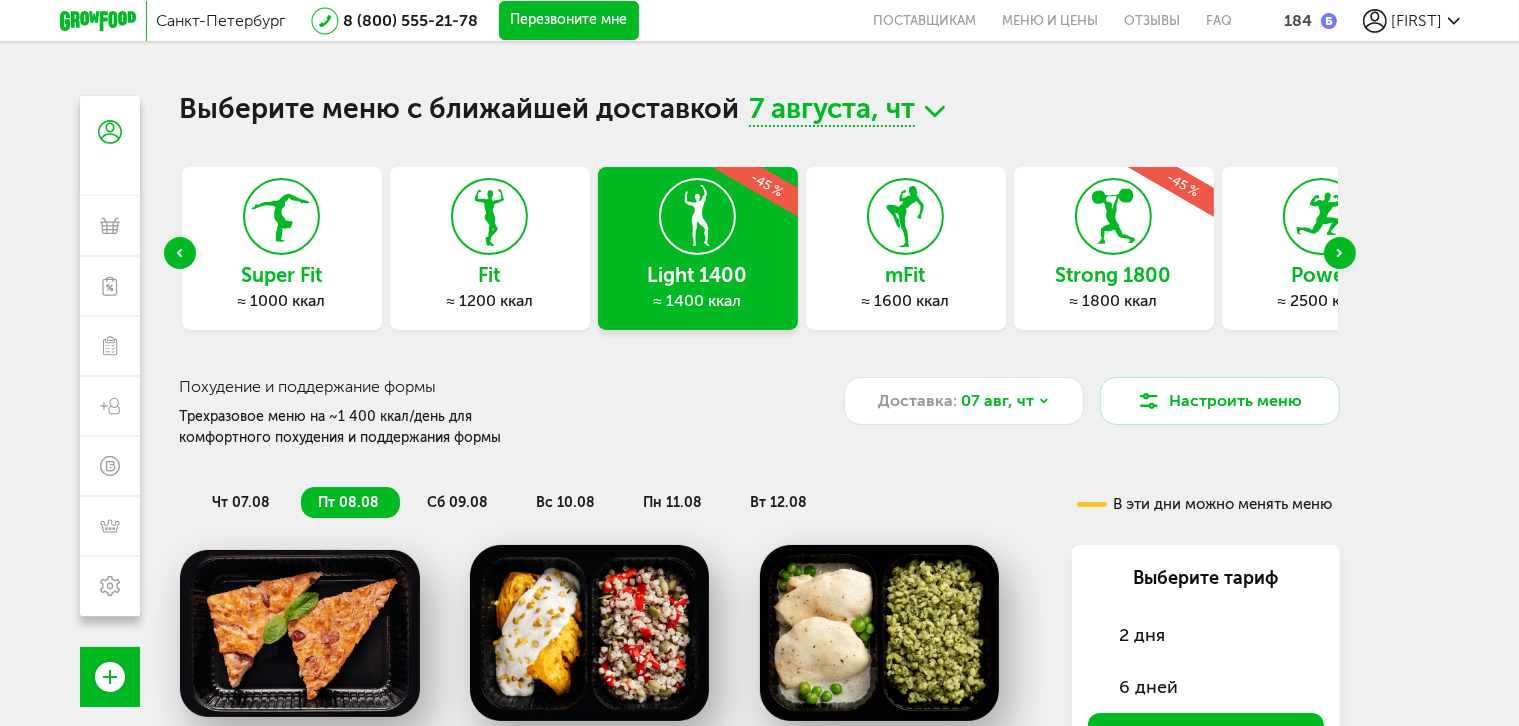 click 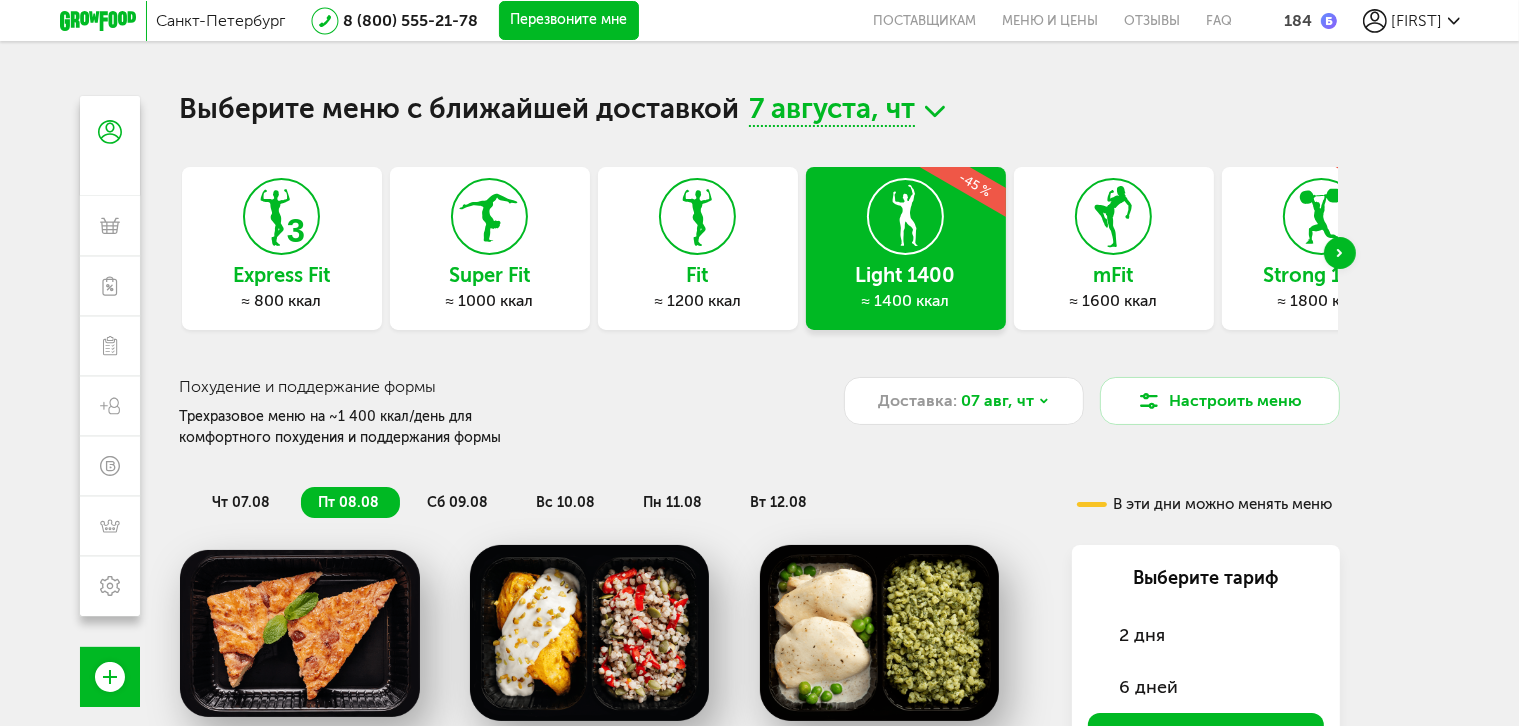 click on "Express Fit   ≈ 800 ккал     Super Fit   ≈ 1000 ккал     Fit   ≈ 1200 ккал     Light 1400   ≈ 1400 ккал   -45 %   mFit   ≈ 1600 ккал     Strong 1800   ≈ 1800 ккал   -45 %   Power   ≈ 2500 ккал" at bounding box center (760, 253) 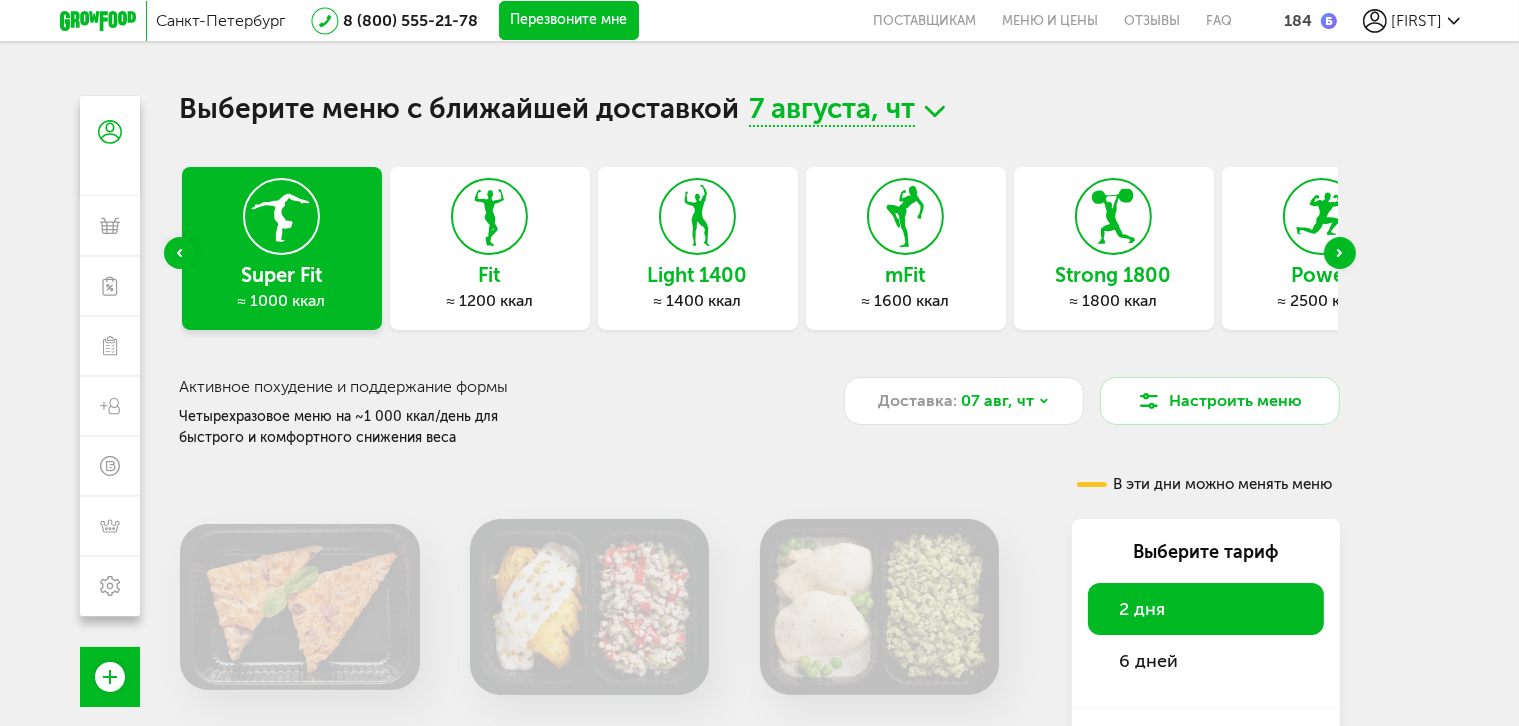 scroll, scrollTop: 200, scrollLeft: 0, axis: vertical 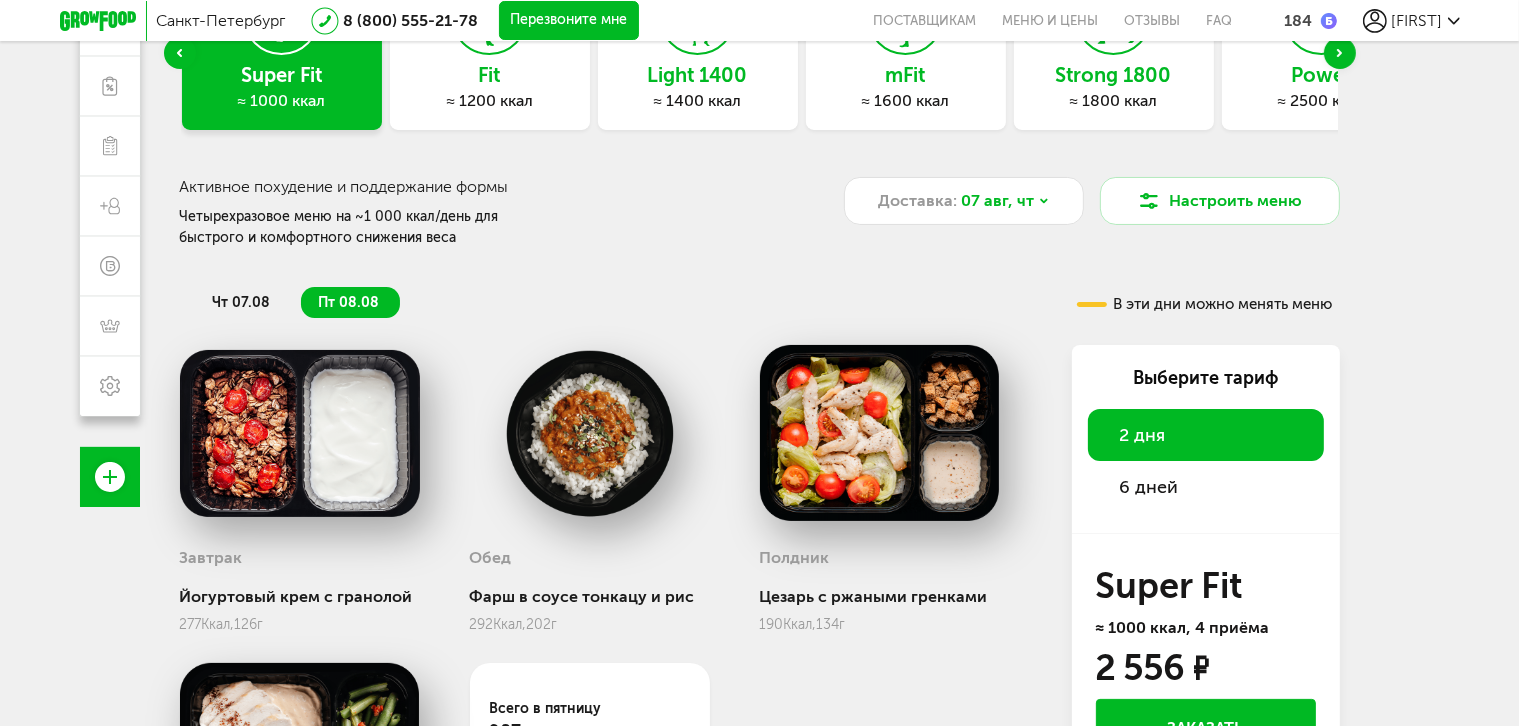 click on "6 дней" at bounding box center (1149, 487) 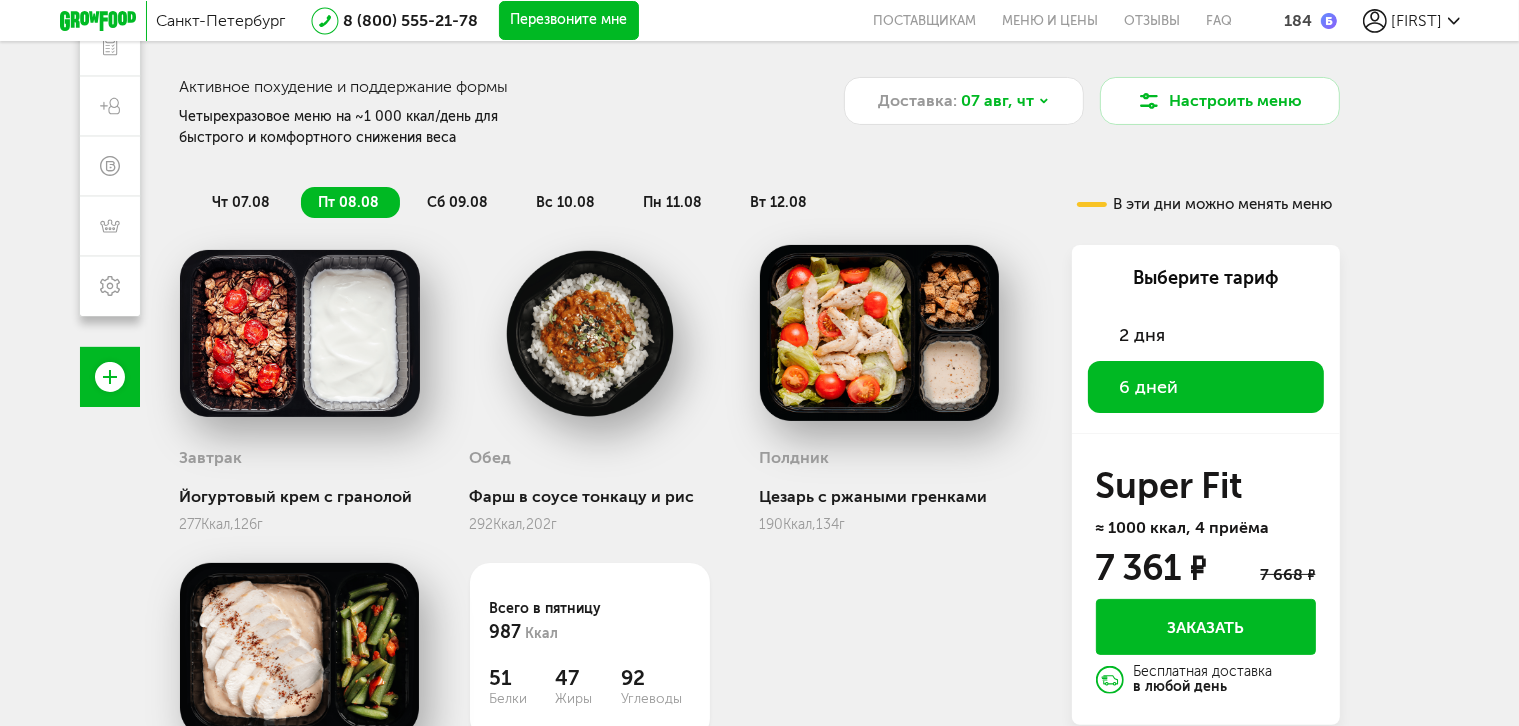 scroll, scrollTop: 100, scrollLeft: 0, axis: vertical 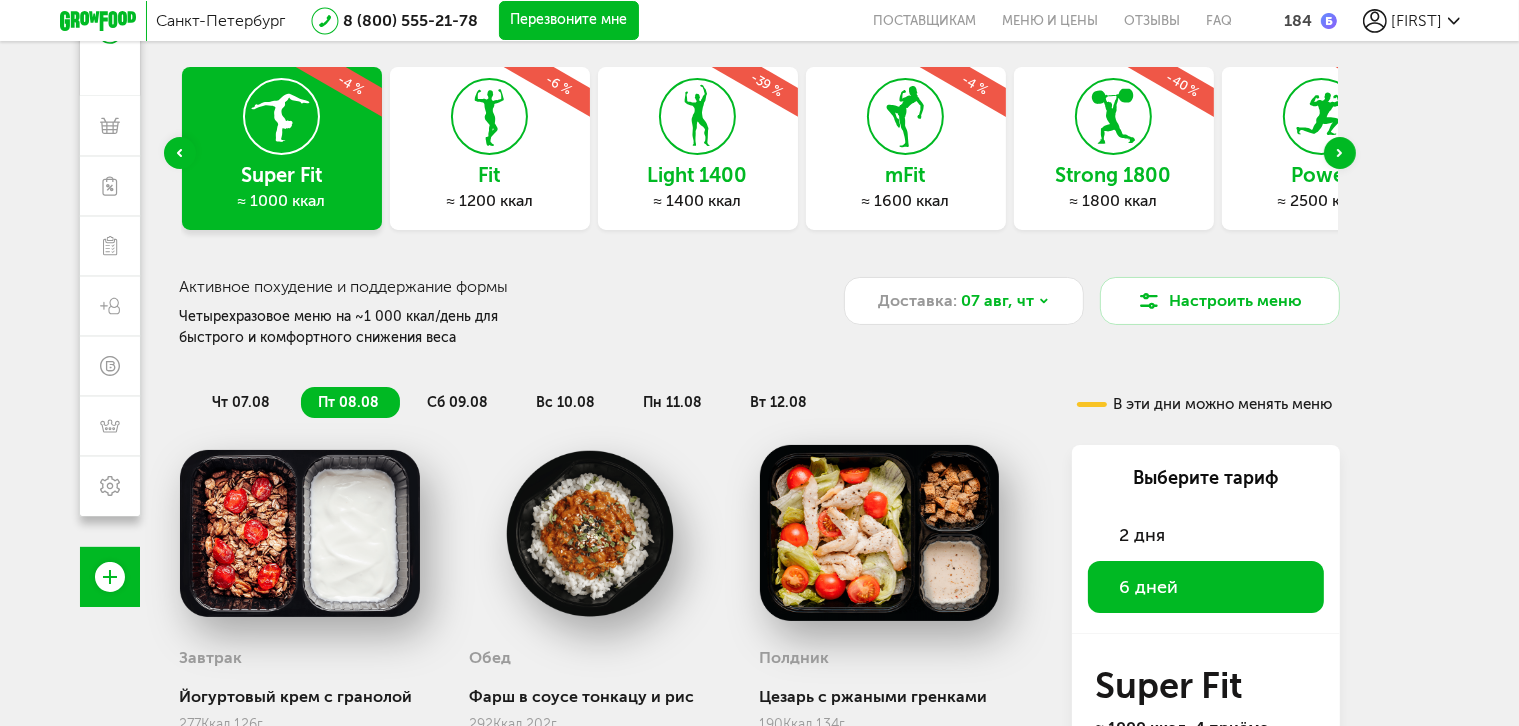 click 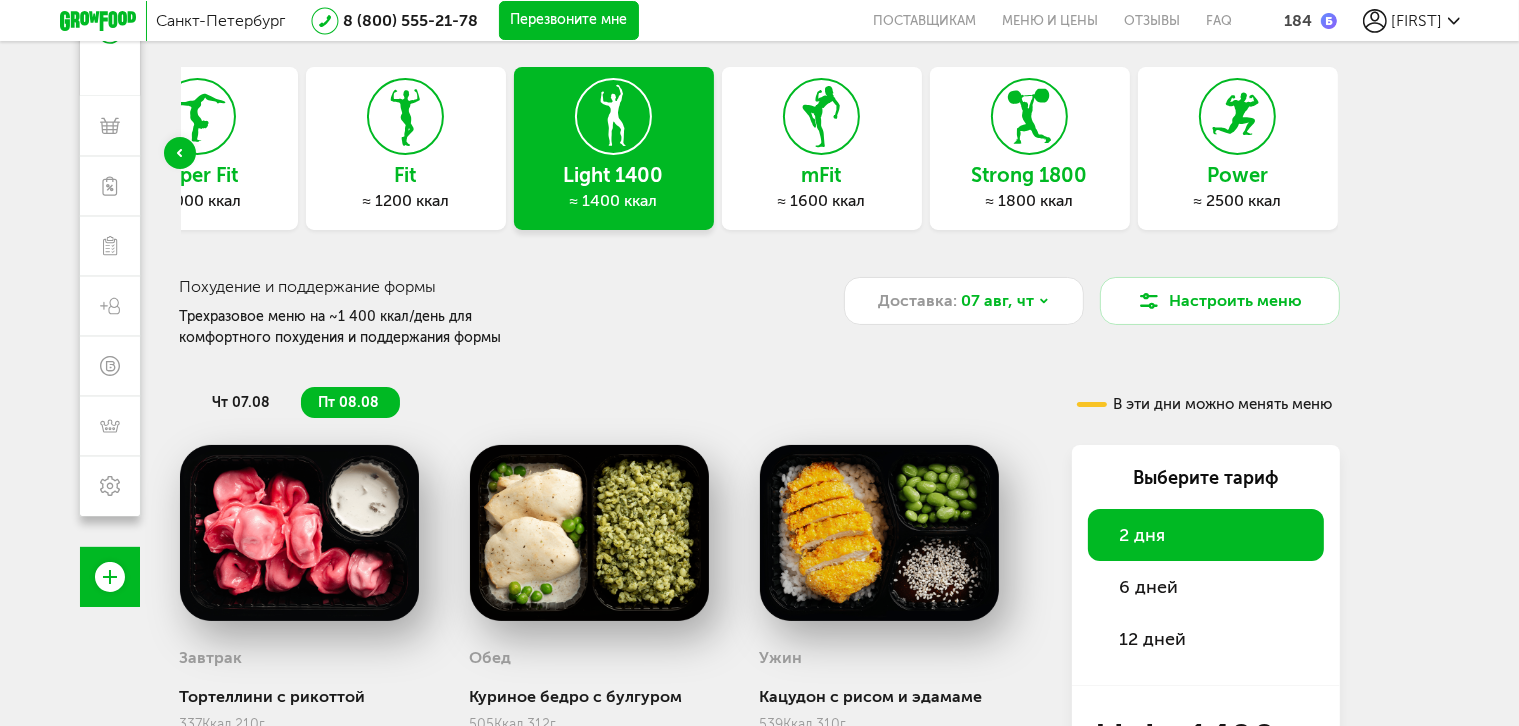 click on "6 дней" at bounding box center (1149, 587) 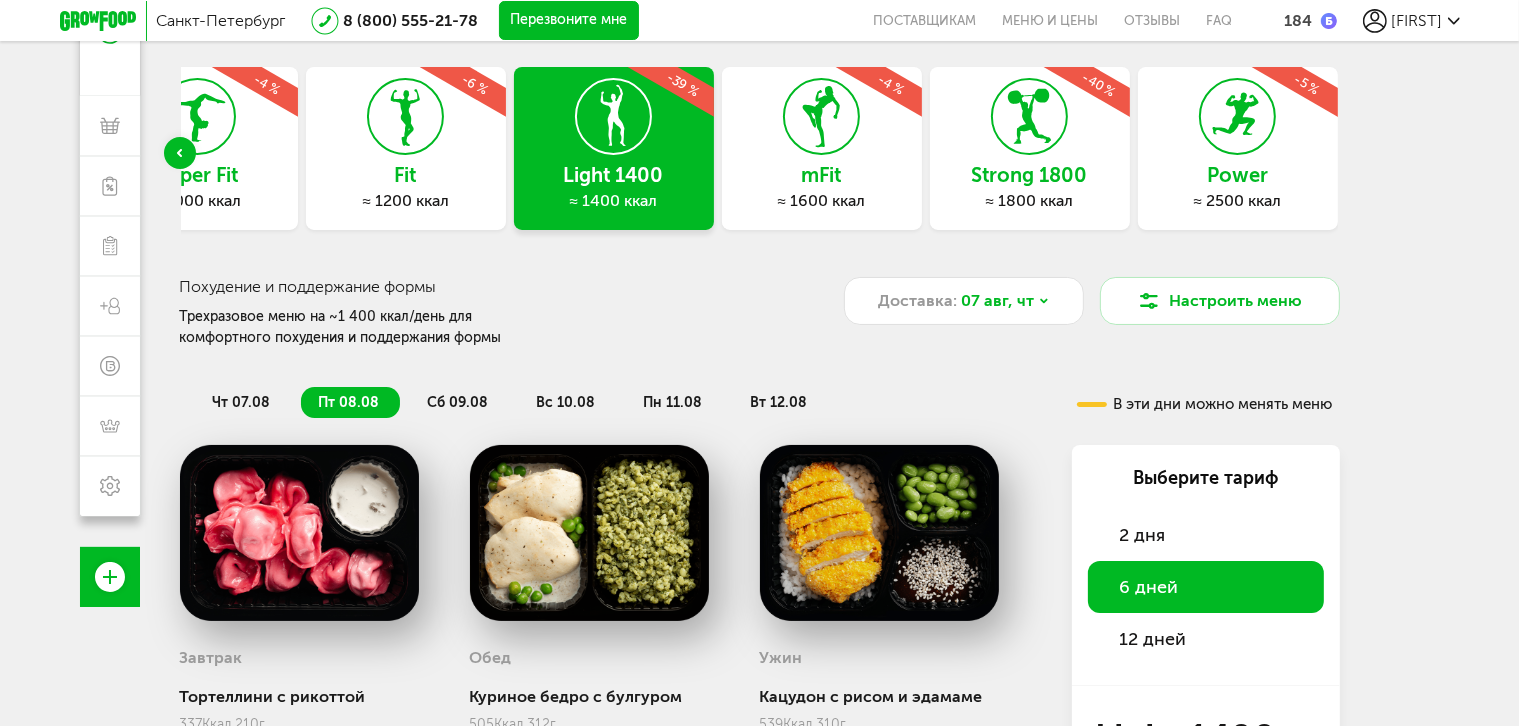 scroll, scrollTop: 200, scrollLeft: 0, axis: vertical 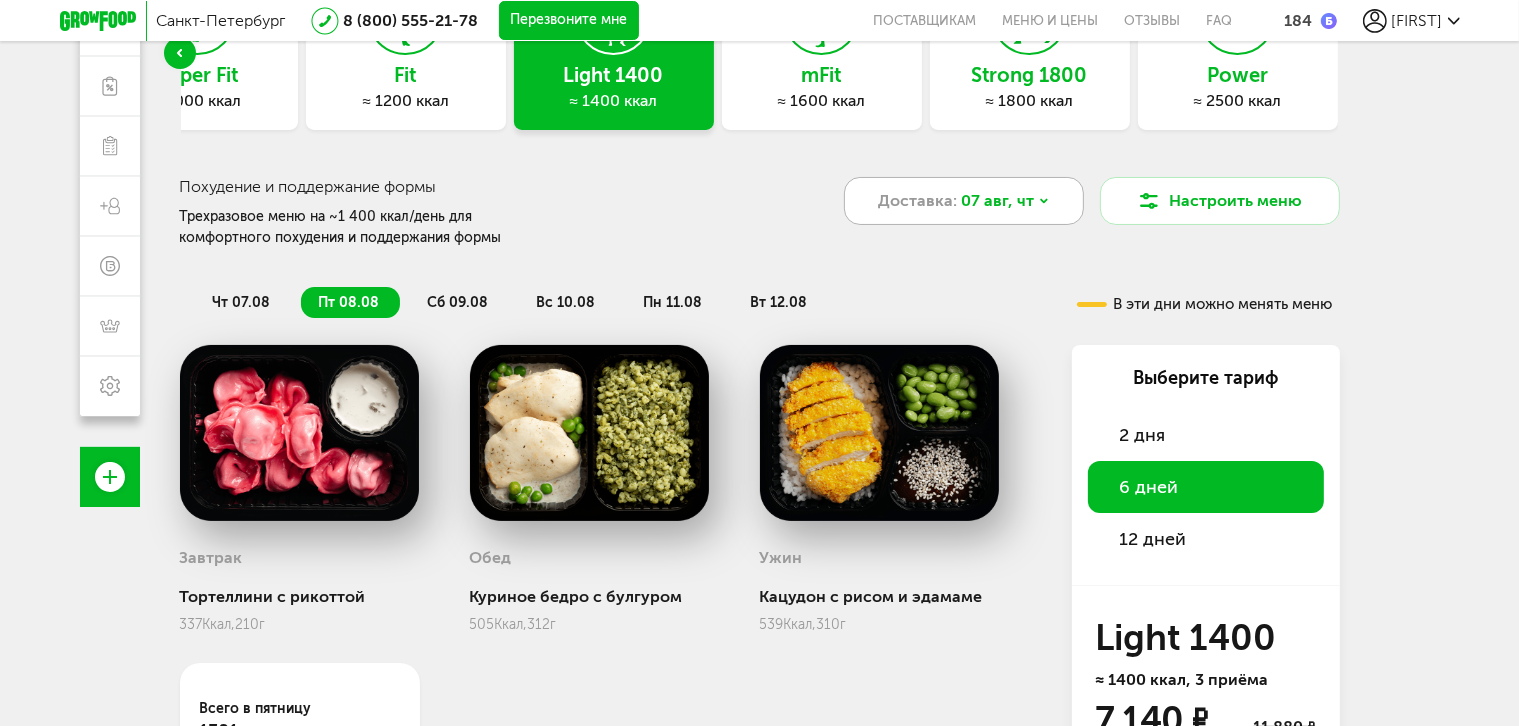click on "07 авг, чт" at bounding box center [997, 201] 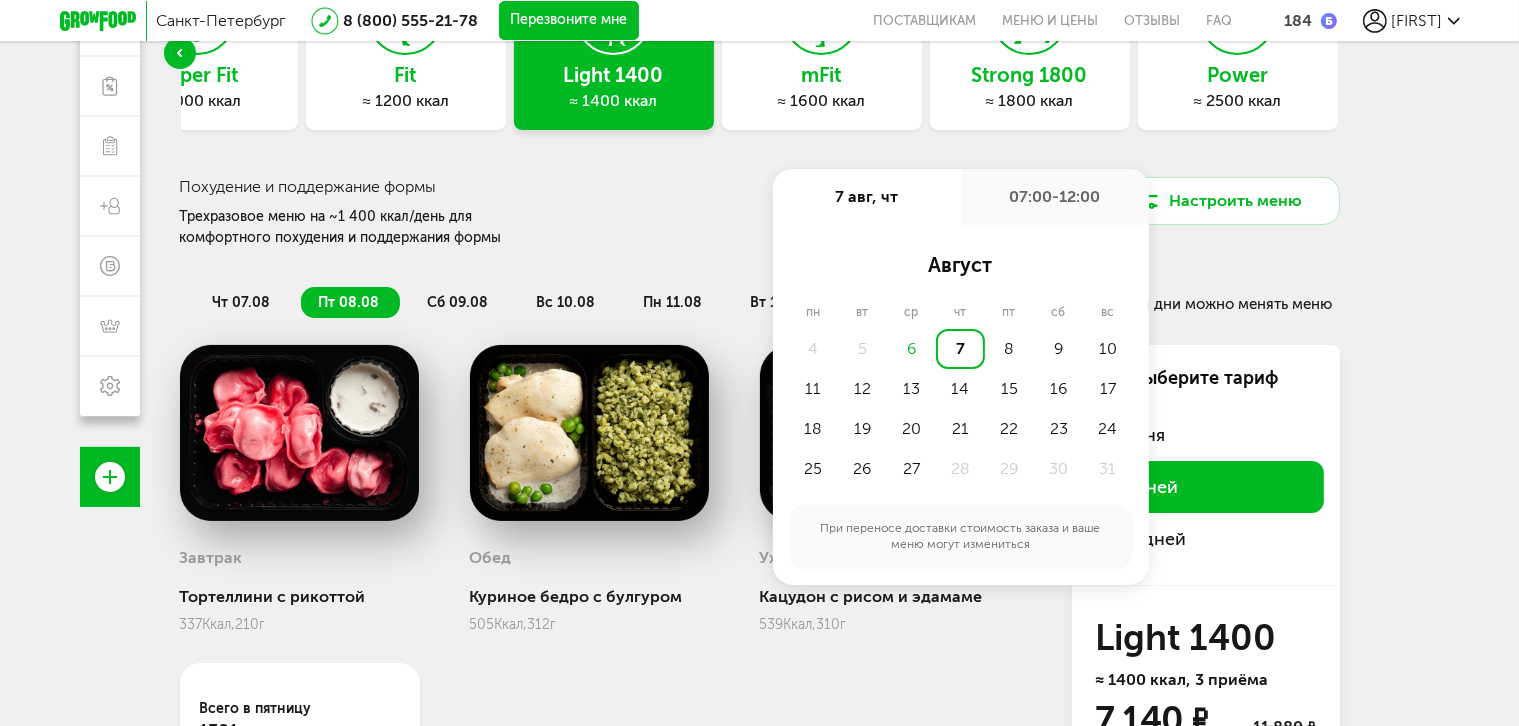 click on "7" at bounding box center [960, 349] 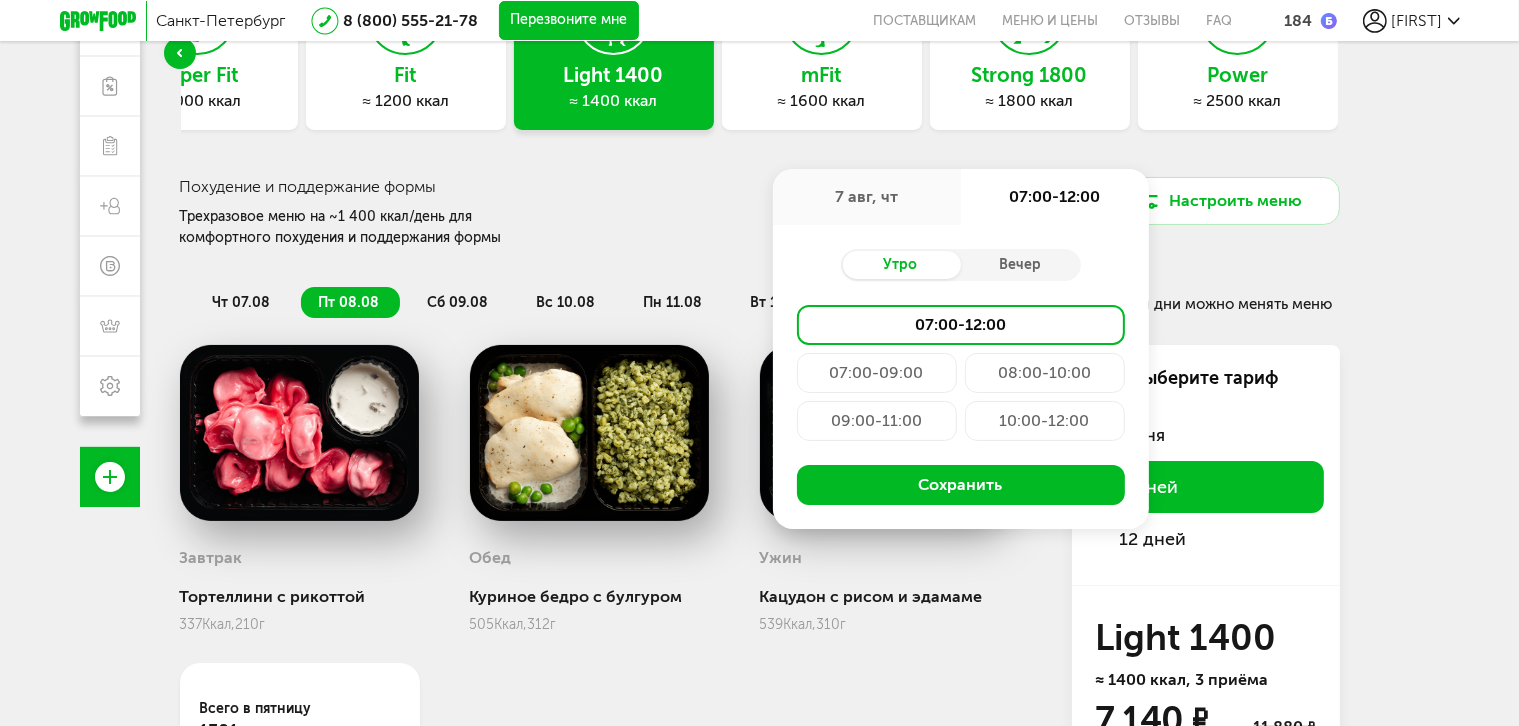 click on "07:00-12:00" at bounding box center (961, 325) 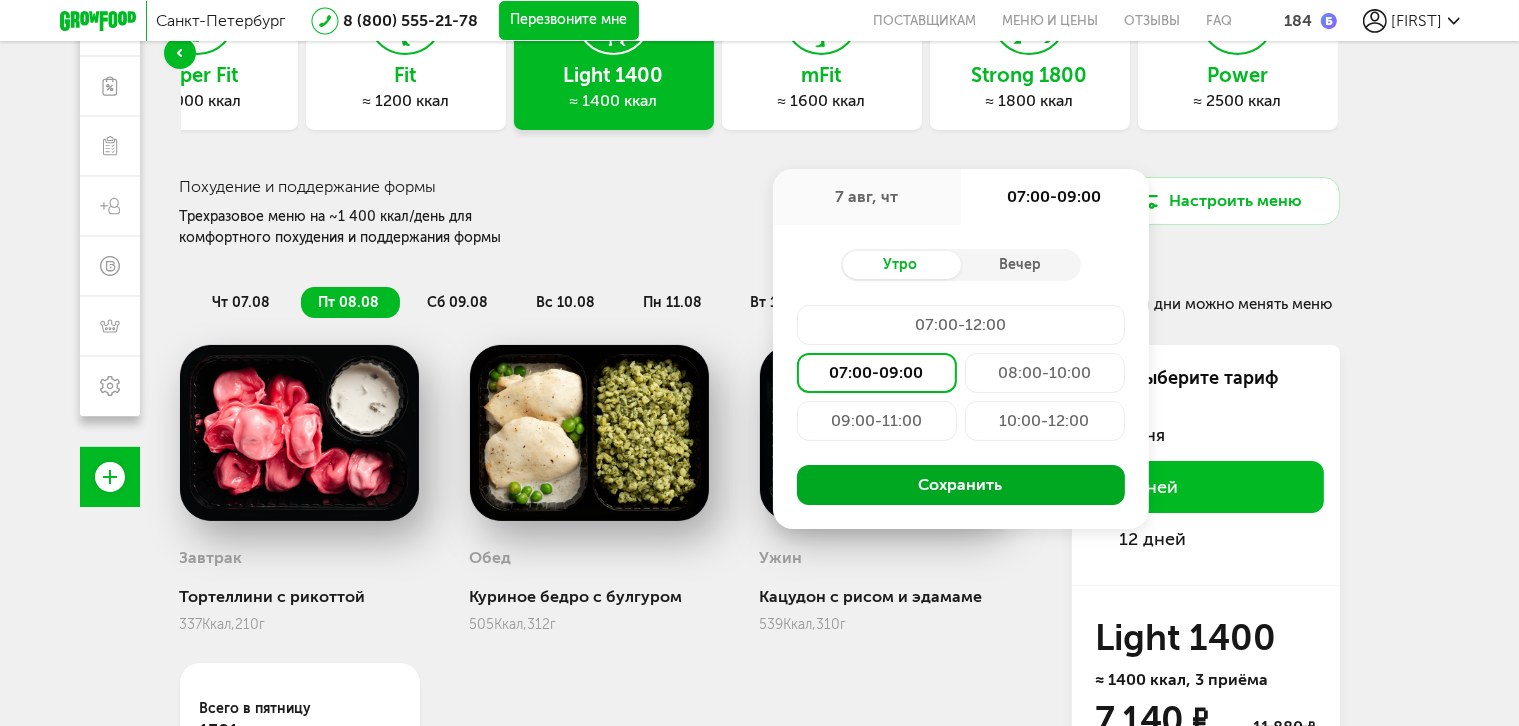 click on "Сохранить" at bounding box center [961, 485] 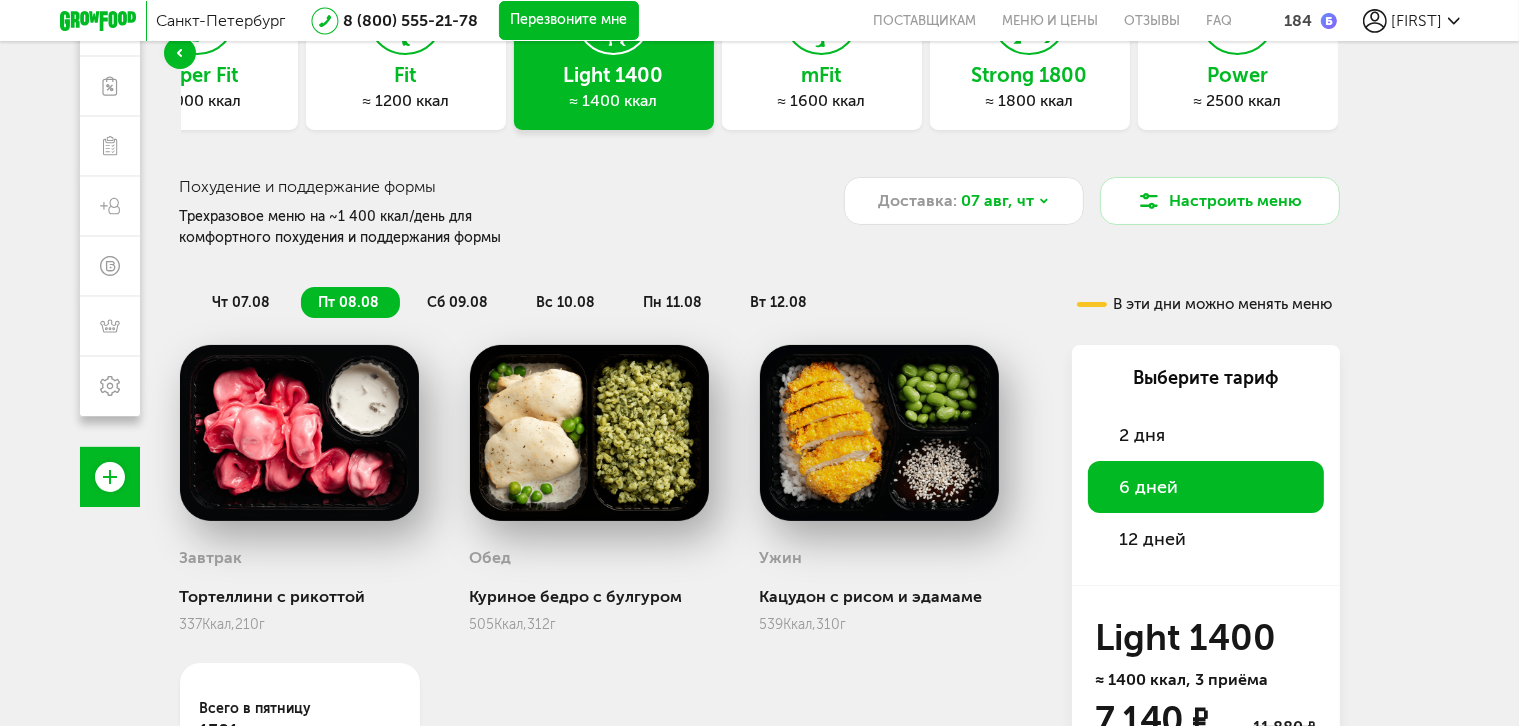scroll, scrollTop: 376, scrollLeft: 0, axis: vertical 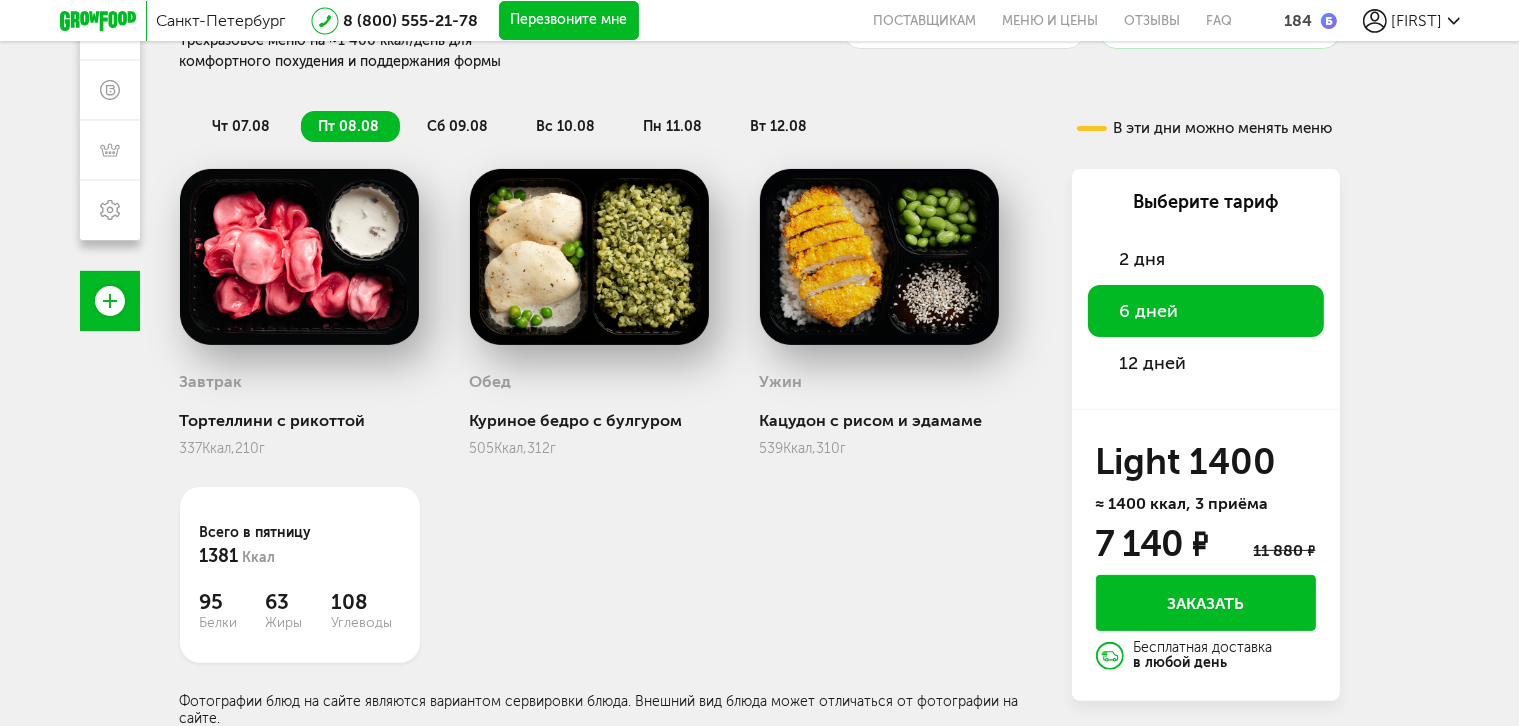 click on "Заказать" at bounding box center [1206, 603] 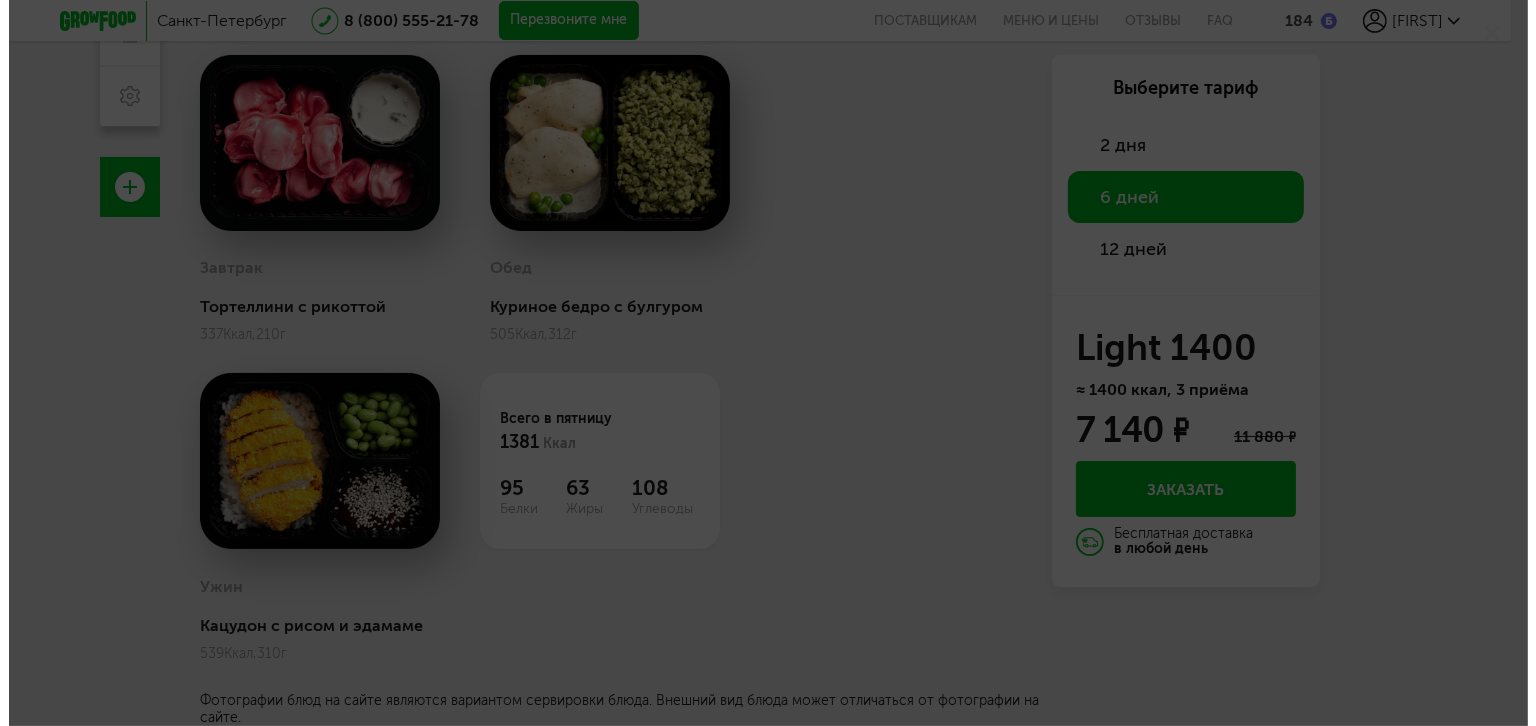 scroll, scrollTop: 176, scrollLeft: 0, axis: vertical 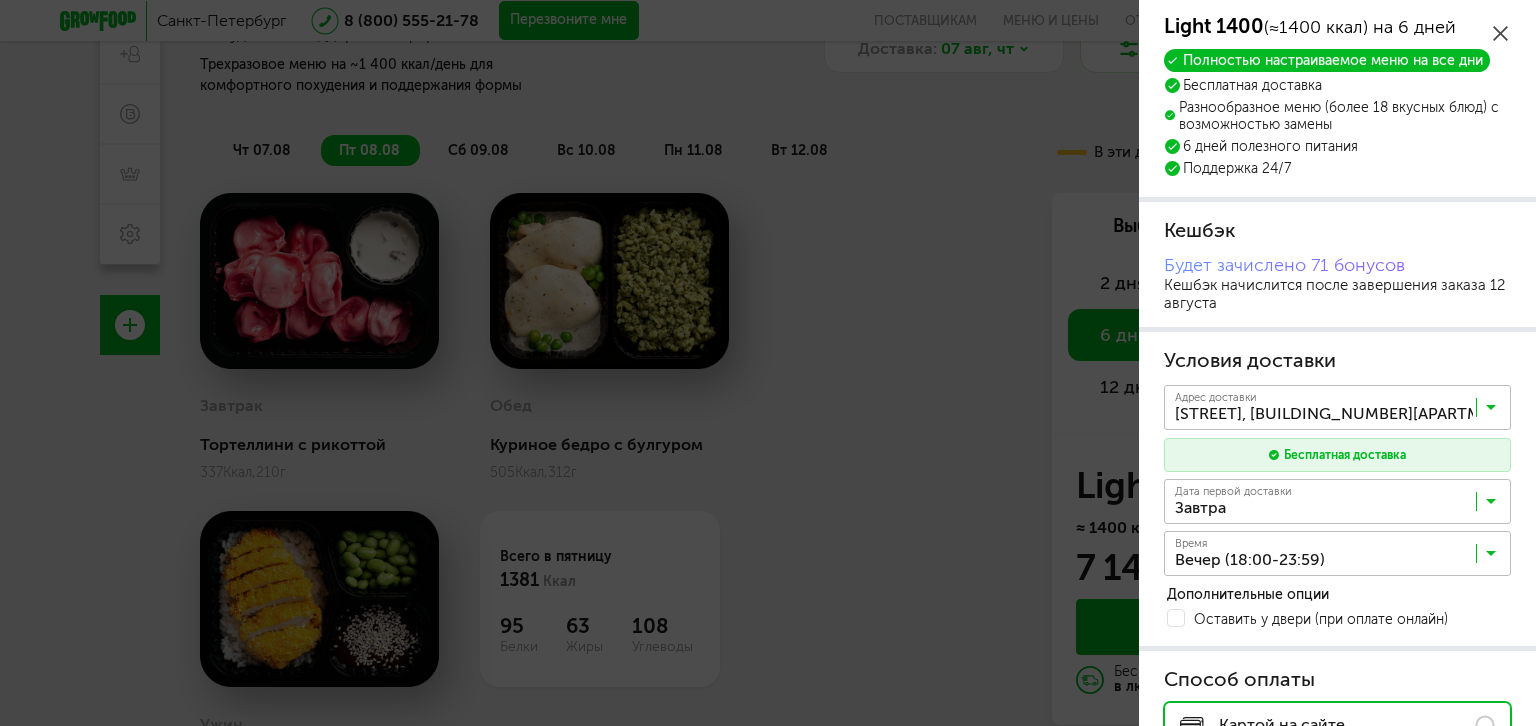 click at bounding box center [1491, 506] 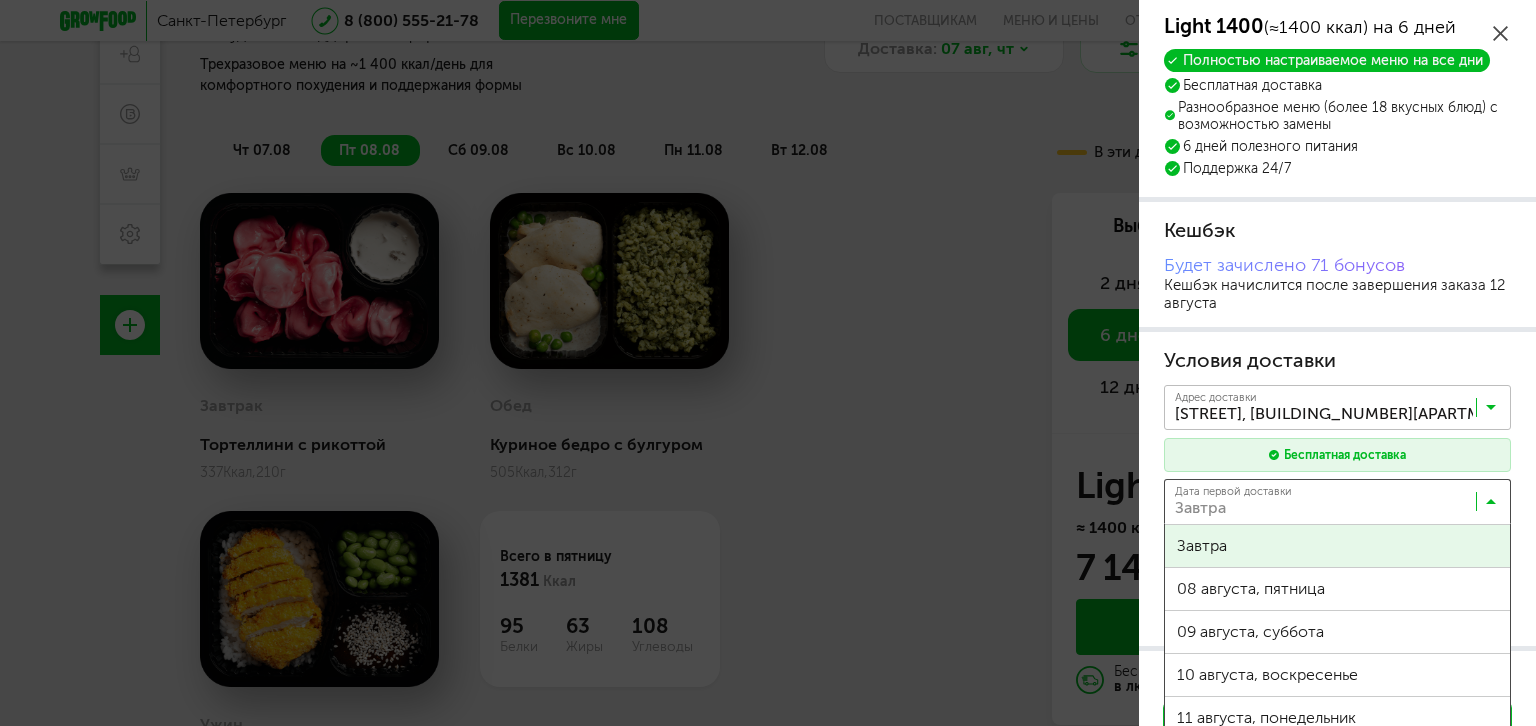 click on "Завтра" at bounding box center [1337, 546] 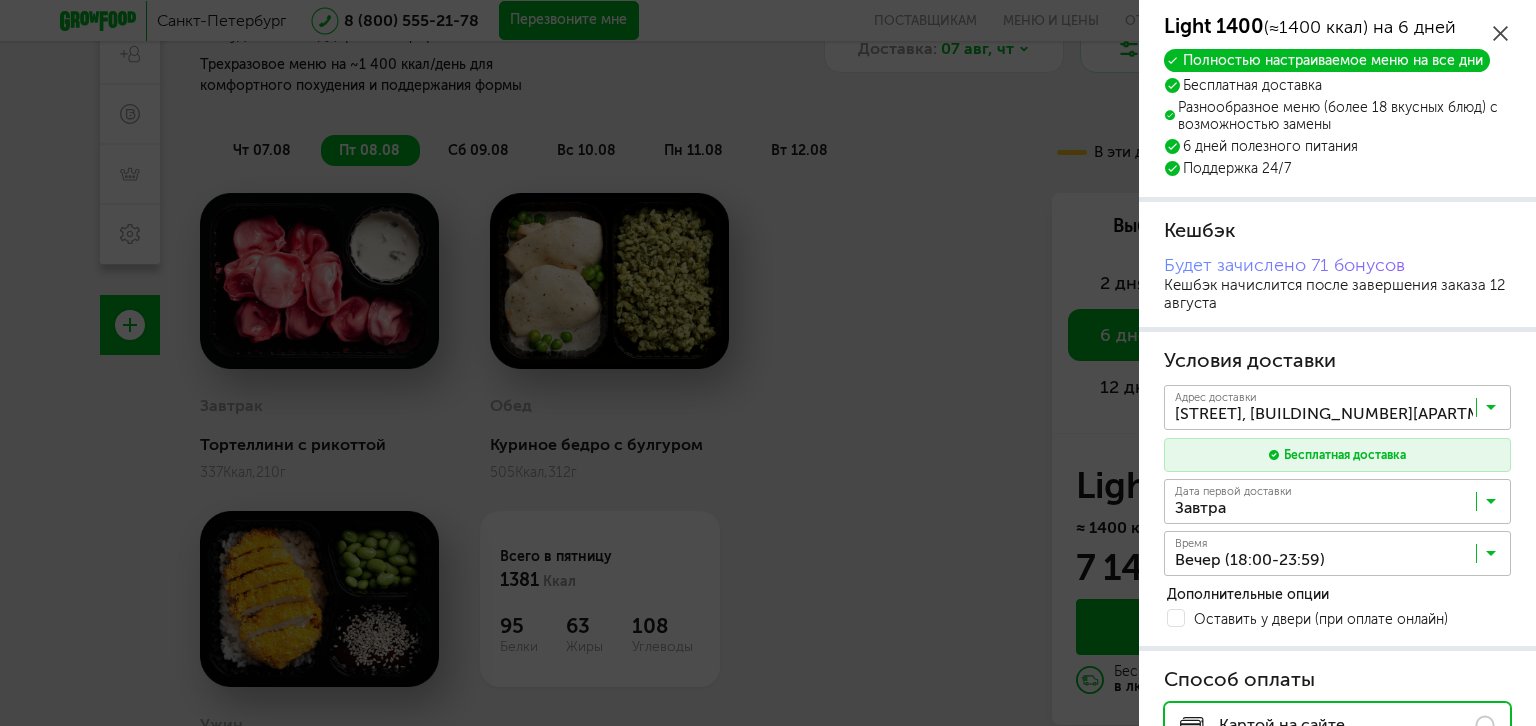 click at bounding box center (1491, 558) 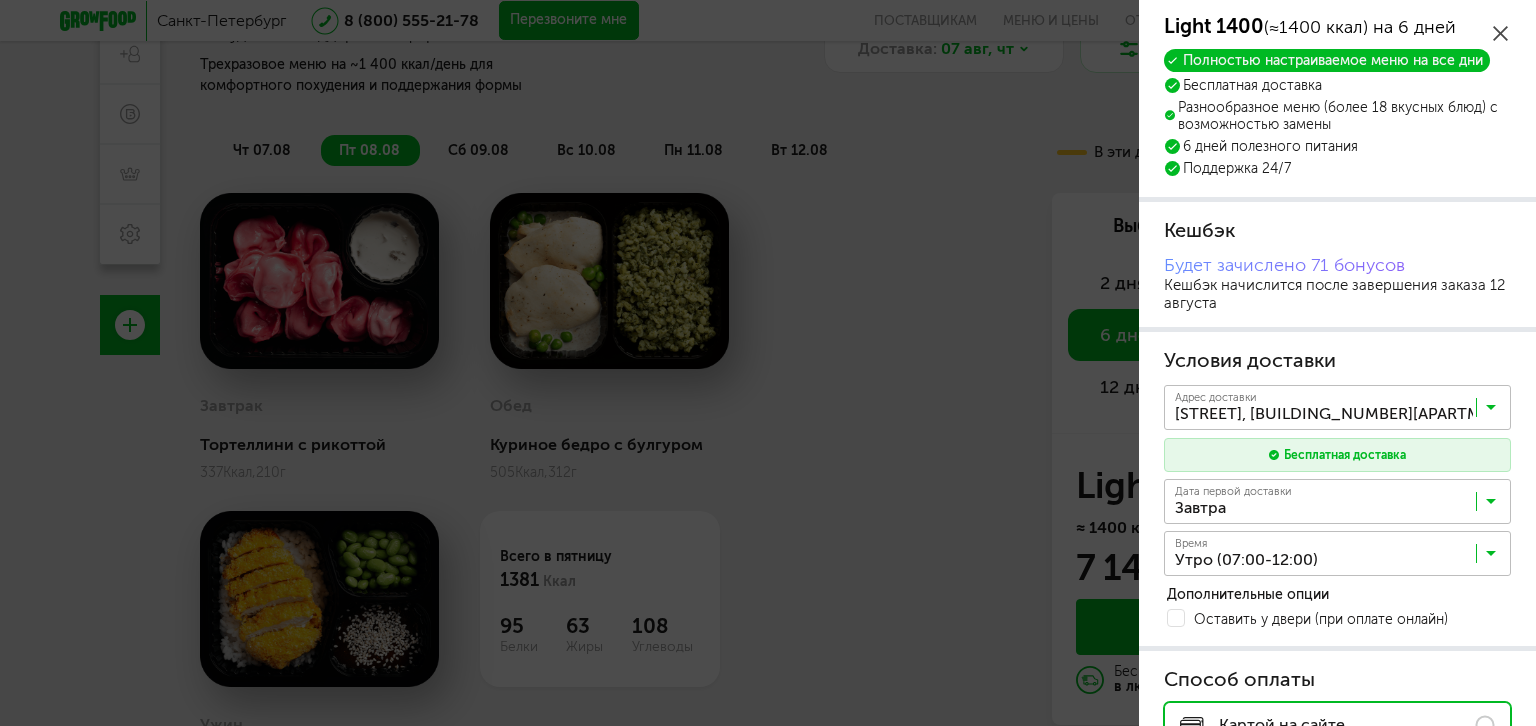 click on "Утро (07:00-12:00)" at bounding box center [1337, 598] 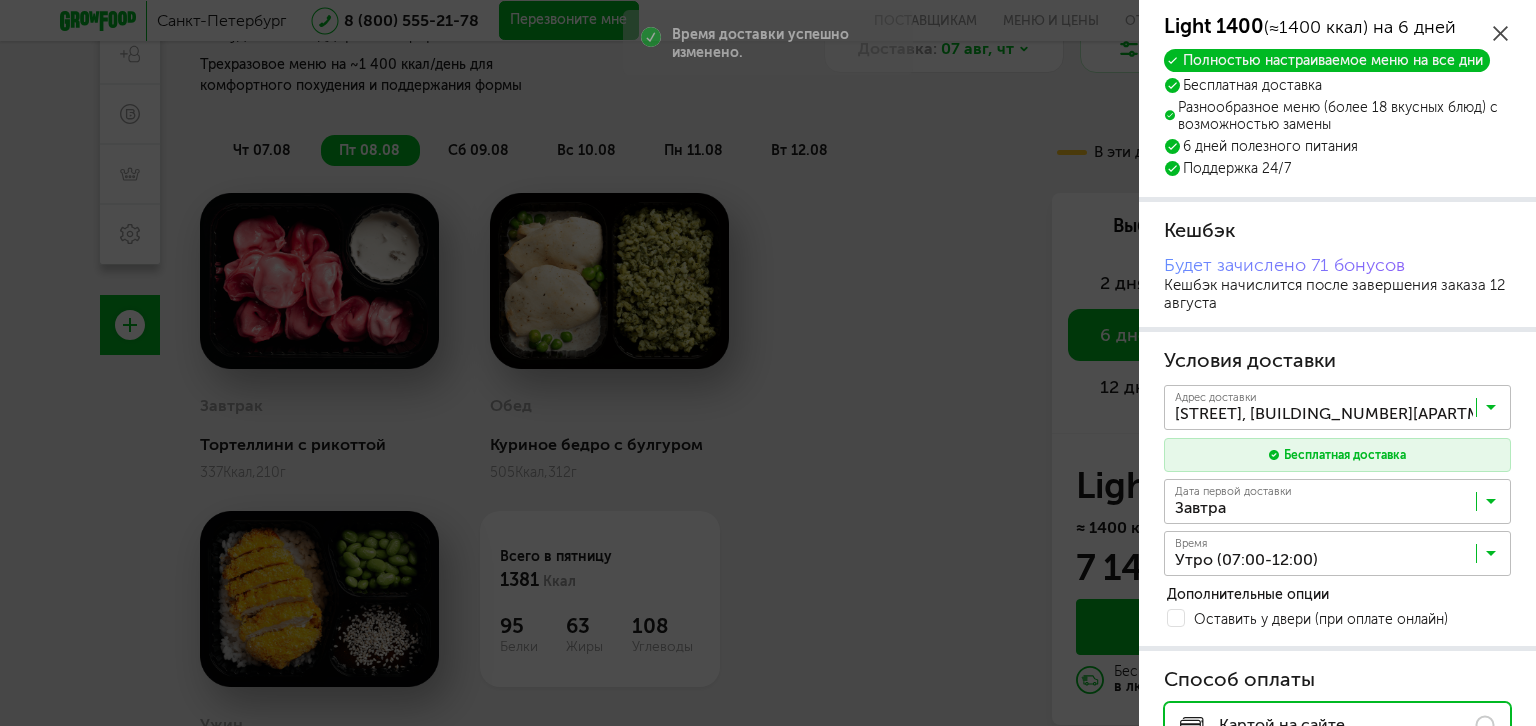 click at bounding box center (1491, 558) 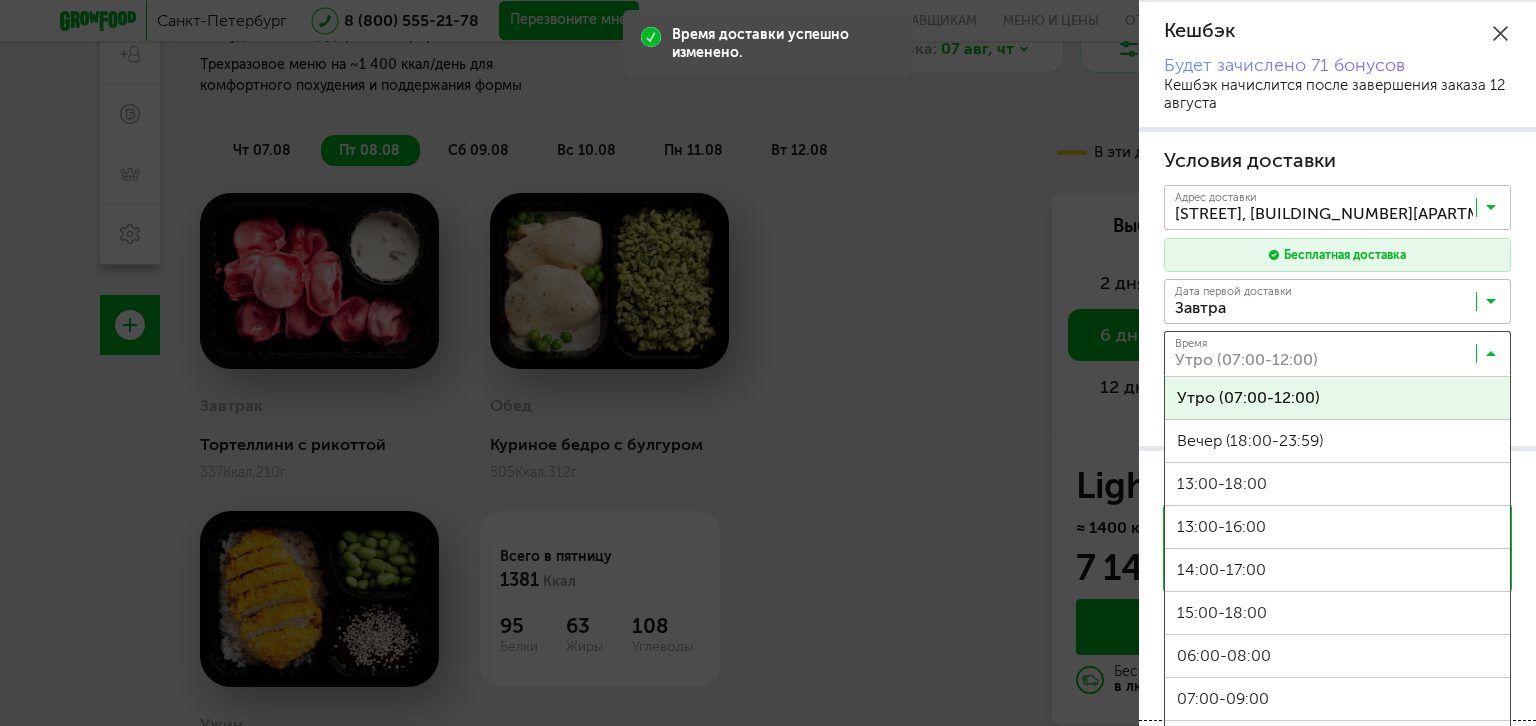 scroll, scrollTop: 400, scrollLeft: 0, axis: vertical 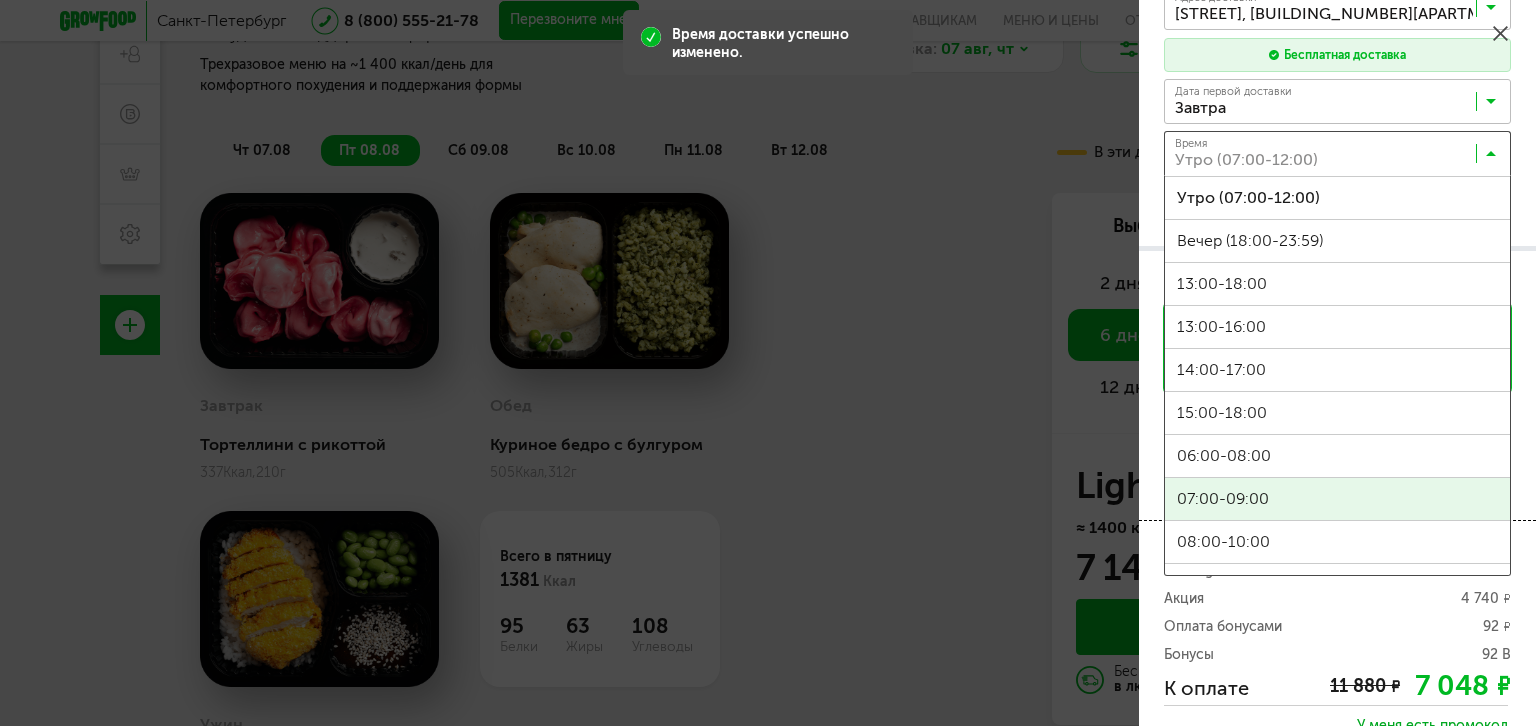 click on "07:00-09:00" at bounding box center [1337, 499] 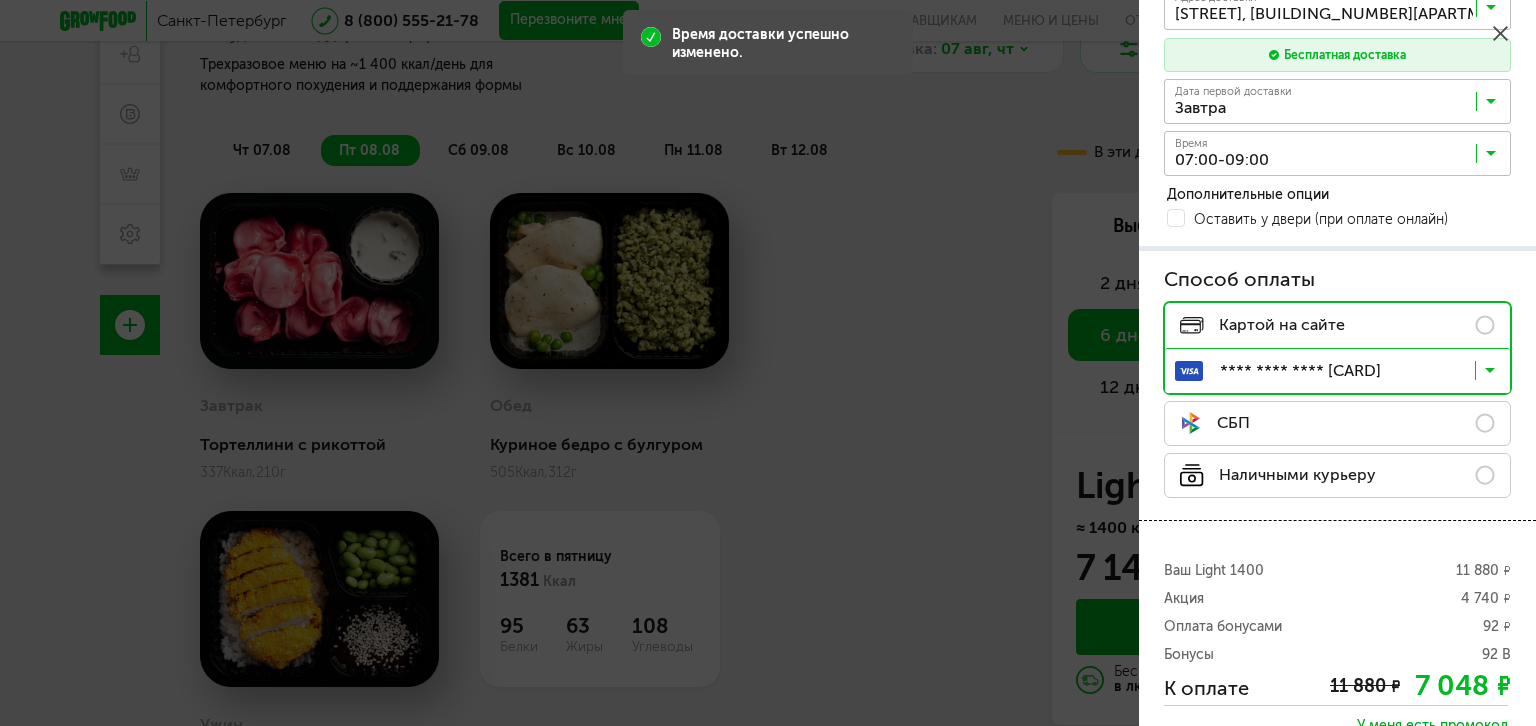 click at bounding box center (1490, 375) 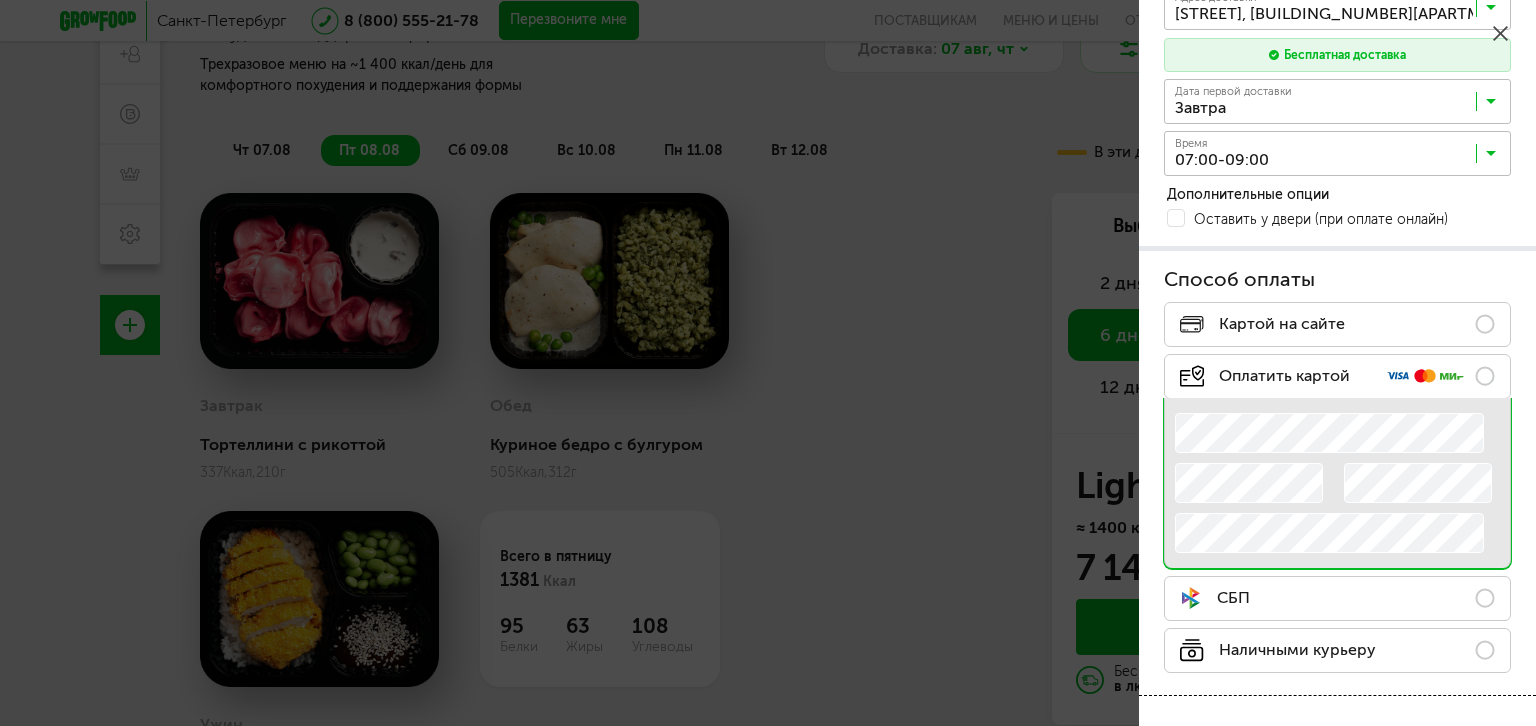 scroll, scrollTop: 500, scrollLeft: 0, axis: vertical 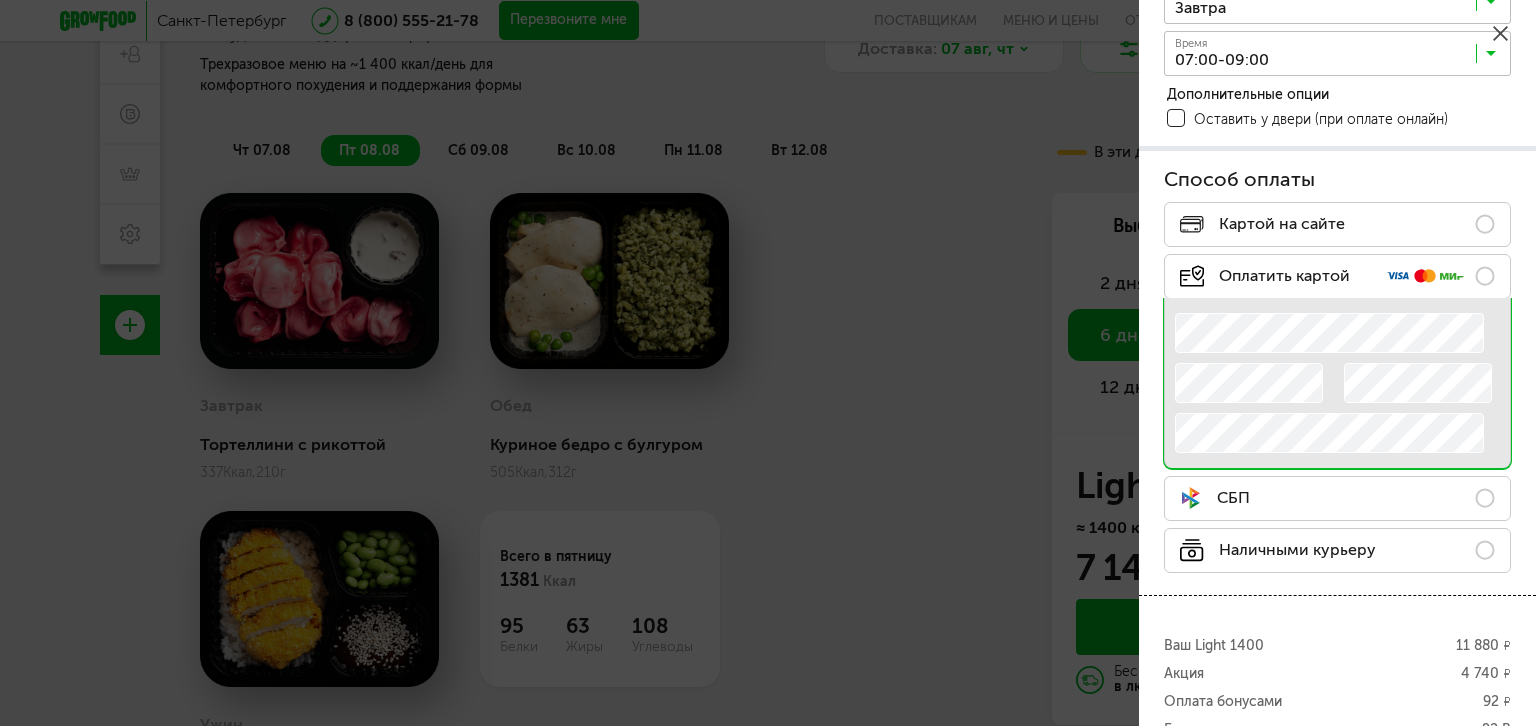 click at bounding box center (1176, 118) 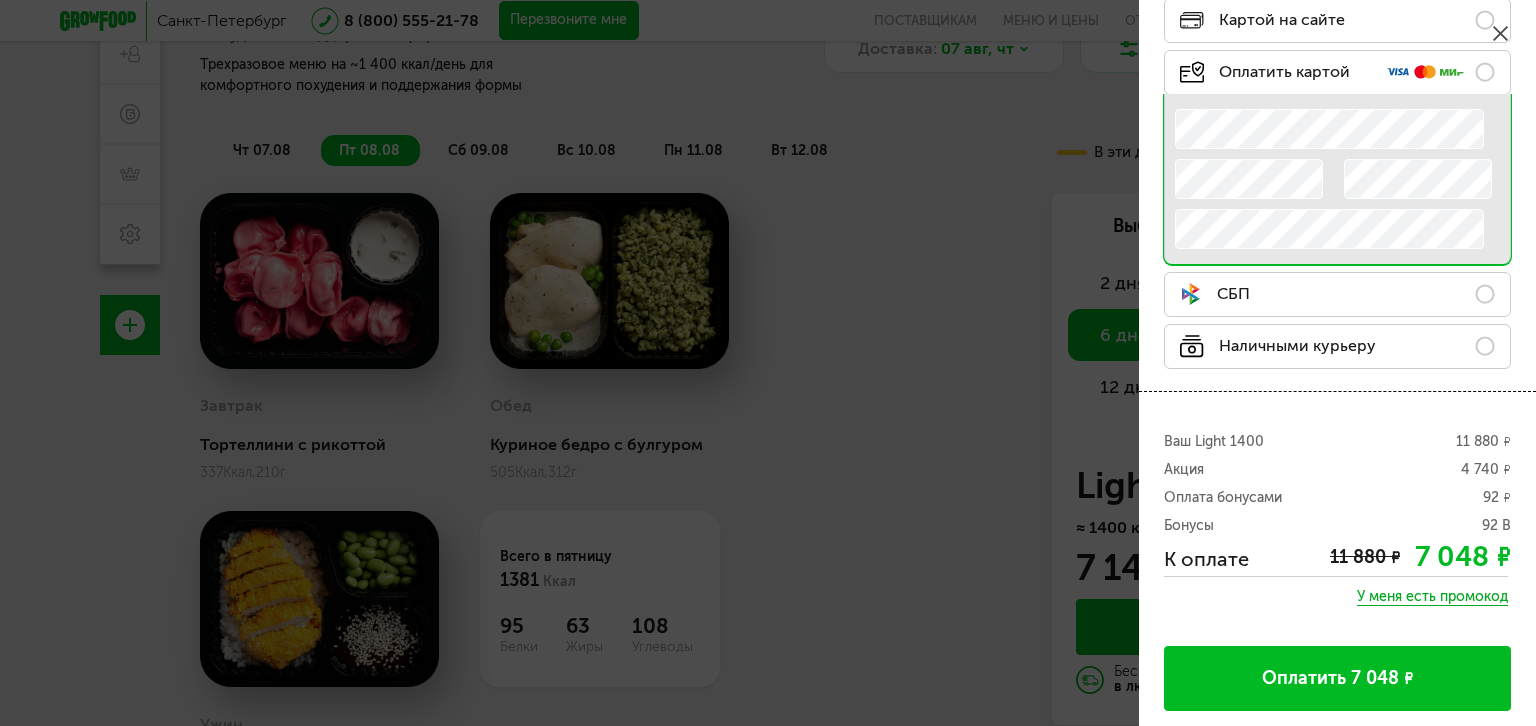 scroll, scrollTop: 674, scrollLeft: 0, axis: vertical 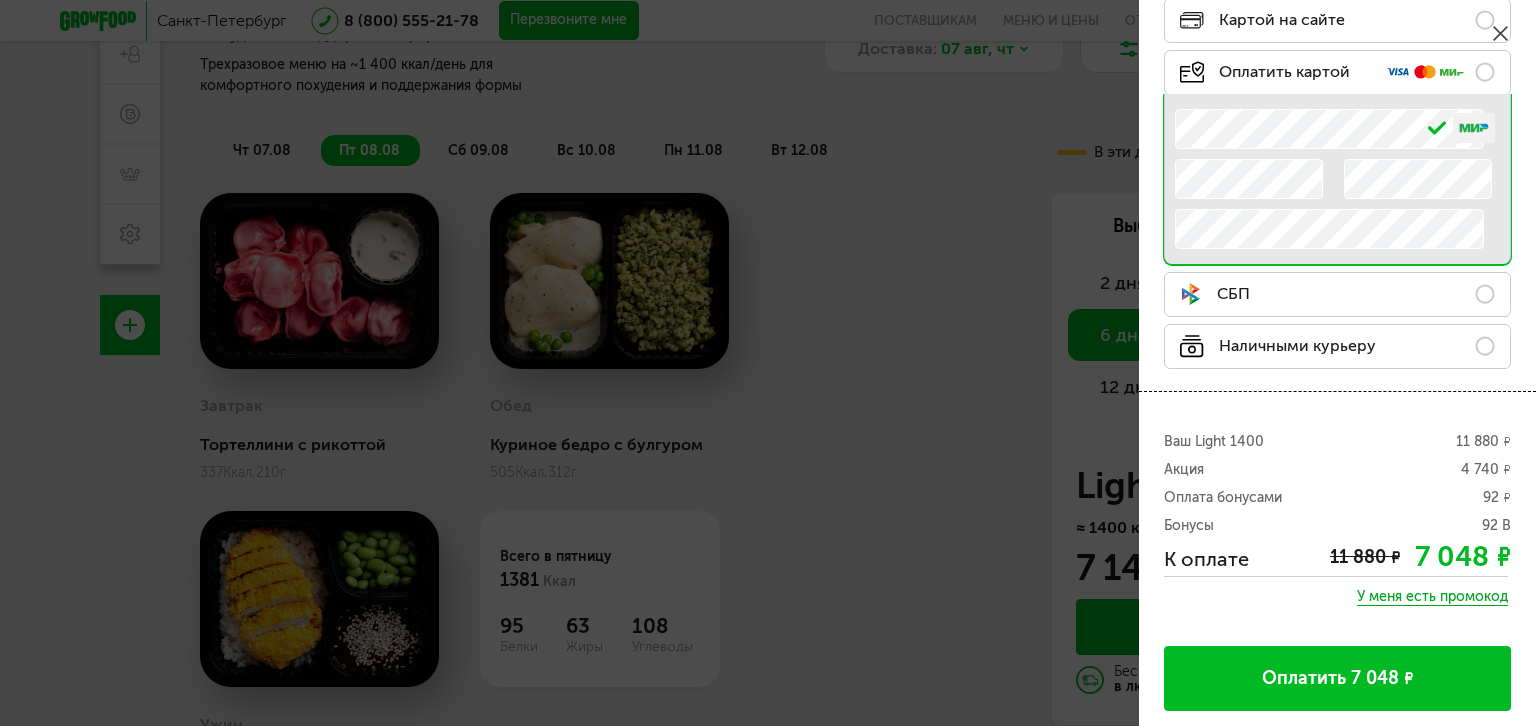 click on "Оплатить 7 048 ₽" at bounding box center (1337, 678) 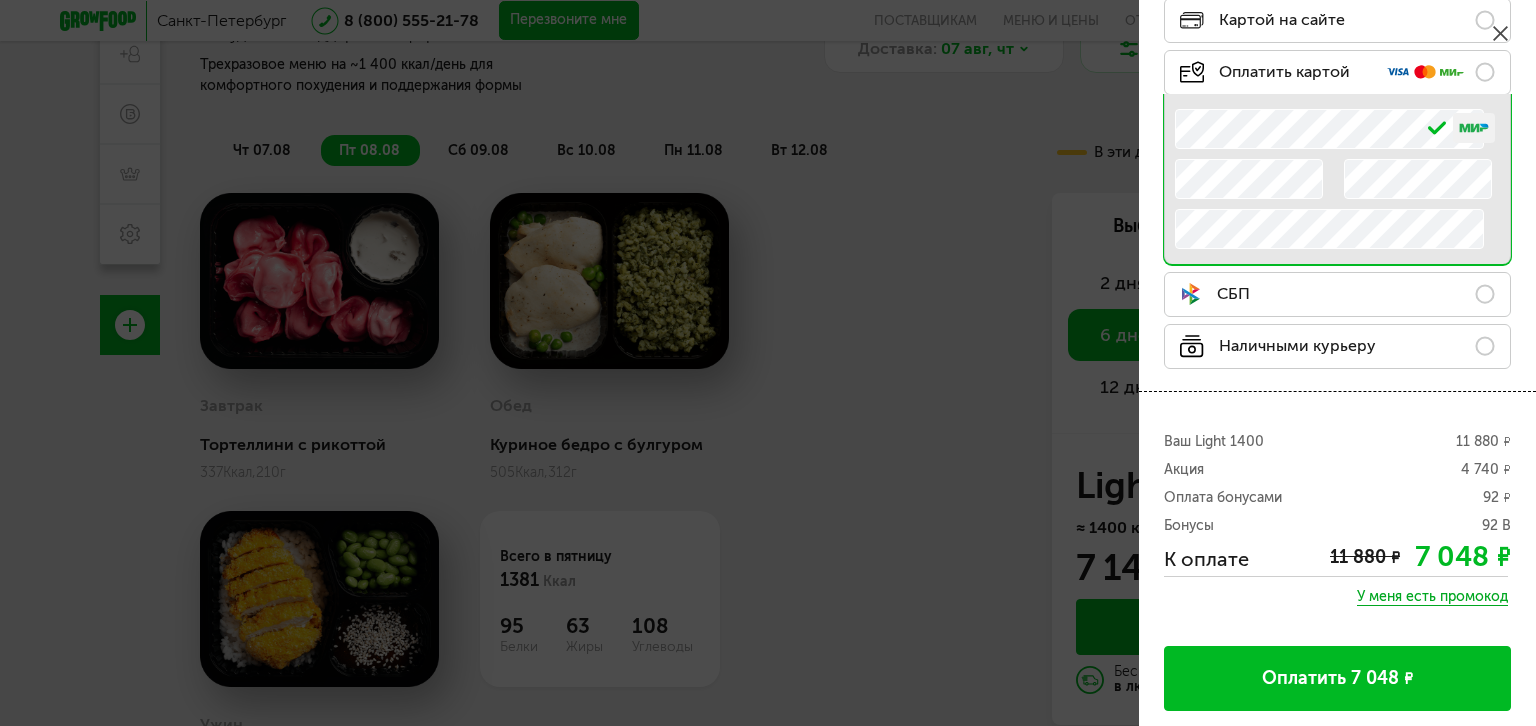 click on "Оплатить 7 048 ₽" at bounding box center [1337, 678] 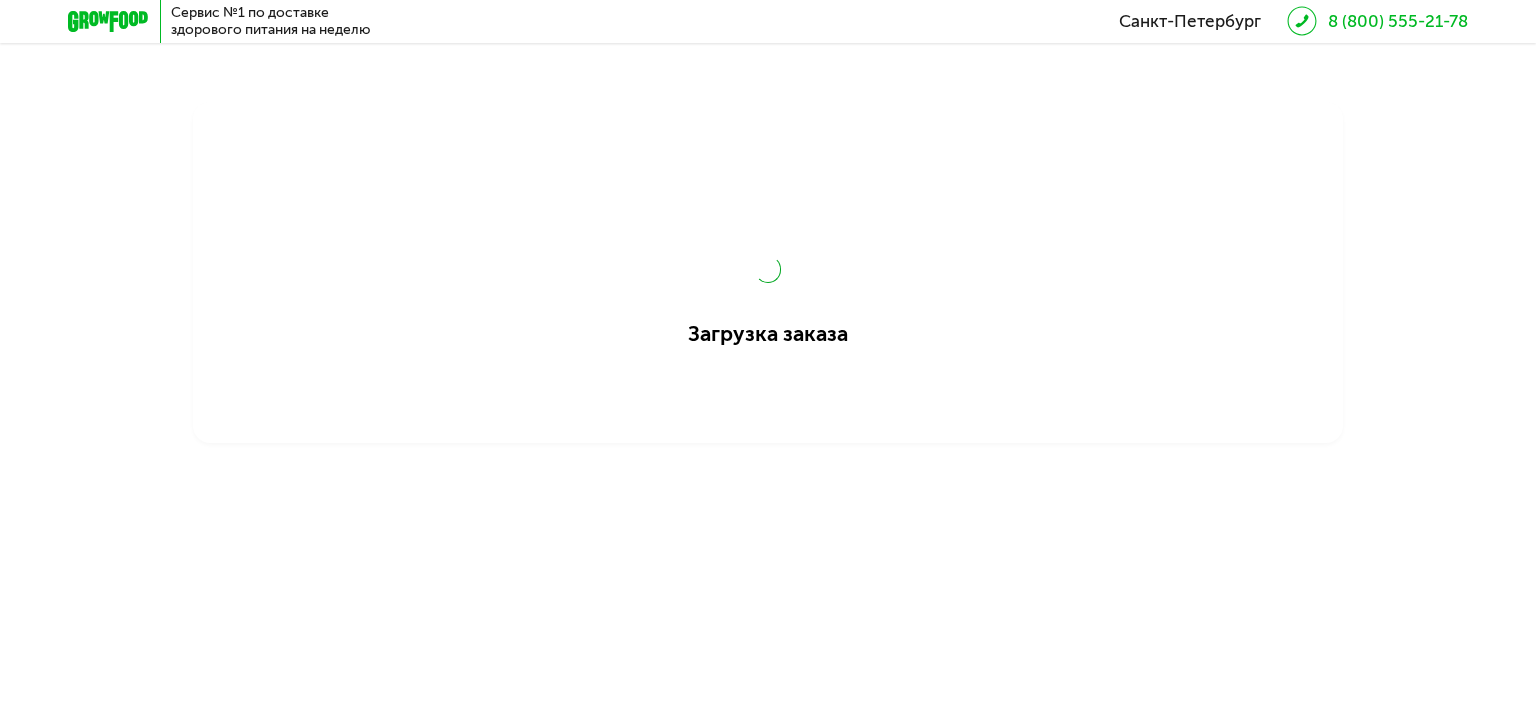 scroll, scrollTop: 0, scrollLeft: 0, axis: both 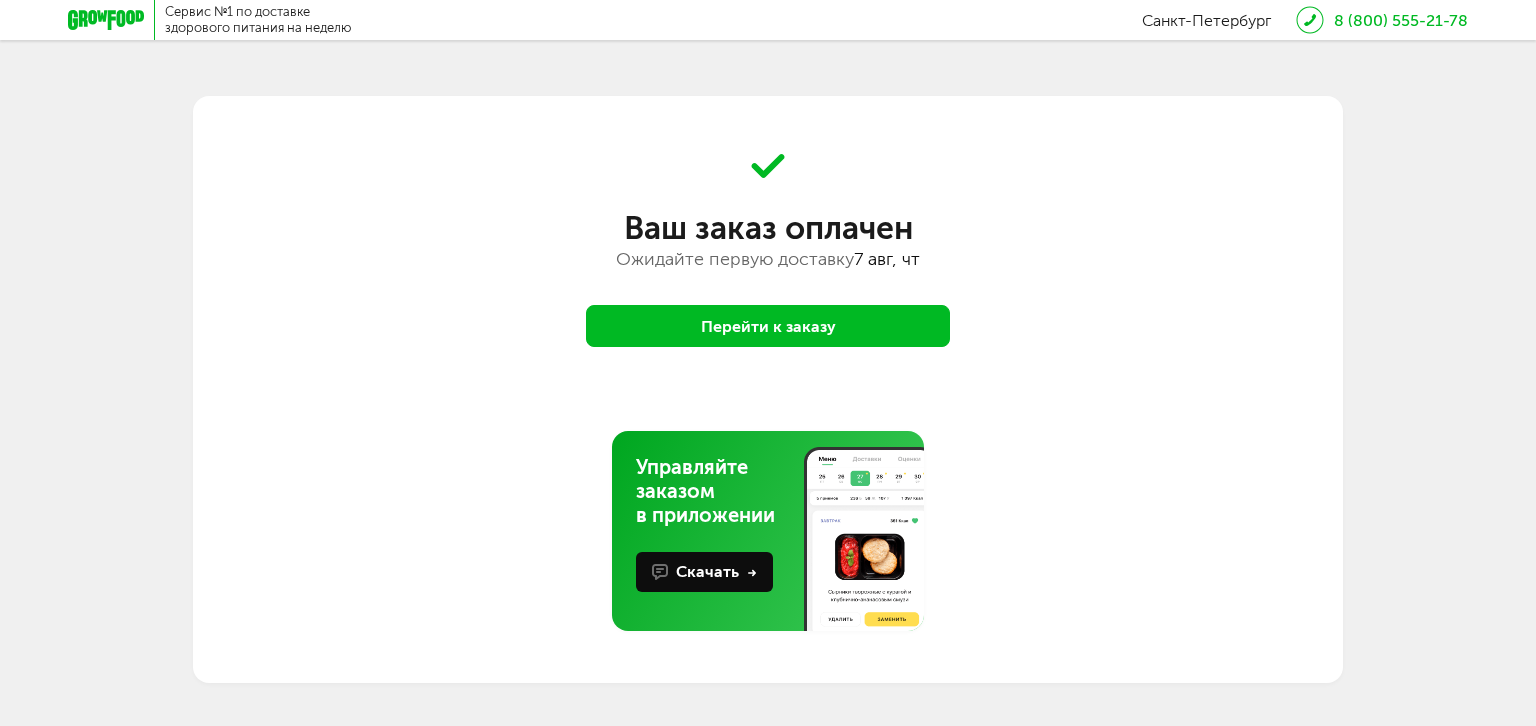 click on "Перейти к заказу" at bounding box center (768, 326) 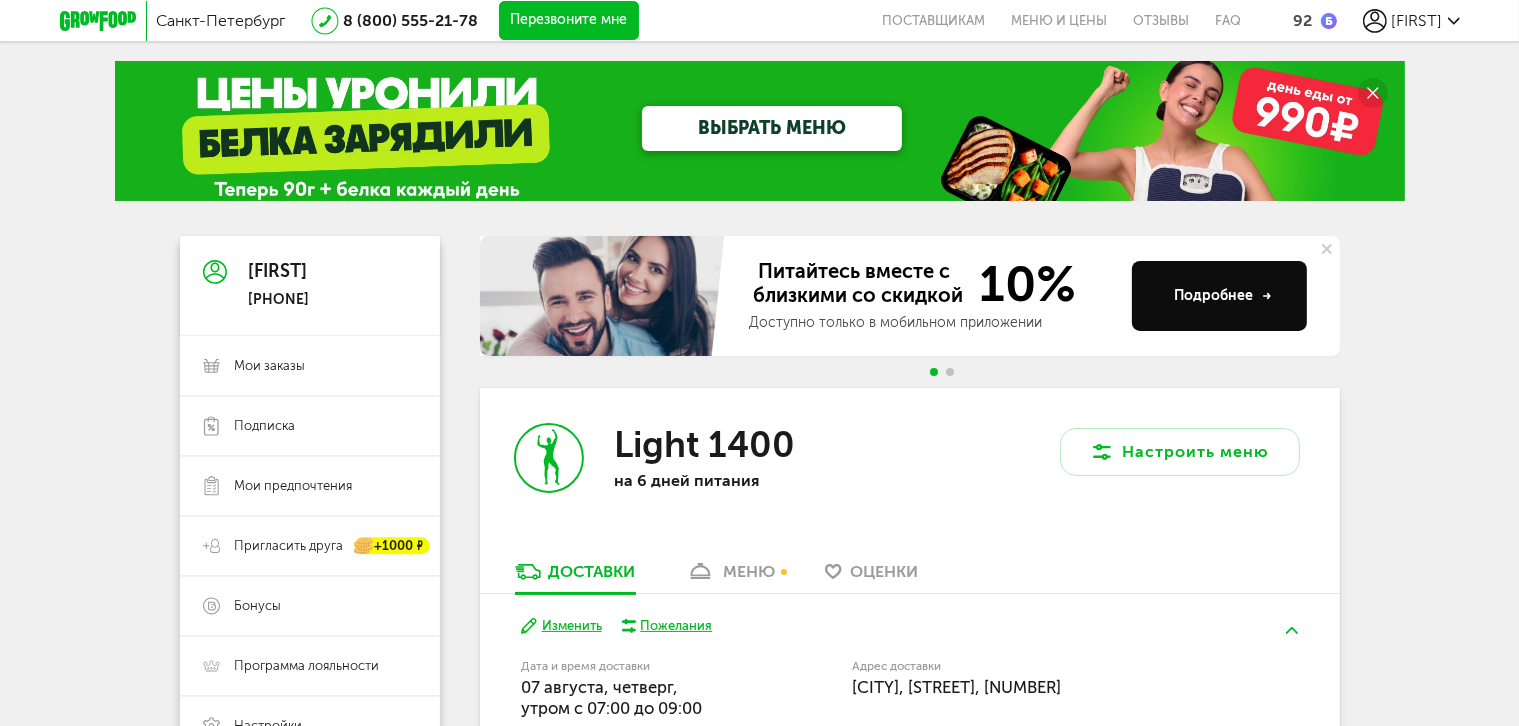 scroll, scrollTop: 100, scrollLeft: 0, axis: vertical 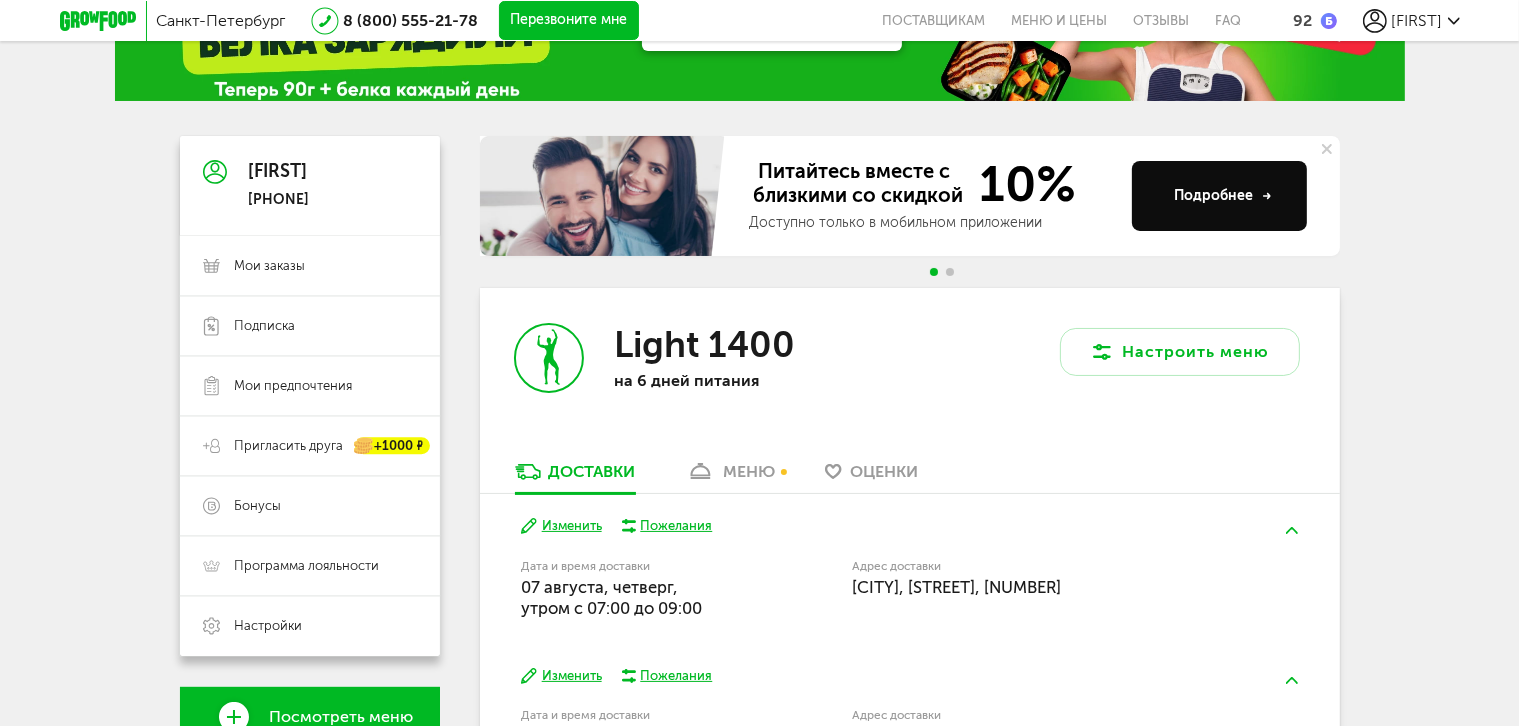 click on "меню" at bounding box center [730, 477] 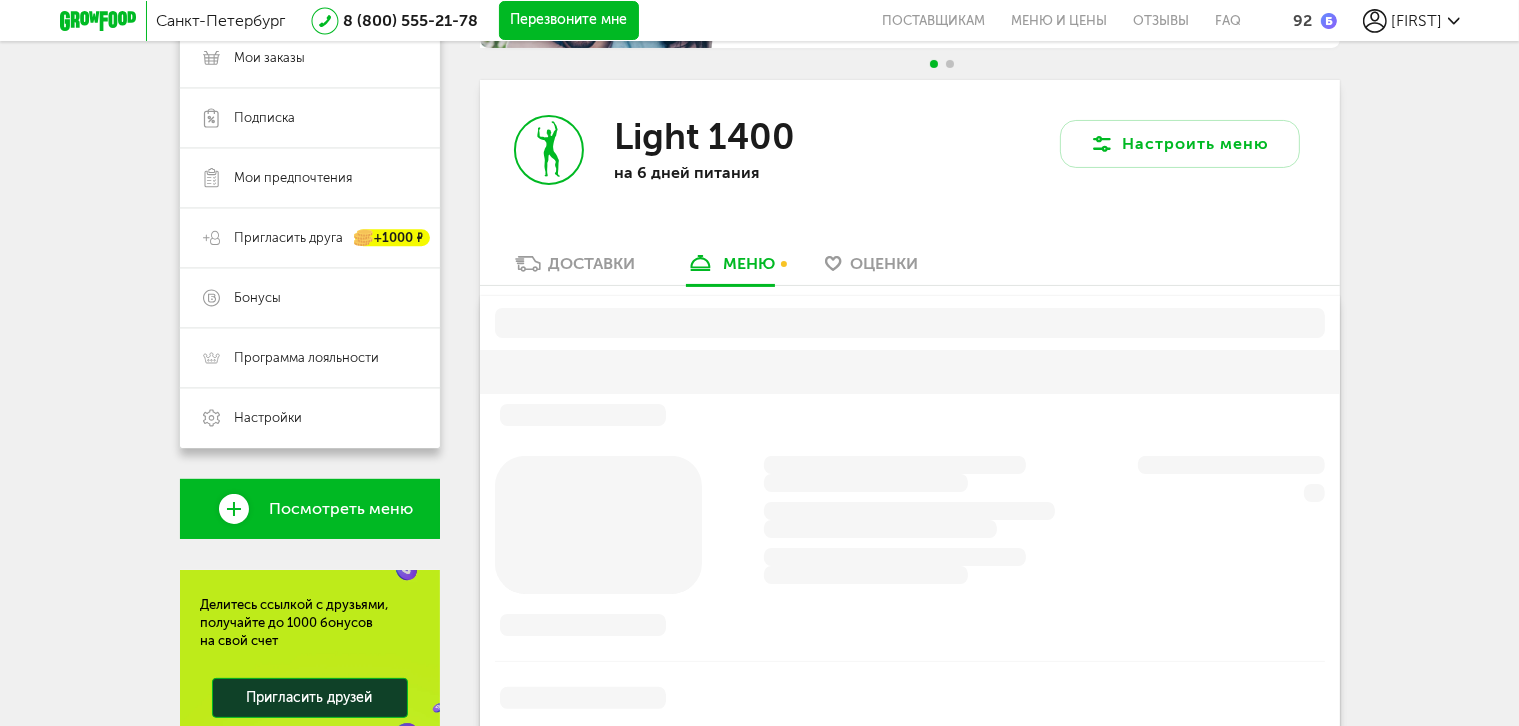 scroll, scrollTop: 337, scrollLeft: 0, axis: vertical 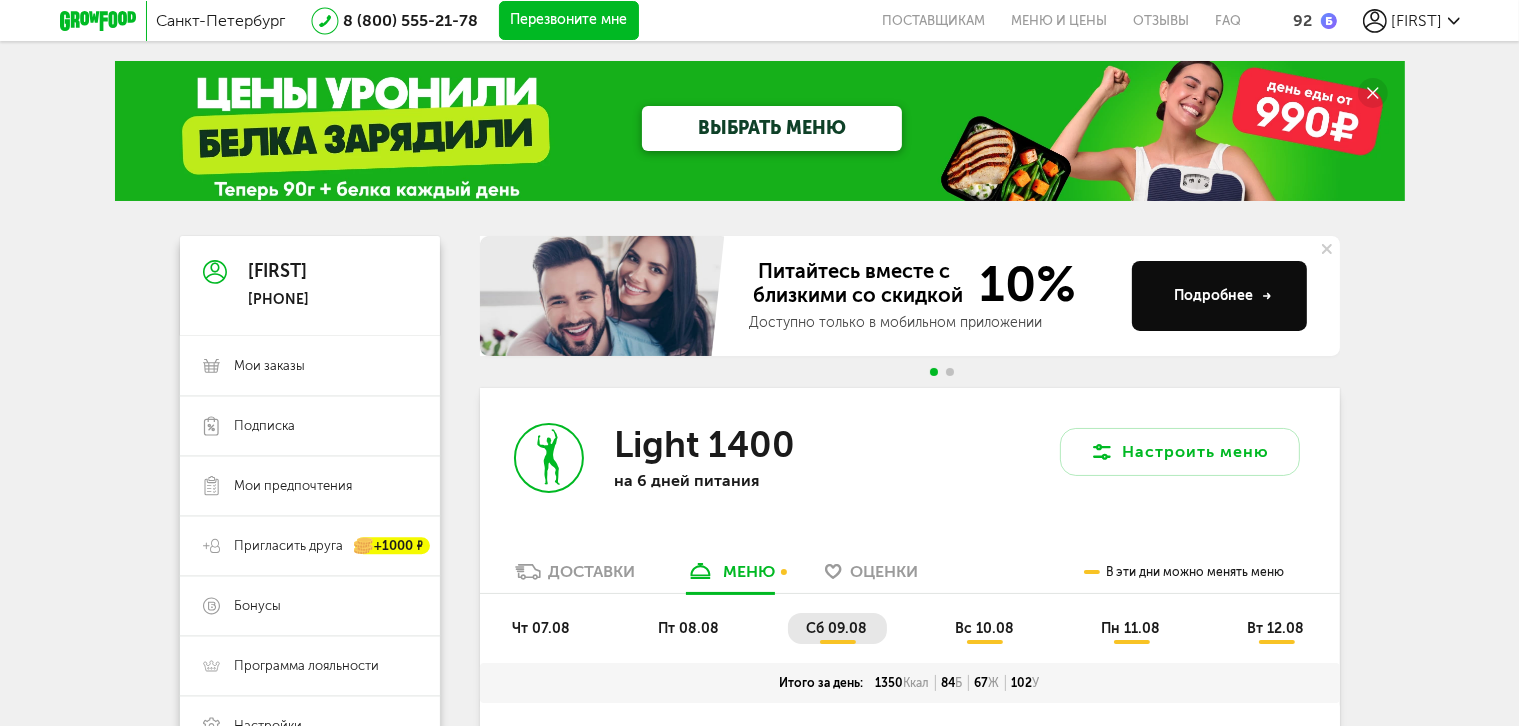 click on "[FIRST]" at bounding box center [1417, 20] 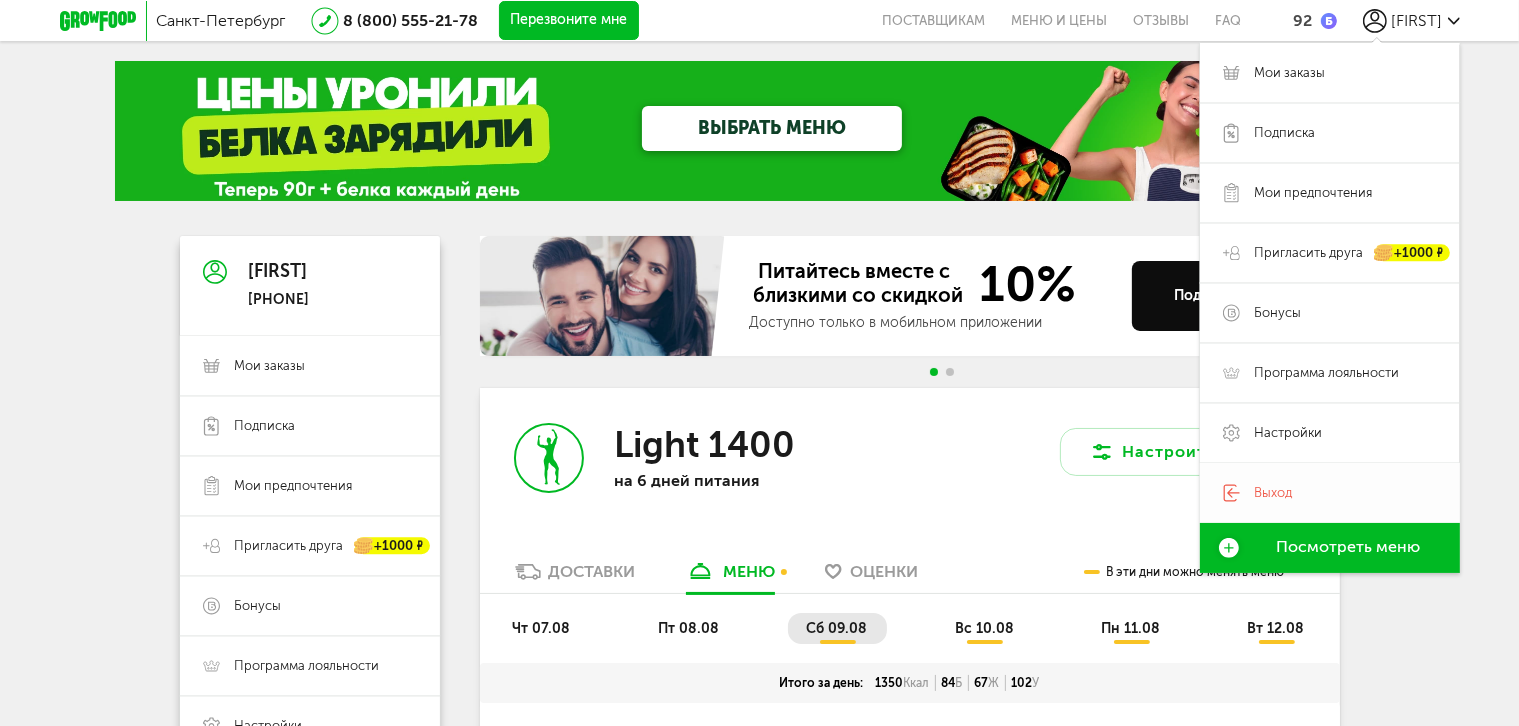 click on "Выход" at bounding box center (1274, 493) 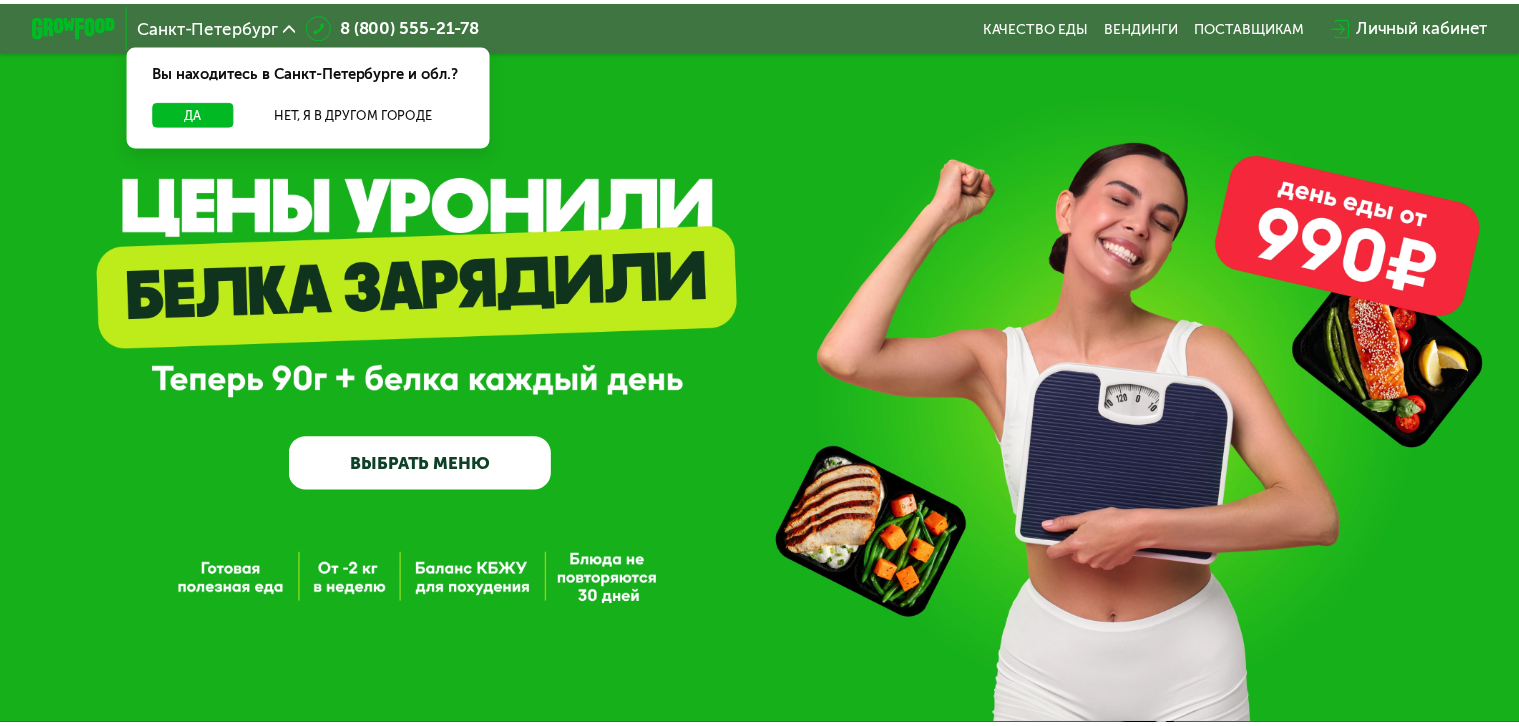 scroll, scrollTop: 0, scrollLeft: 0, axis: both 